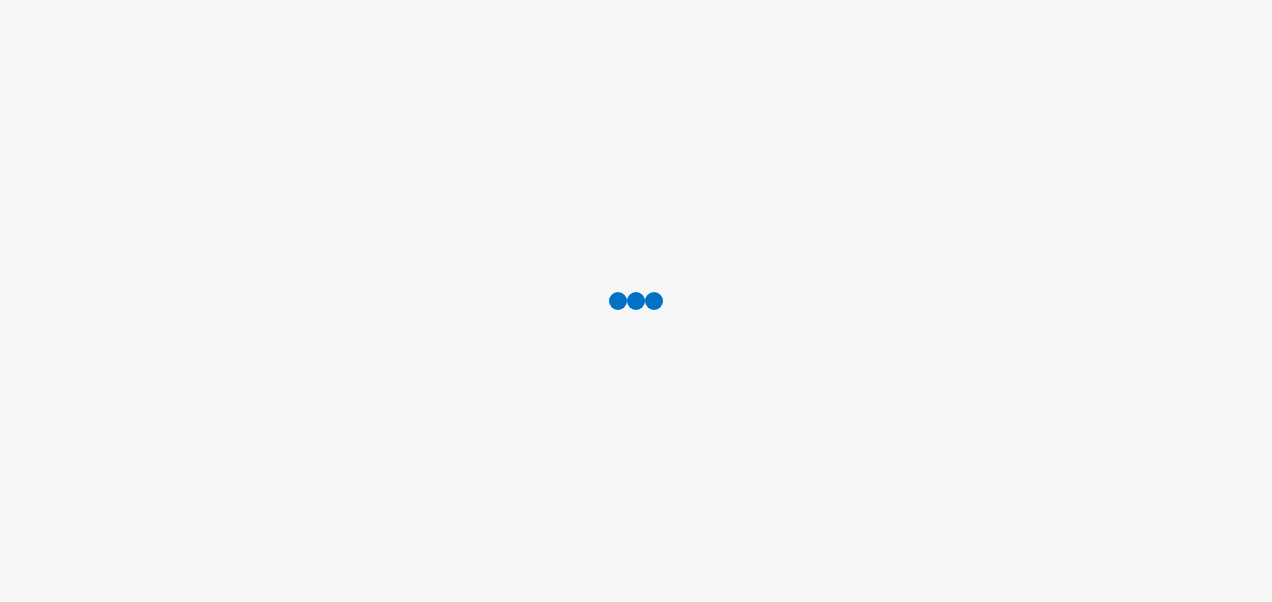 scroll, scrollTop: 0, scrollLeft: 0, axis: both 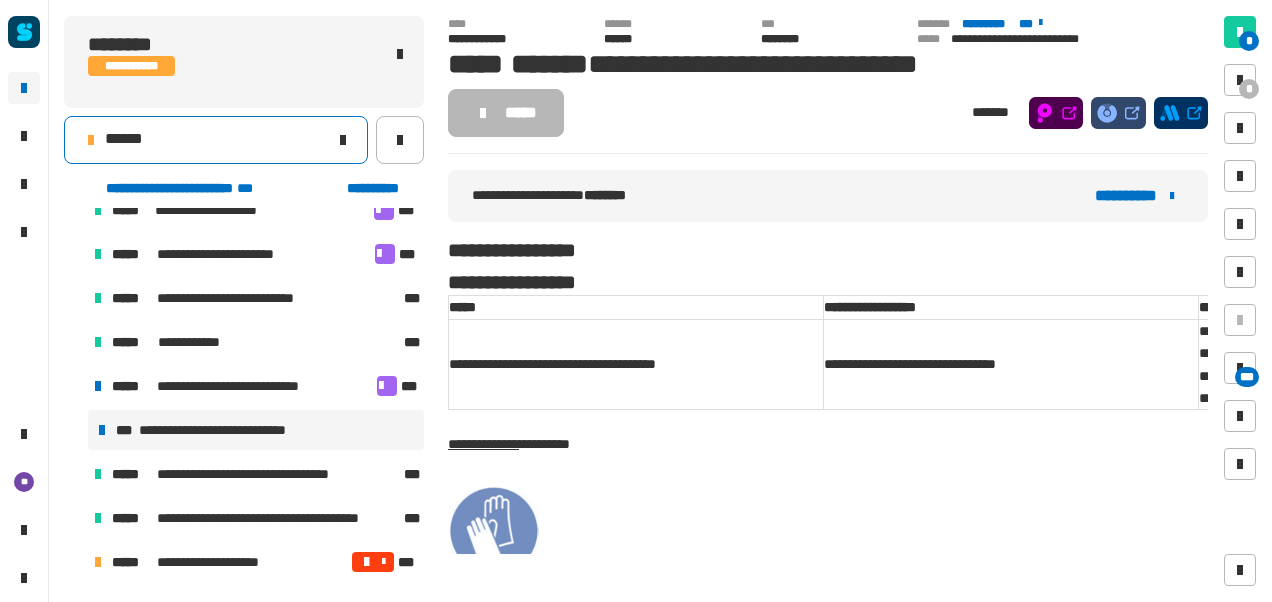 click on "******" 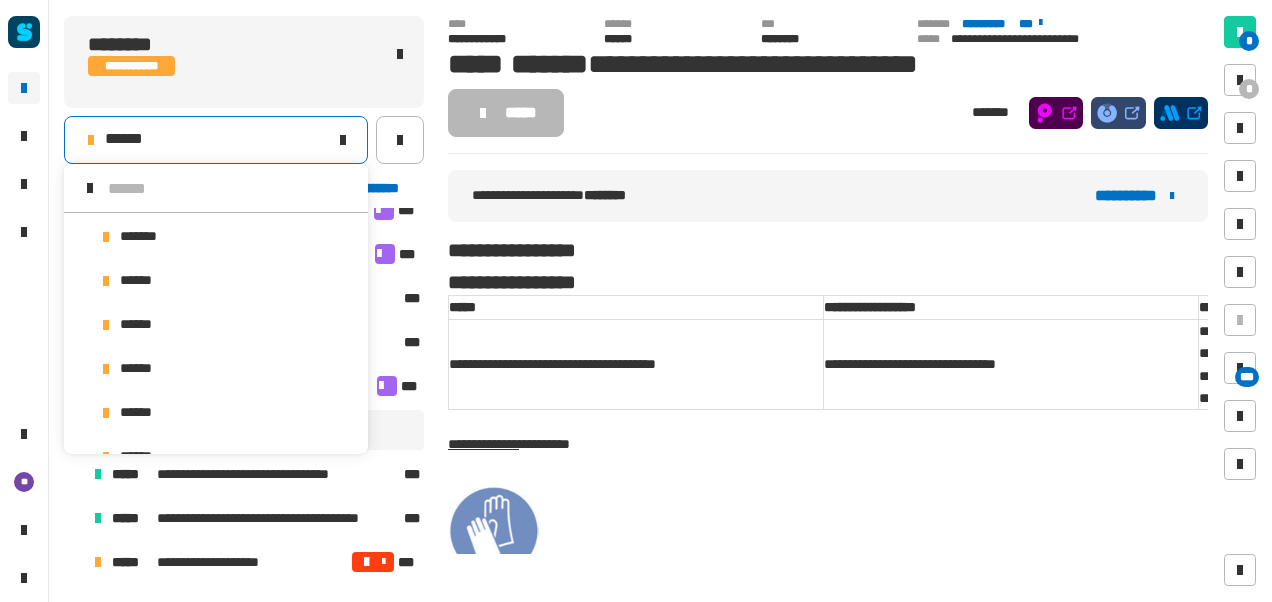 scroll, scrollTop: 16, scrollLeft: 0, axis: vertical 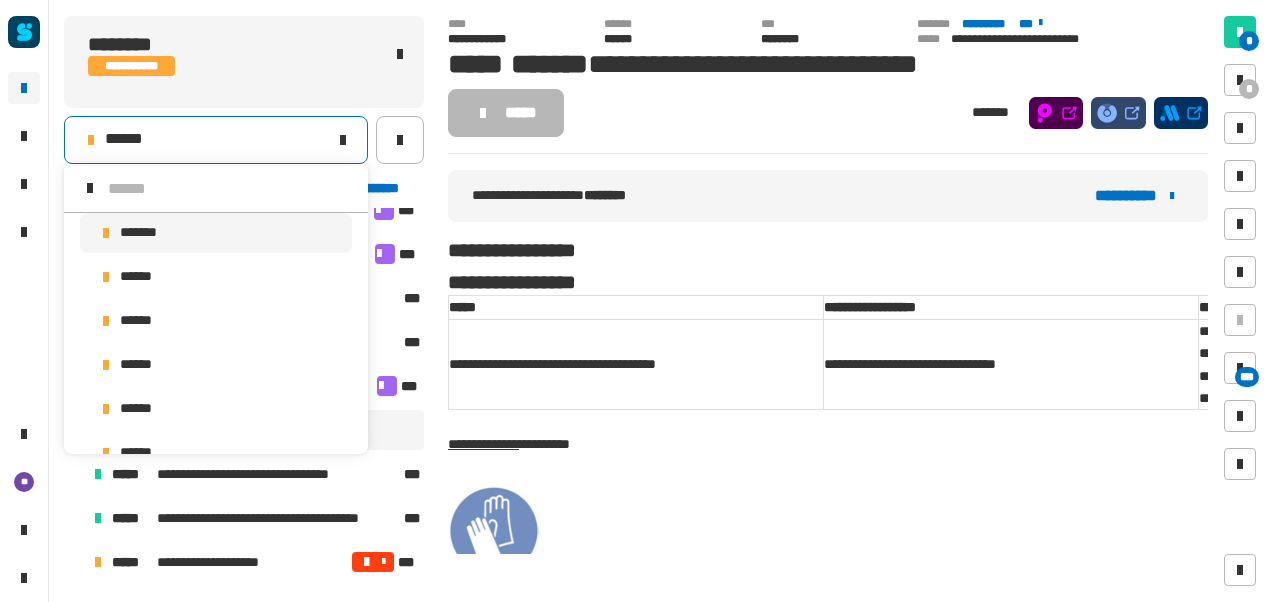 click on "*******" at bounding box center [216, 233] 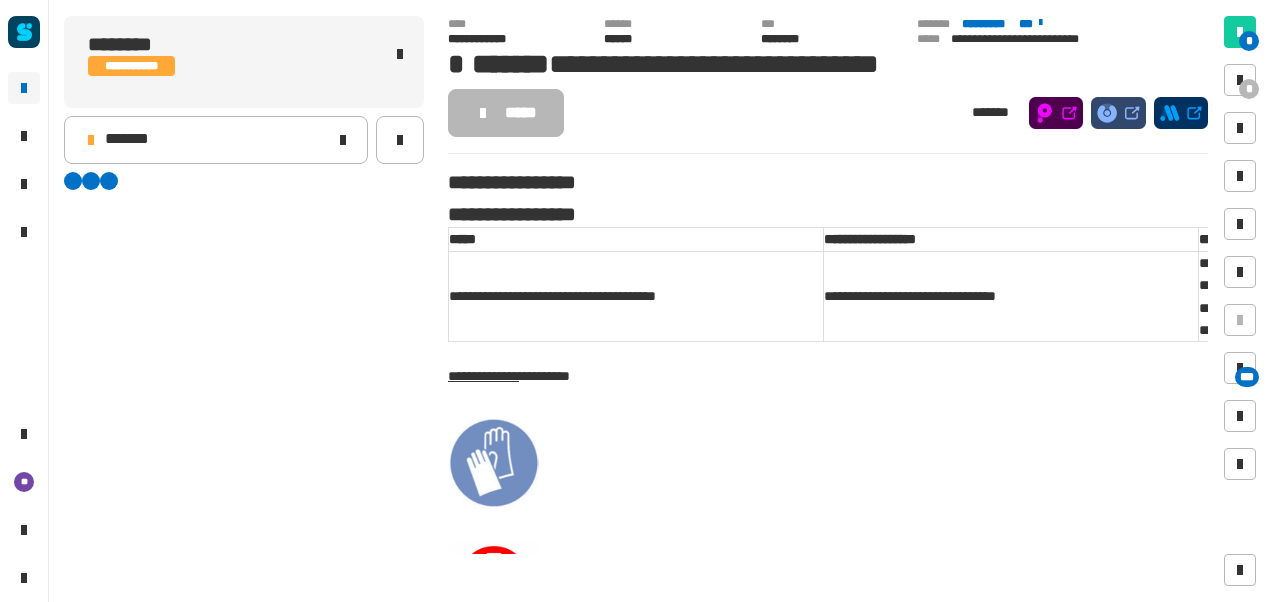 scroll, scrollTop: 0, scrollLeft: 0, axis: both 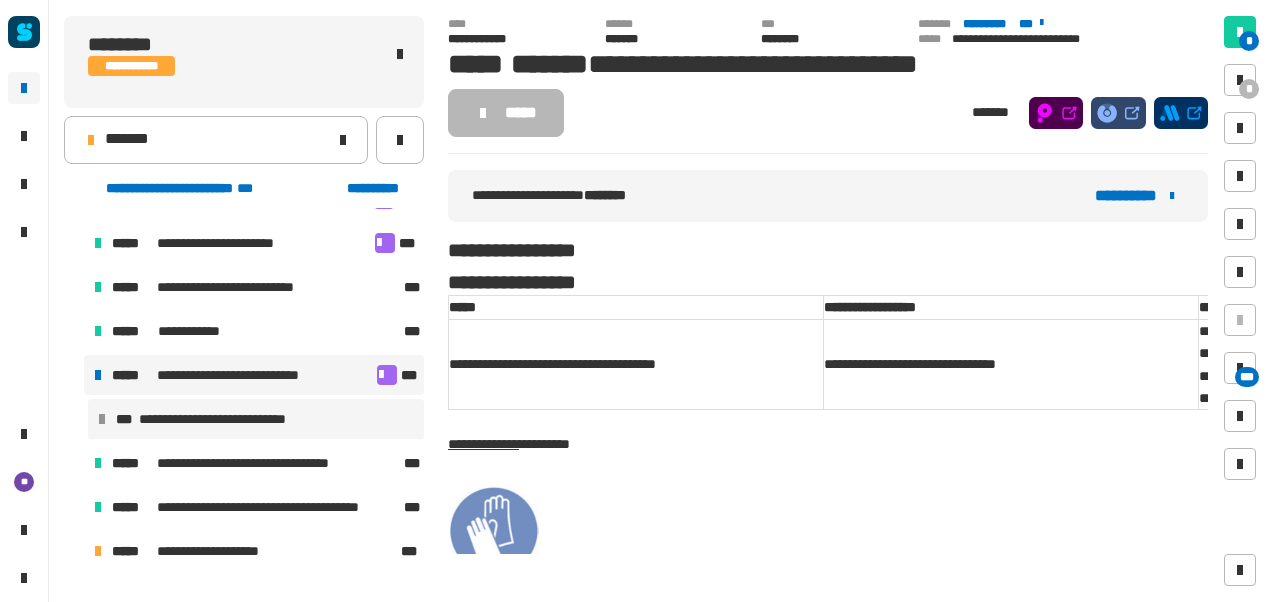 click at bounding box center [387, 375] 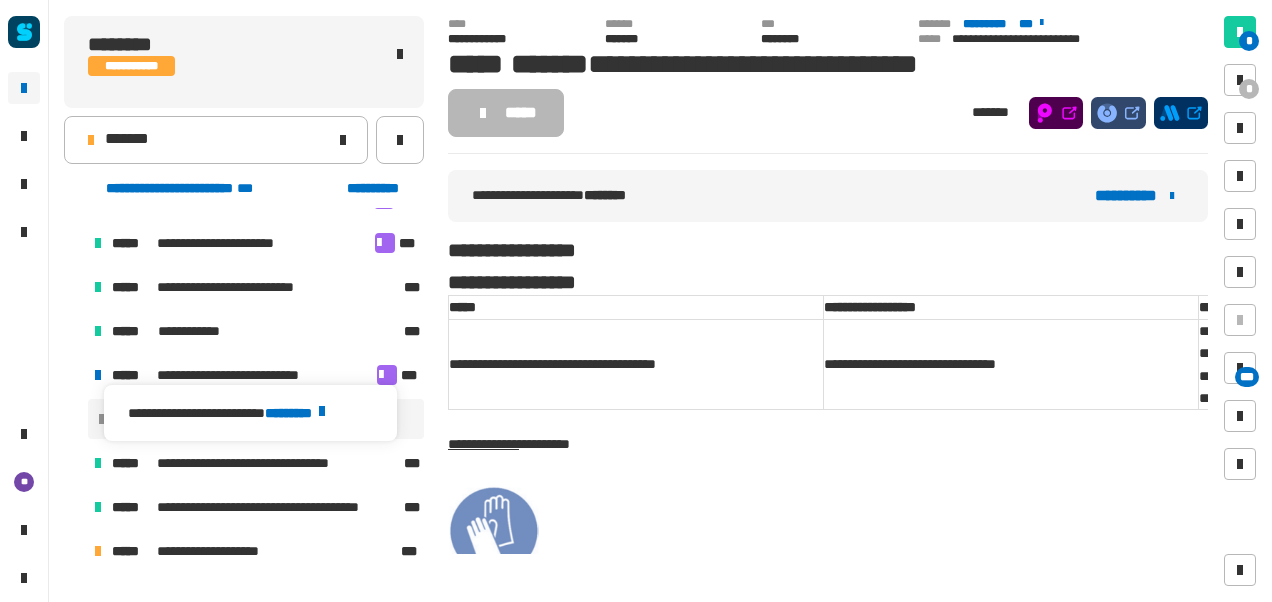 click at bounding box center [322, 411] 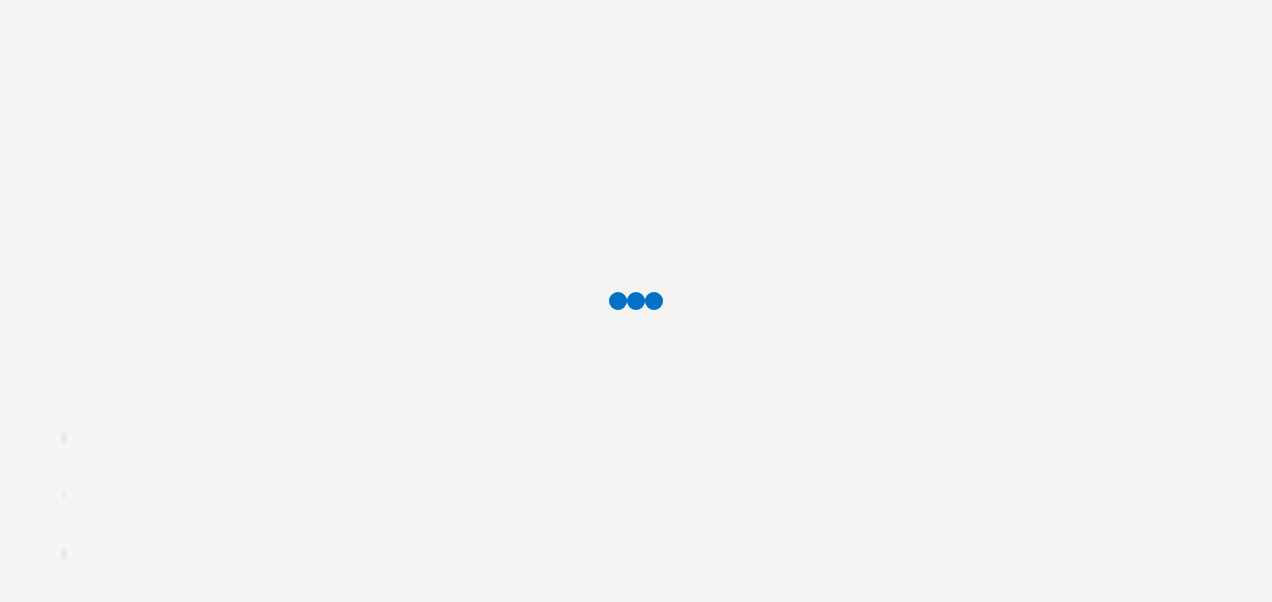 scroll, scrollTop: 0, scrollLeft: 0, axis: both 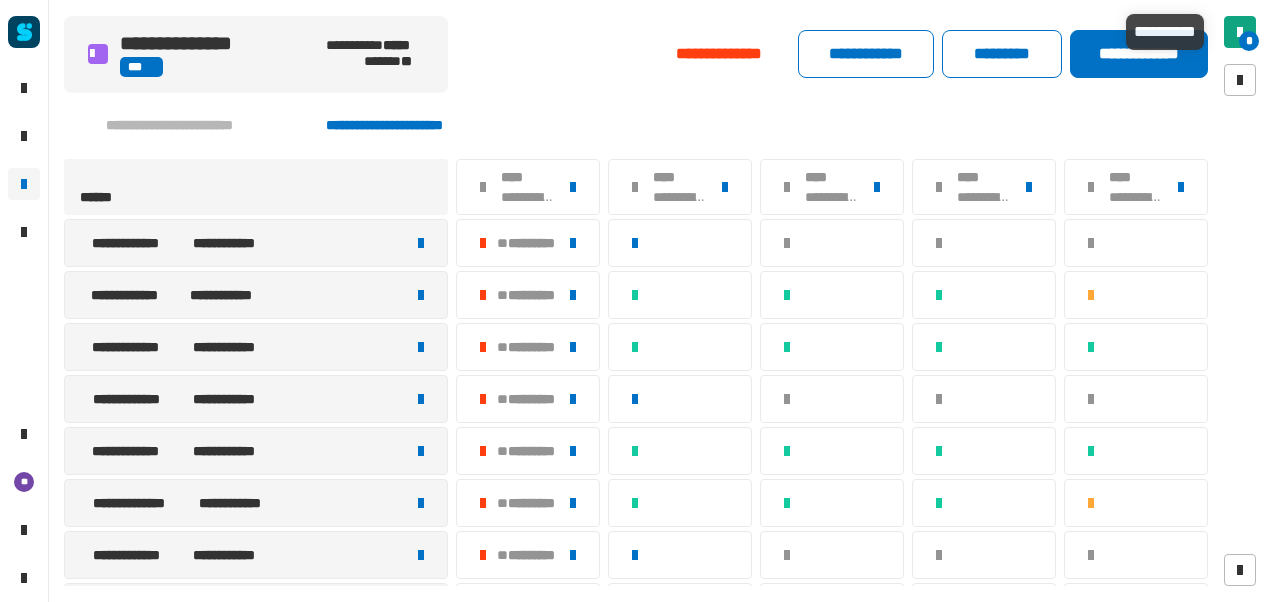 click at bounding box center (1240, 32) 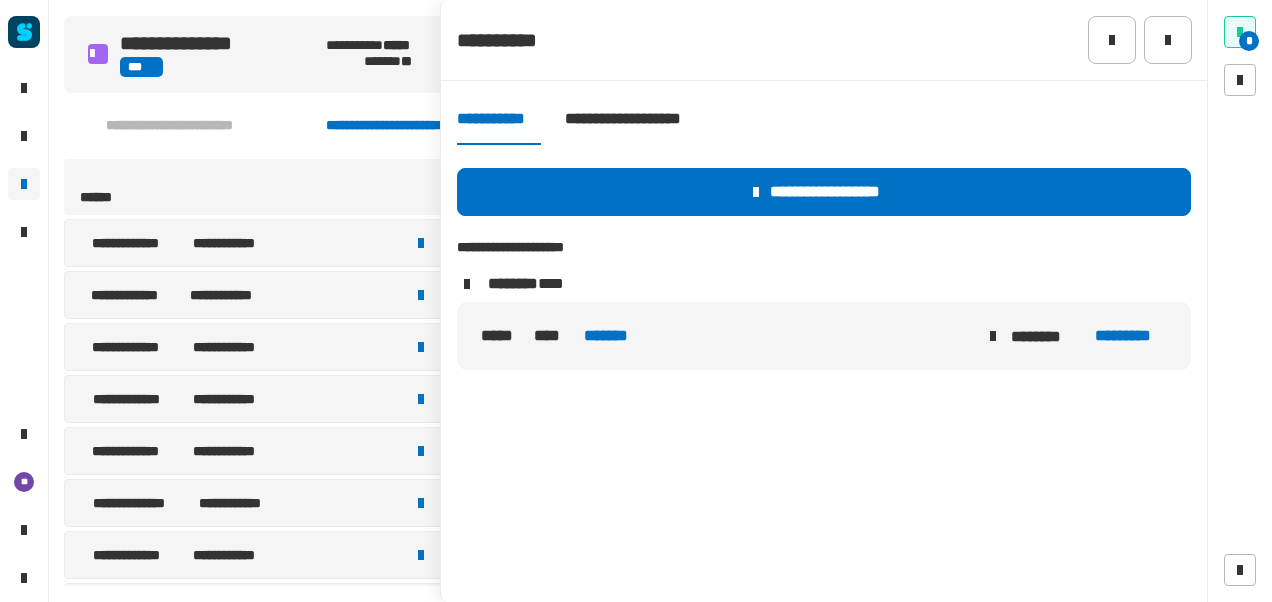 click on "*********" 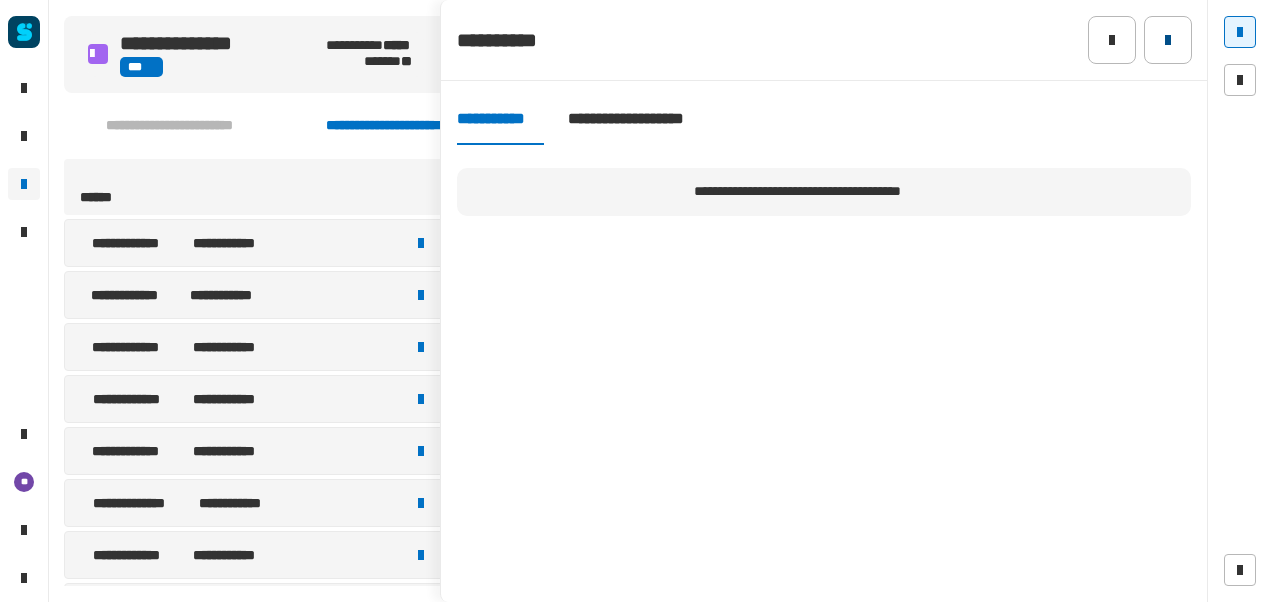 click 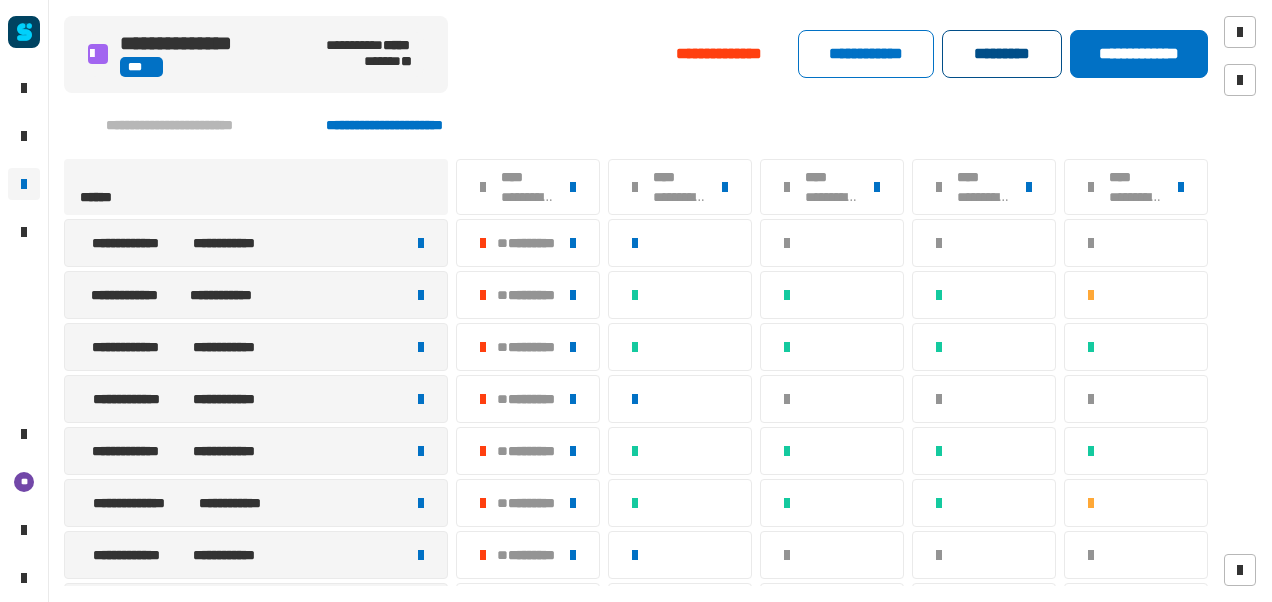 click on "*********" 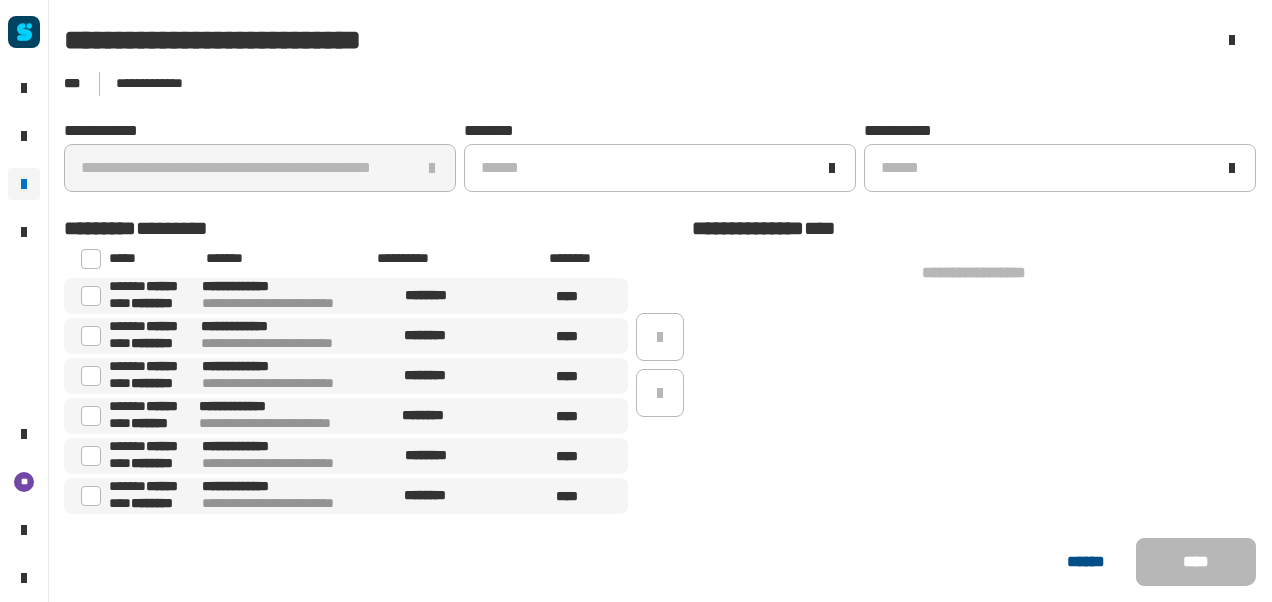 click on "******" 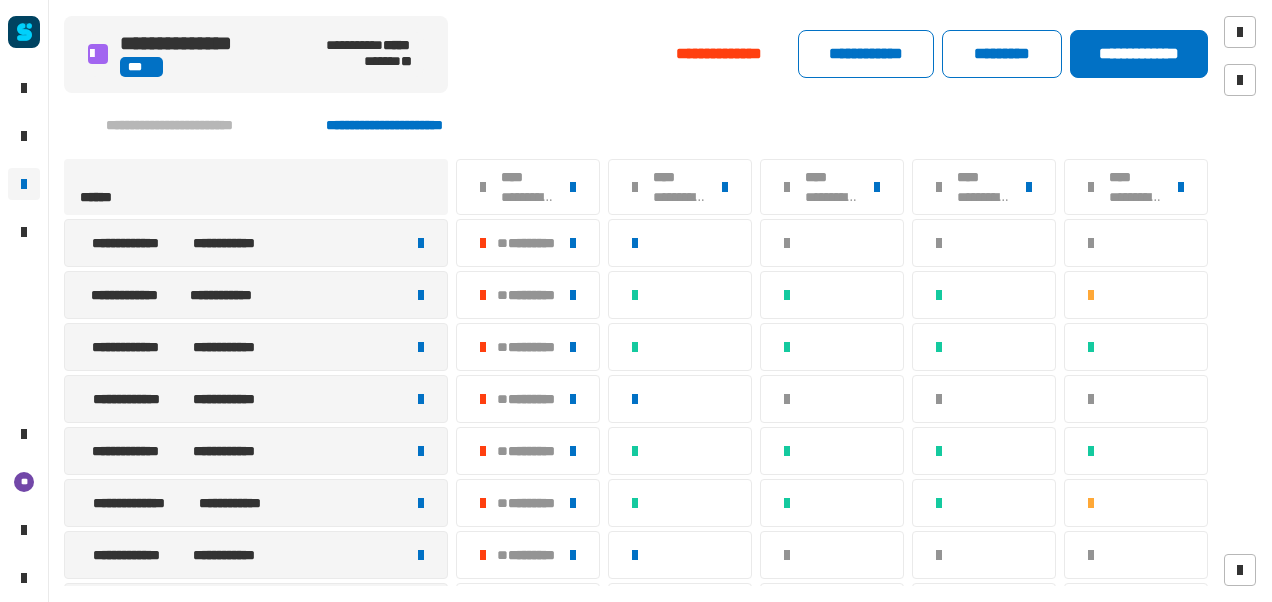 click at bounding box center (421, 503) 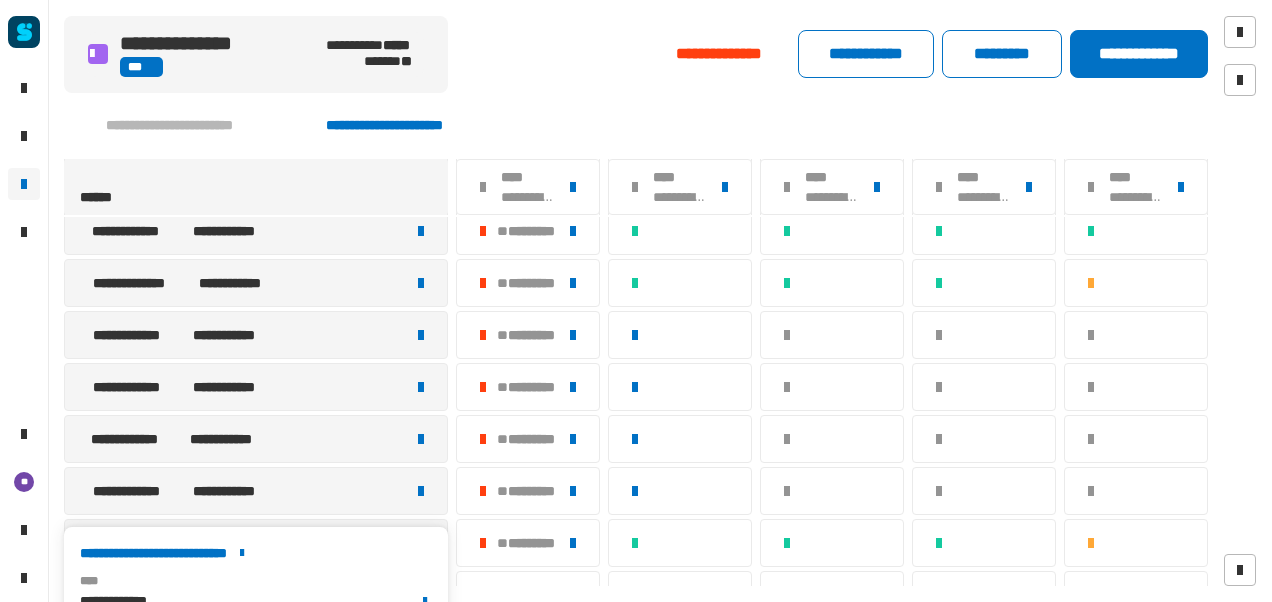 scroll, scrollTop: 240, scrollLeft: 0, axis: vertical 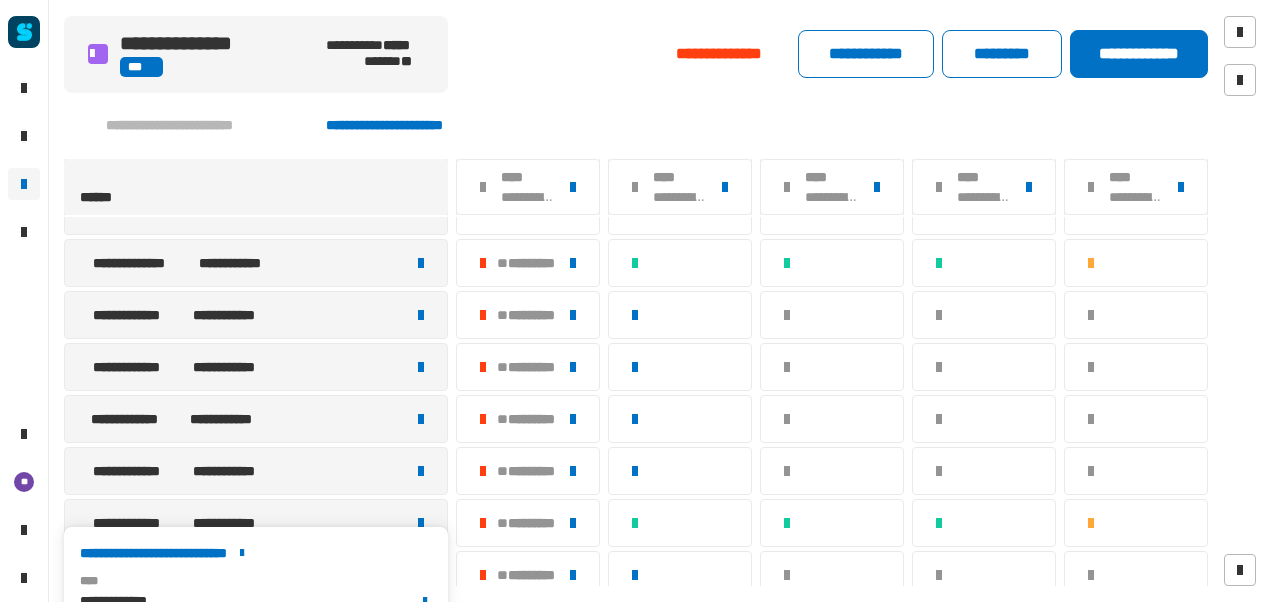click on "**********" at bounding box center [256, 553] 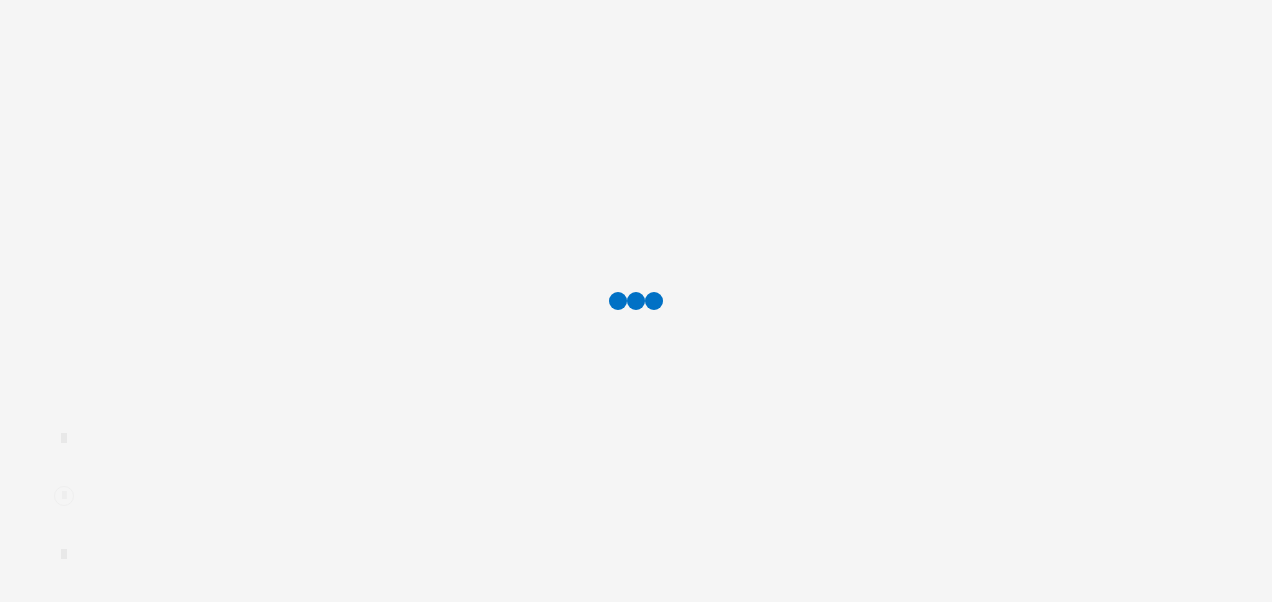scroll, scrollTop: 0, scrollLeft: 0, axis: both 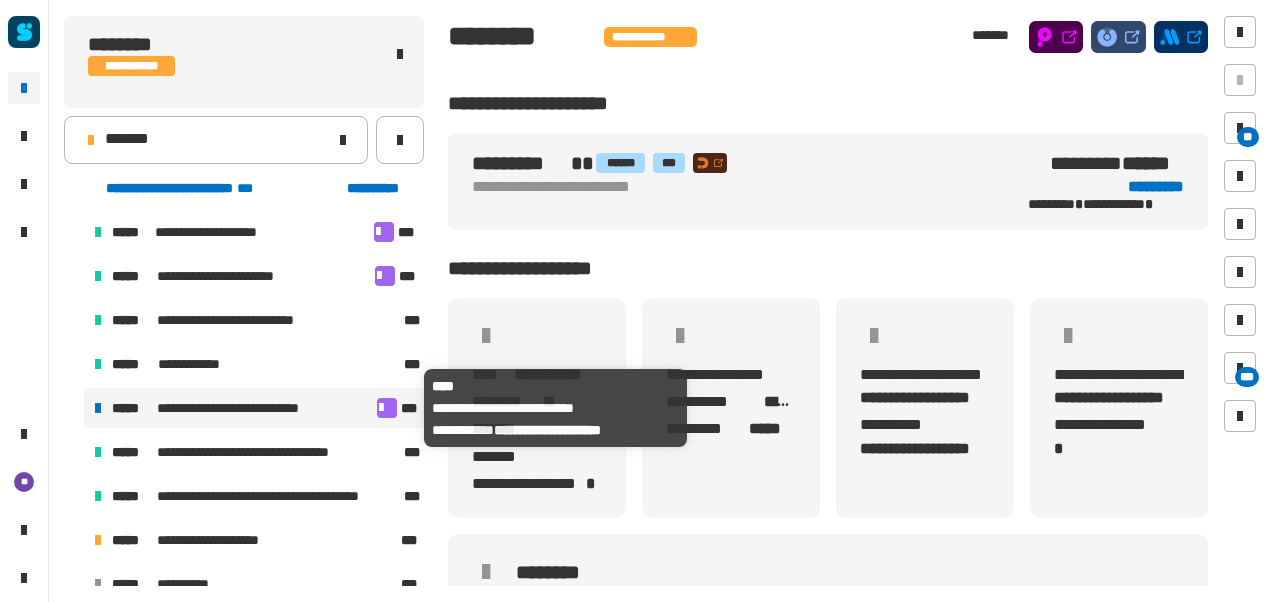 click on "**********" at bounding box center [245, 408] 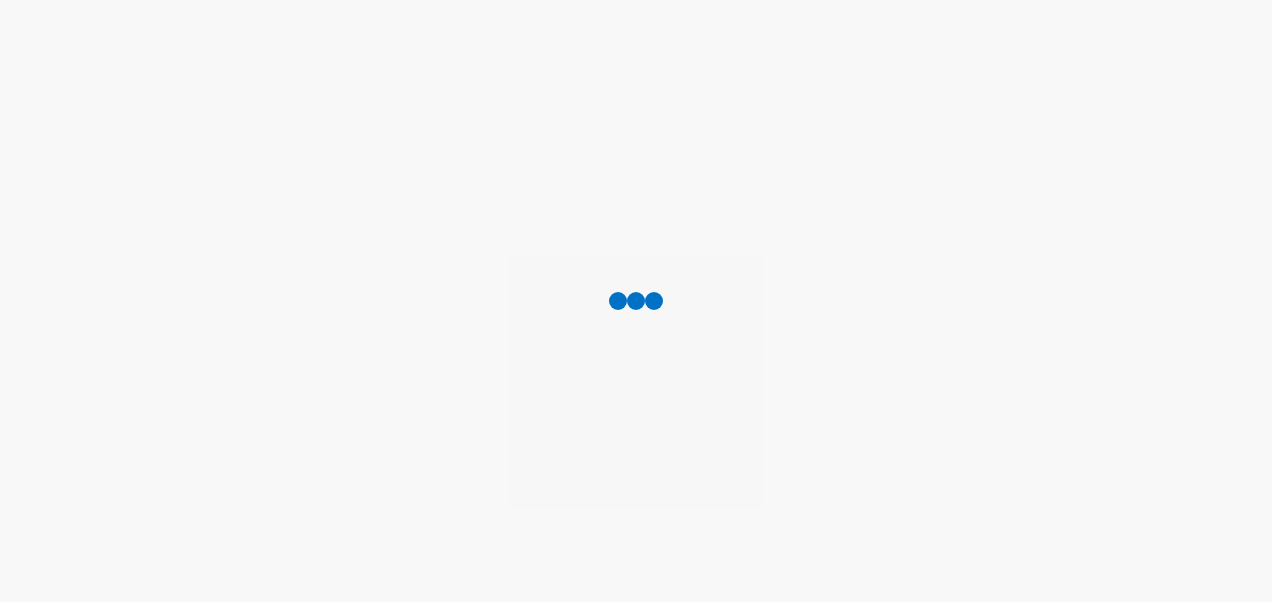 scroll, scrollTop: 0, scrollLeft: 0, axis: both 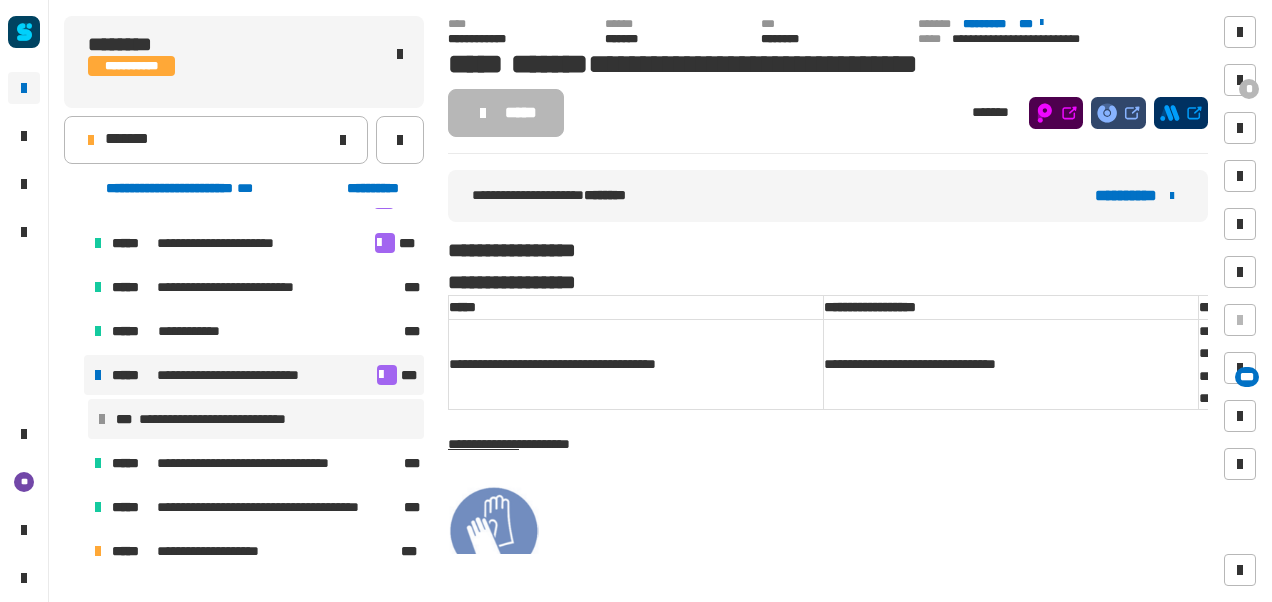 click at bounding box center [387, 375] 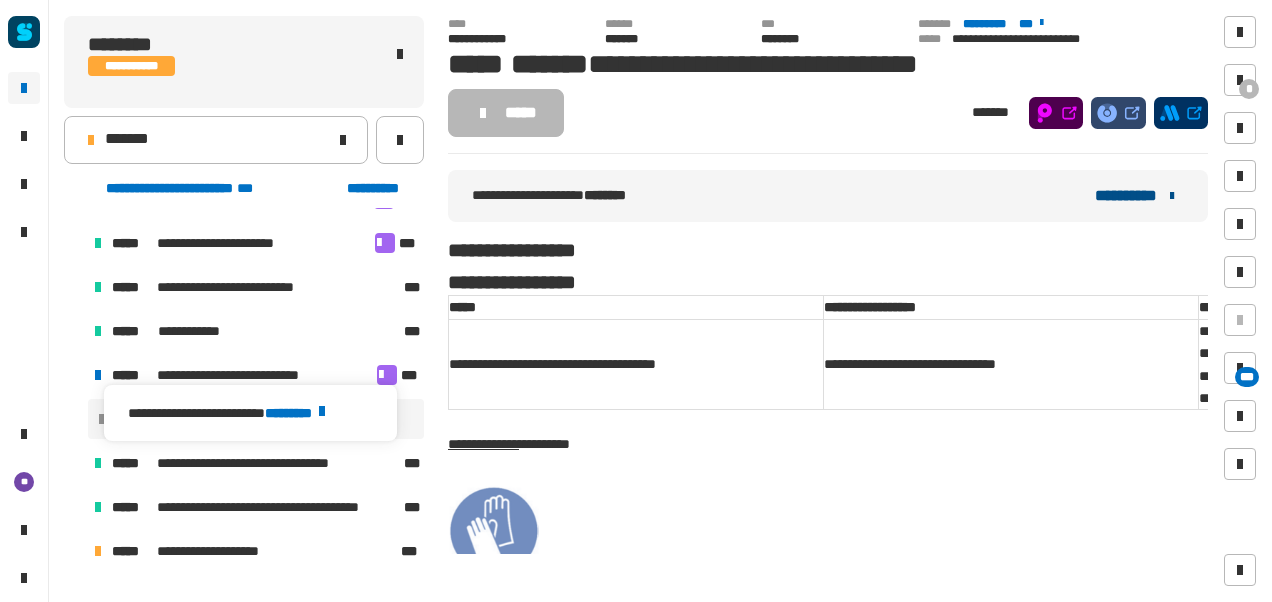 click on "**********" 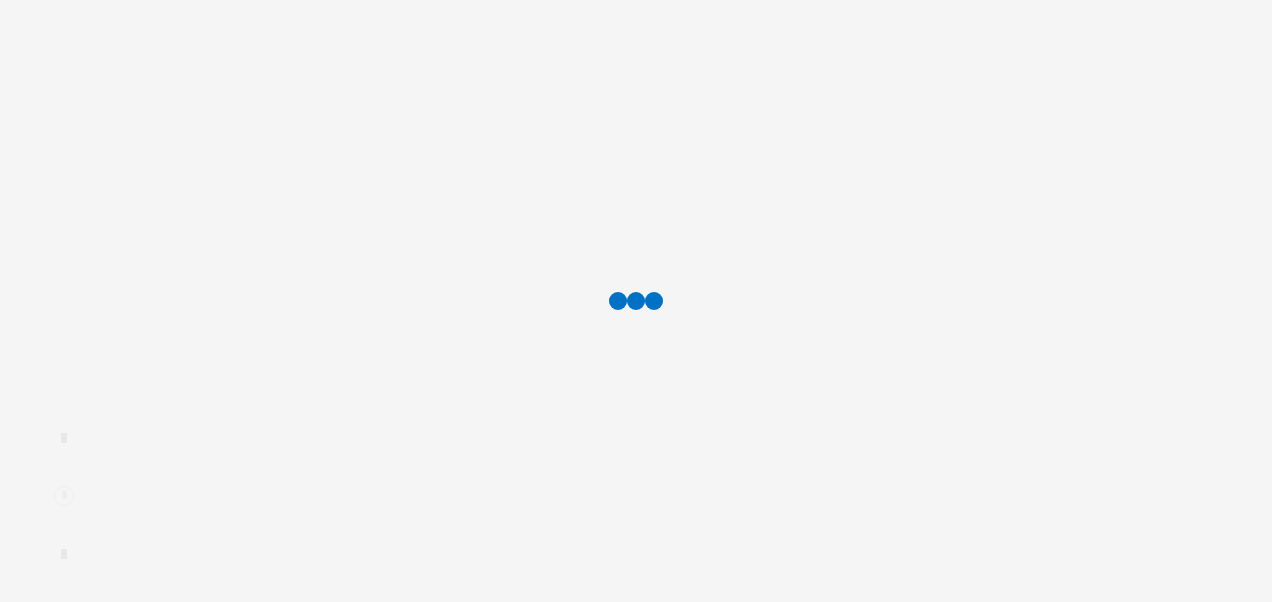 scroll, scrollTop: 0, scrollLeft: 0, axis: both 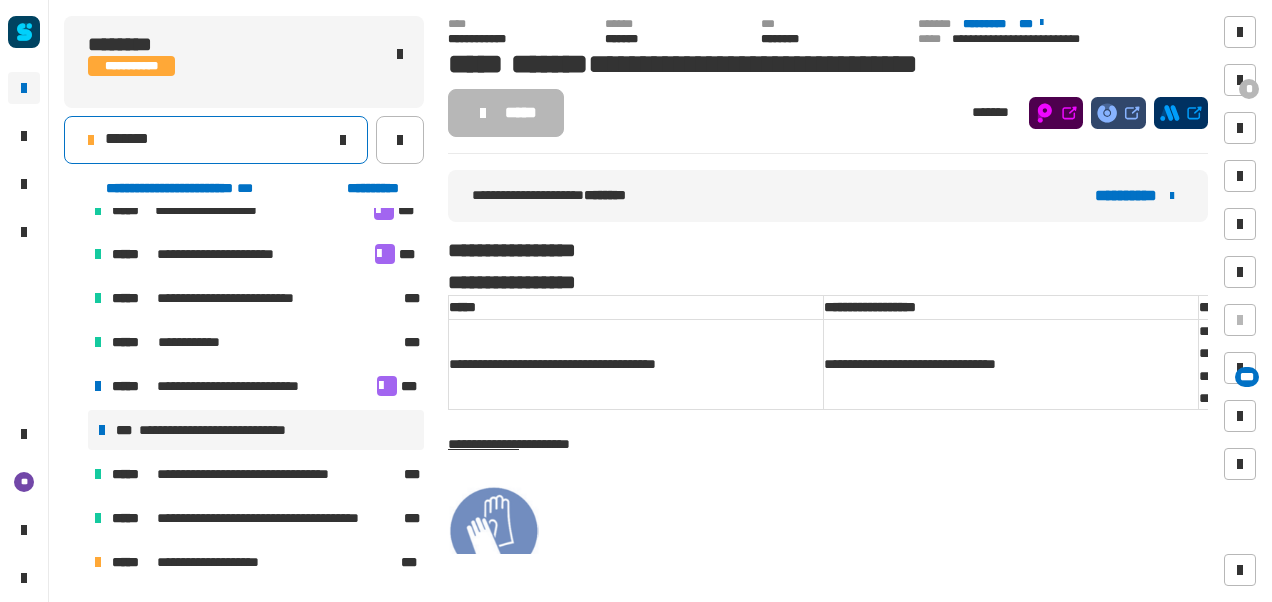 click on "*******" 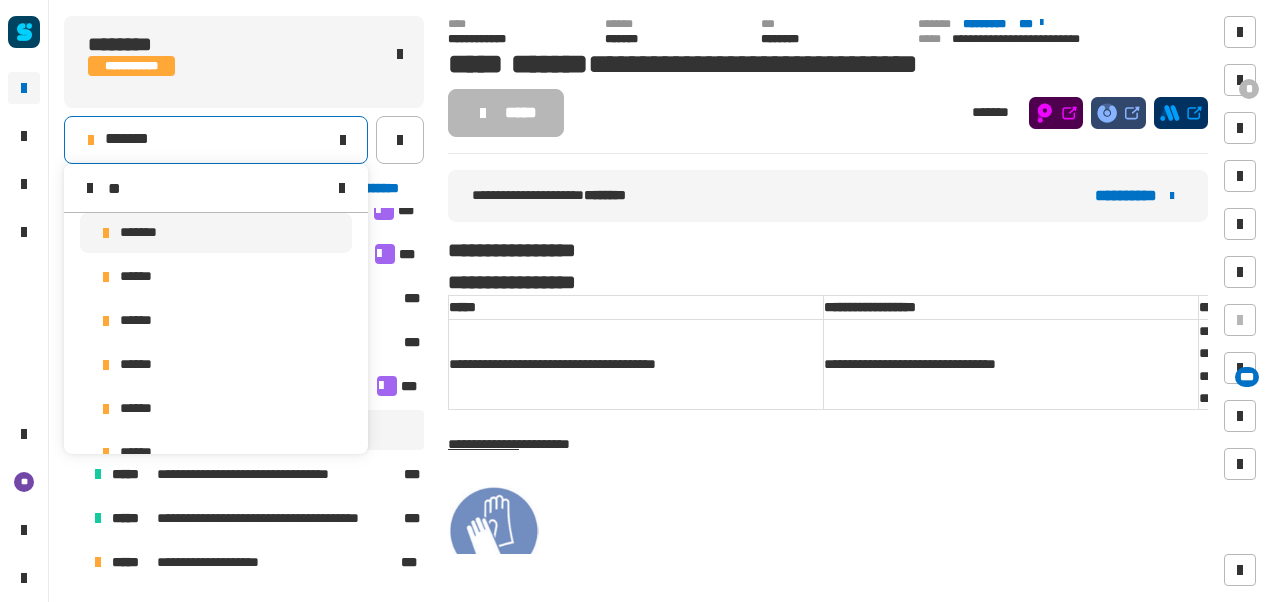 scroll, scrollTop: 0, scrollLeft: 0, axis: both 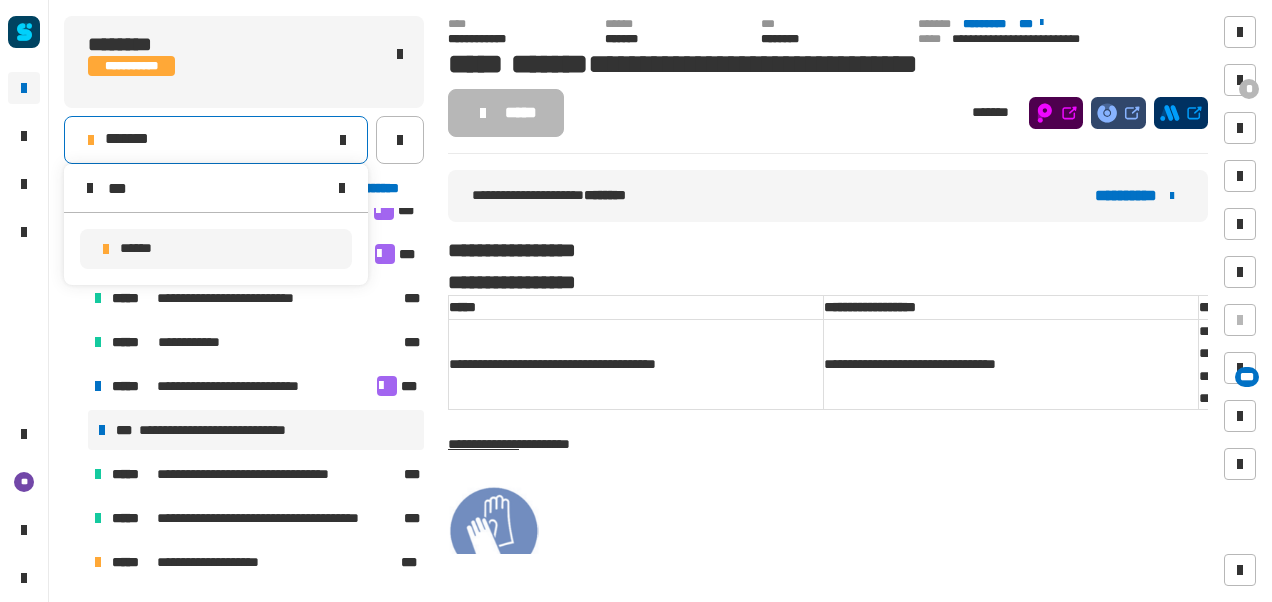 type on "***" 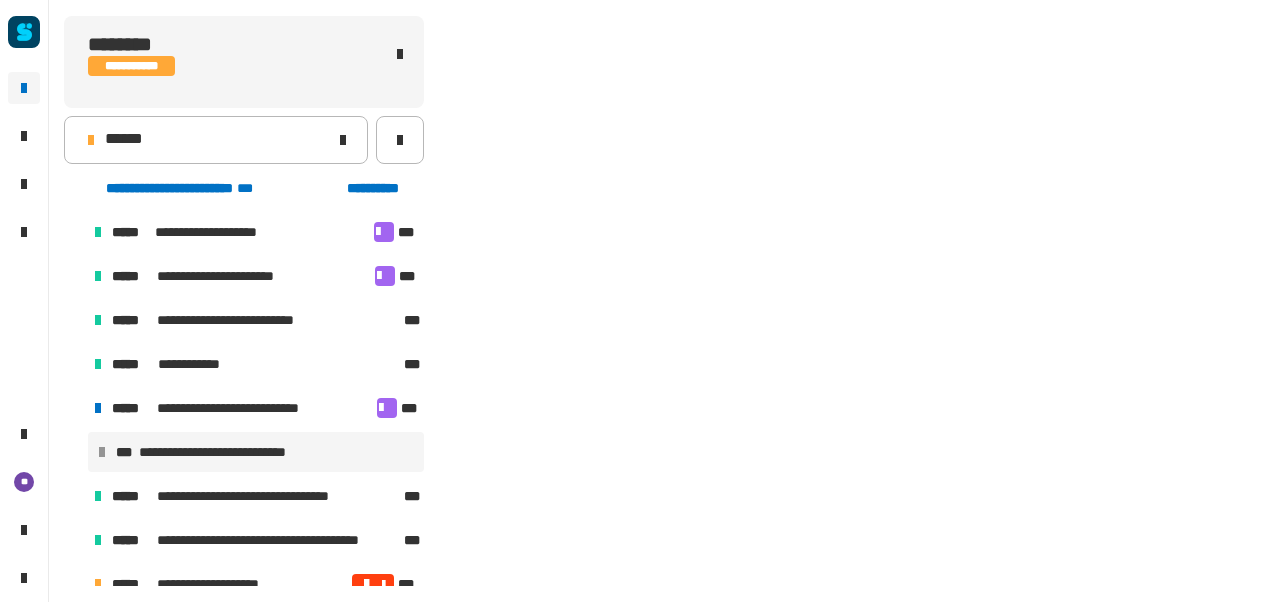 scroll, scrollTop: 33, scrollLeft: 0, axis: vertical 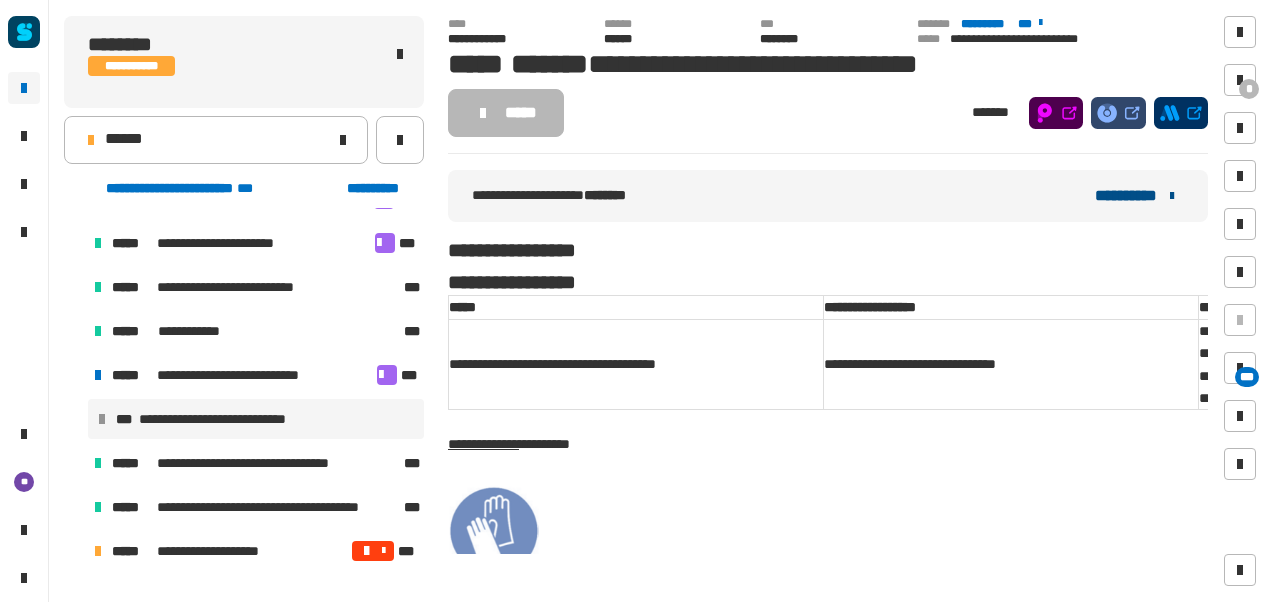 click on "**********" 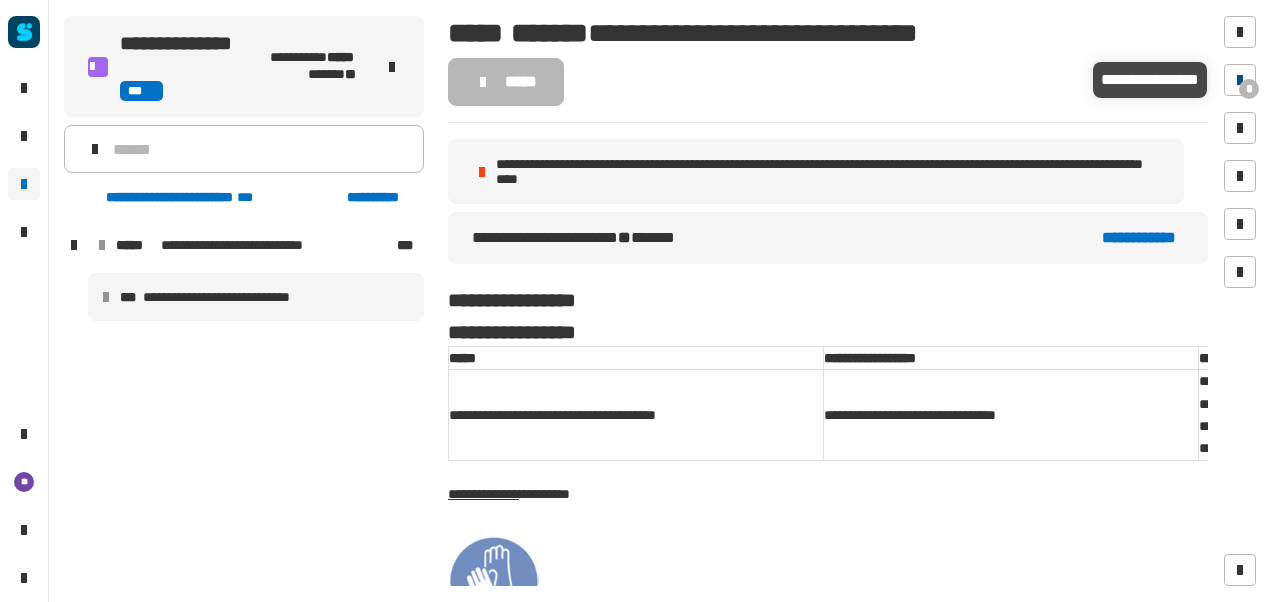 click at bounding box center (1240, 80) 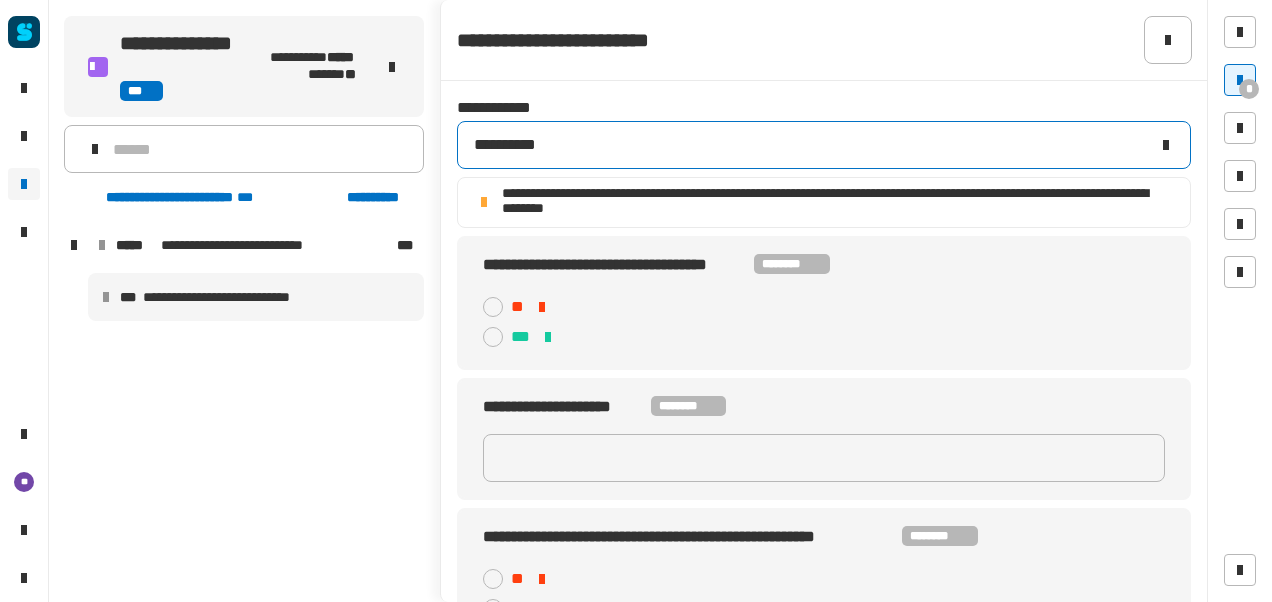 click on "**********" 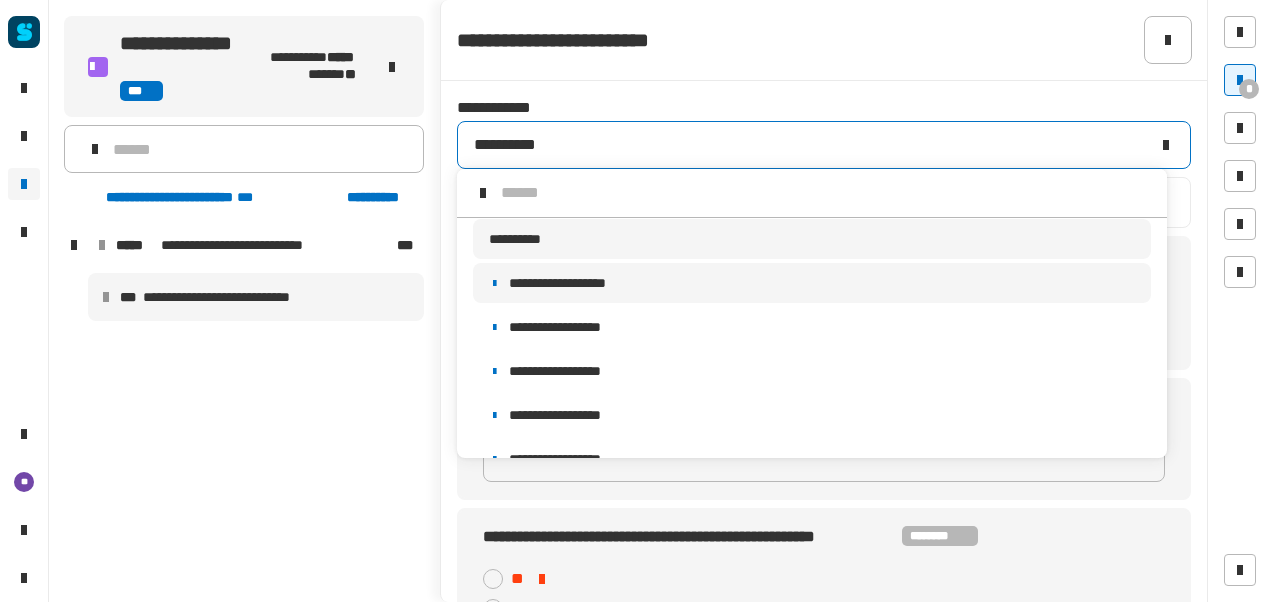 scroll, scrollTop: 16, scrollLeft: 0, axis: vertical 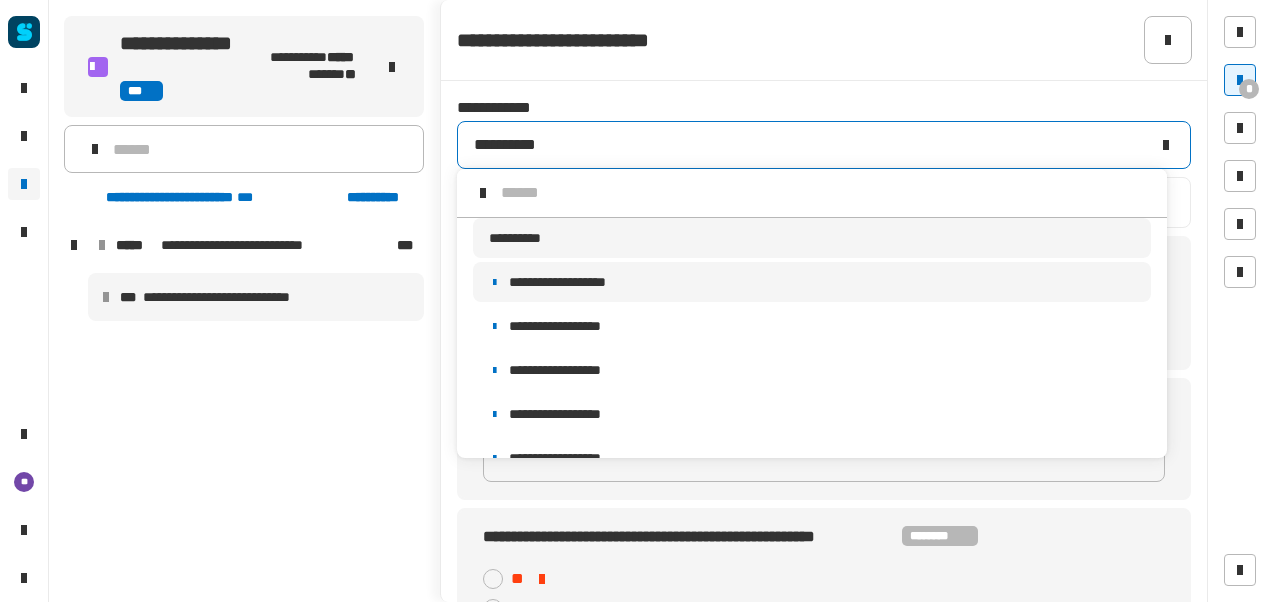 click on "**********" at bounding box center [566, 282] 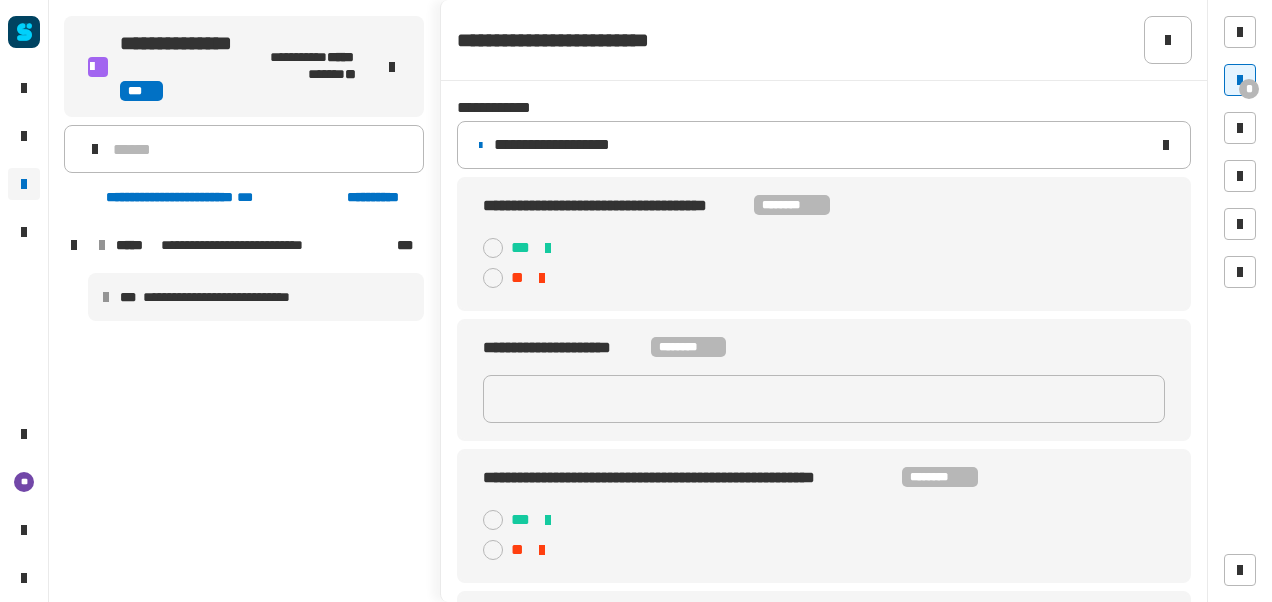 click 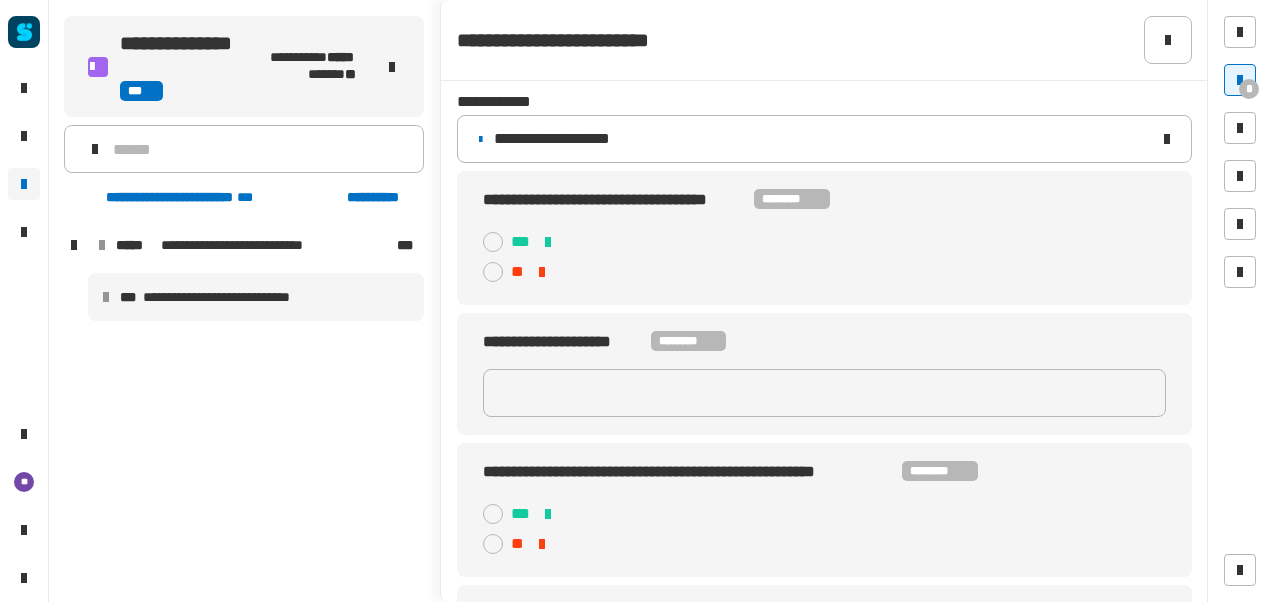 scroll, scrollTop: 2, scrollLeft: 0, axis: vertical 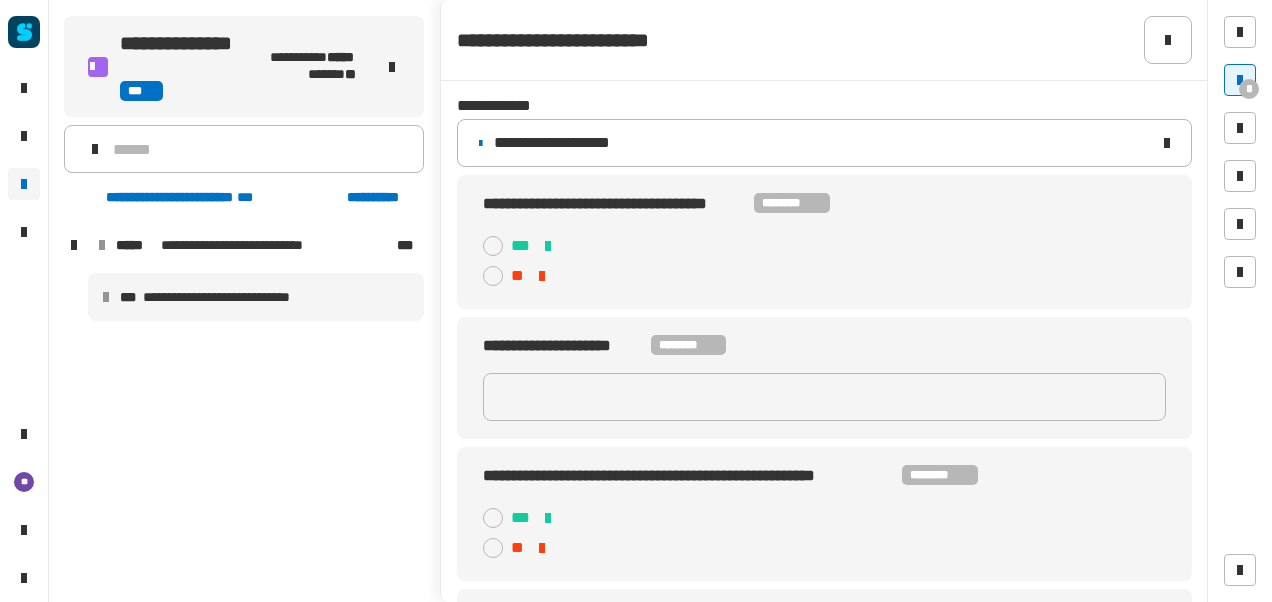 click 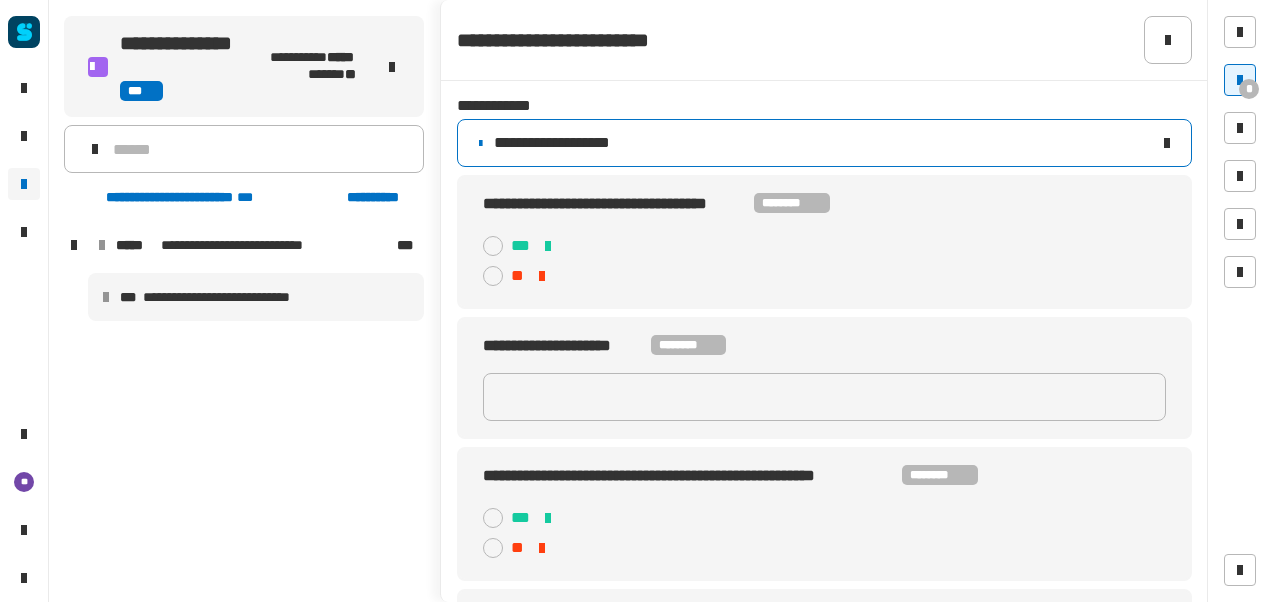 click 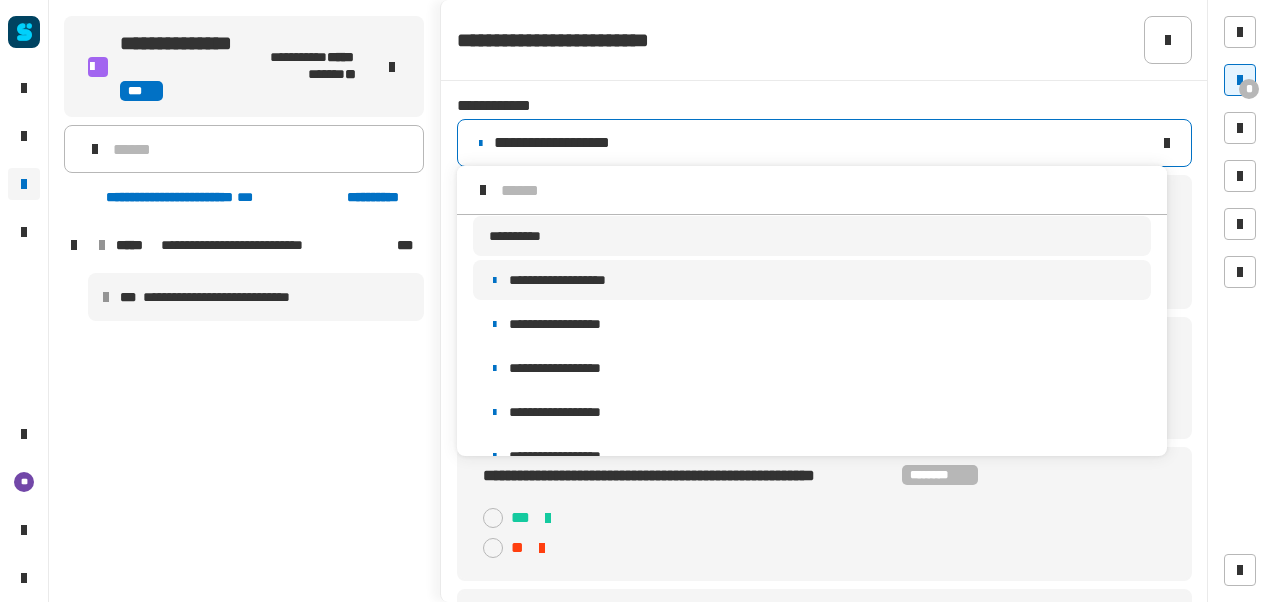 scroll, scrollTop: 16, scrollLeft: 0, axis: vertical 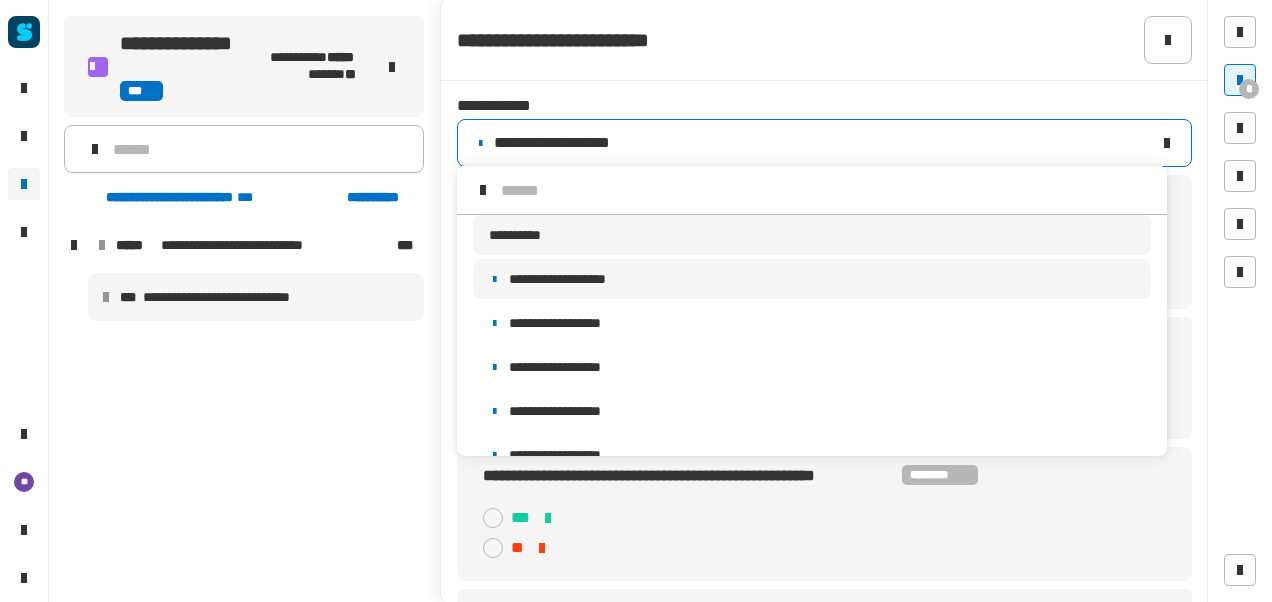 click on "**********" at bounding box center (812, 235) 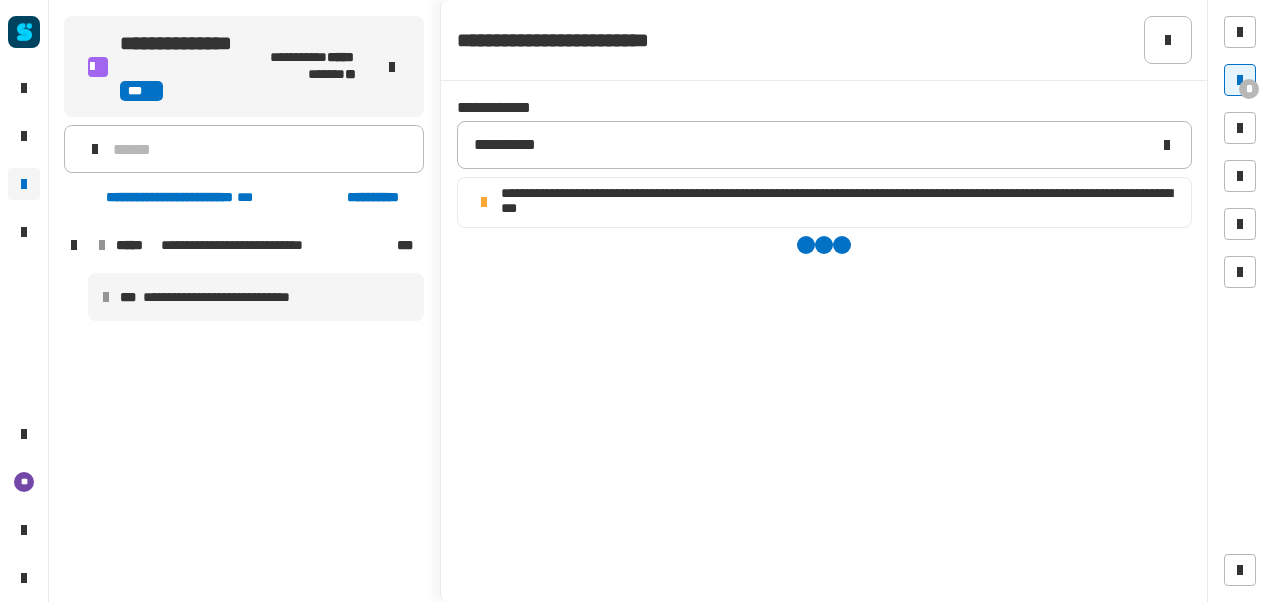 scroll, scrollTop: 0, scrollLeft: 0, axis: both 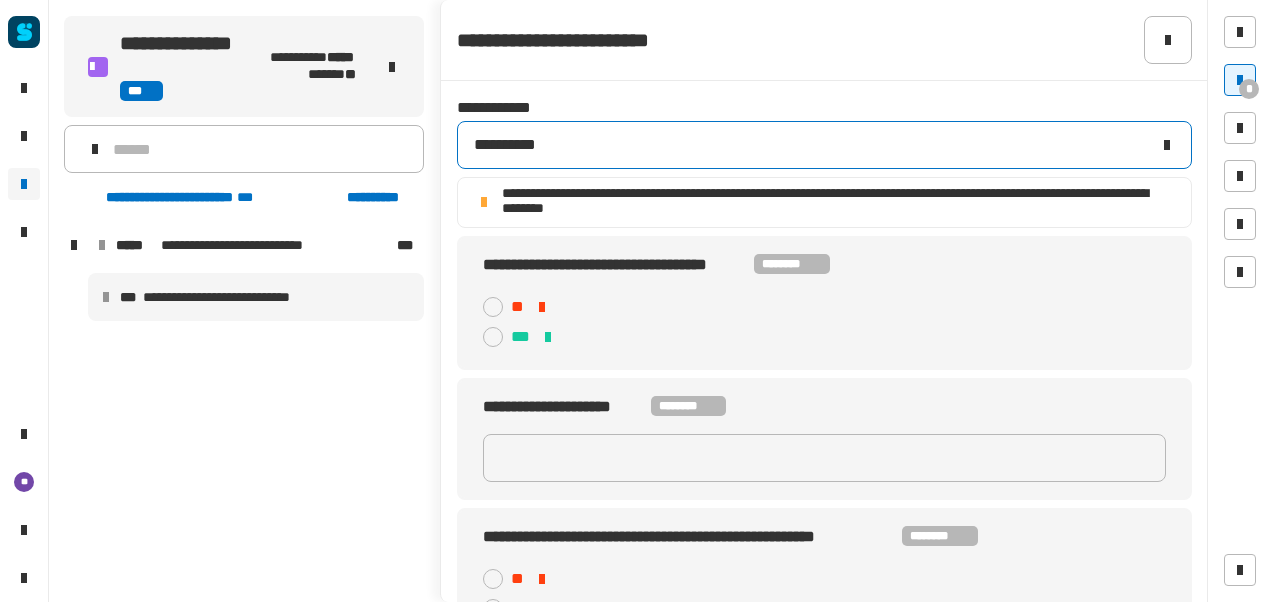 click on "**********" 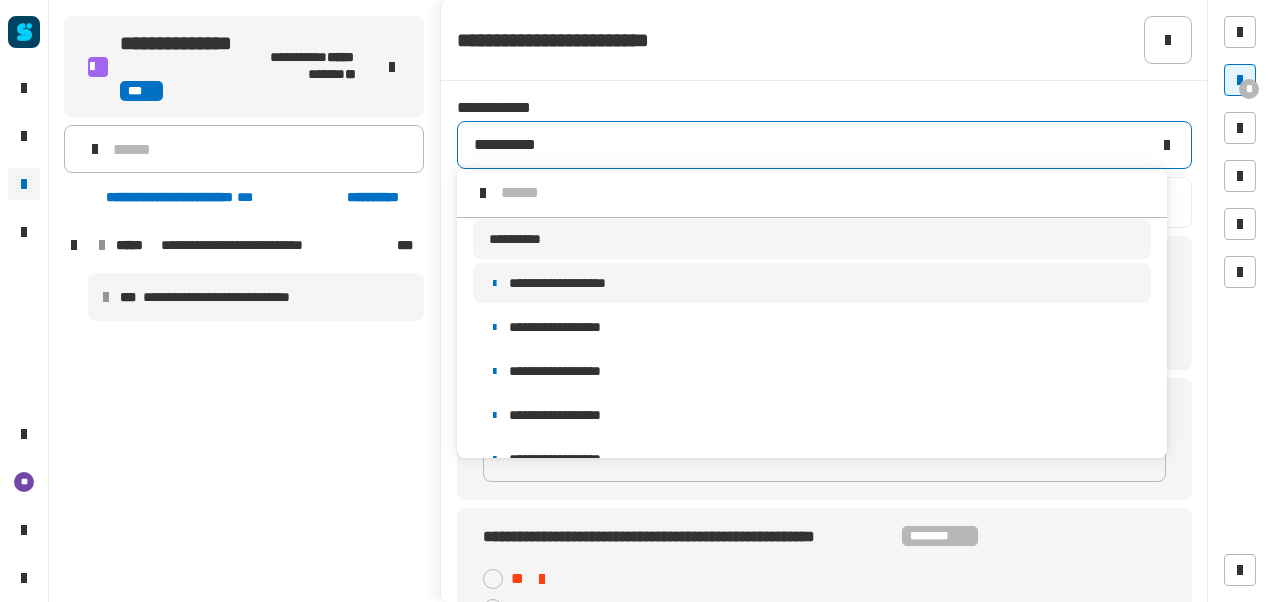 scroll, scrollTop: 16, scrollLeft: 0, axis: vertical 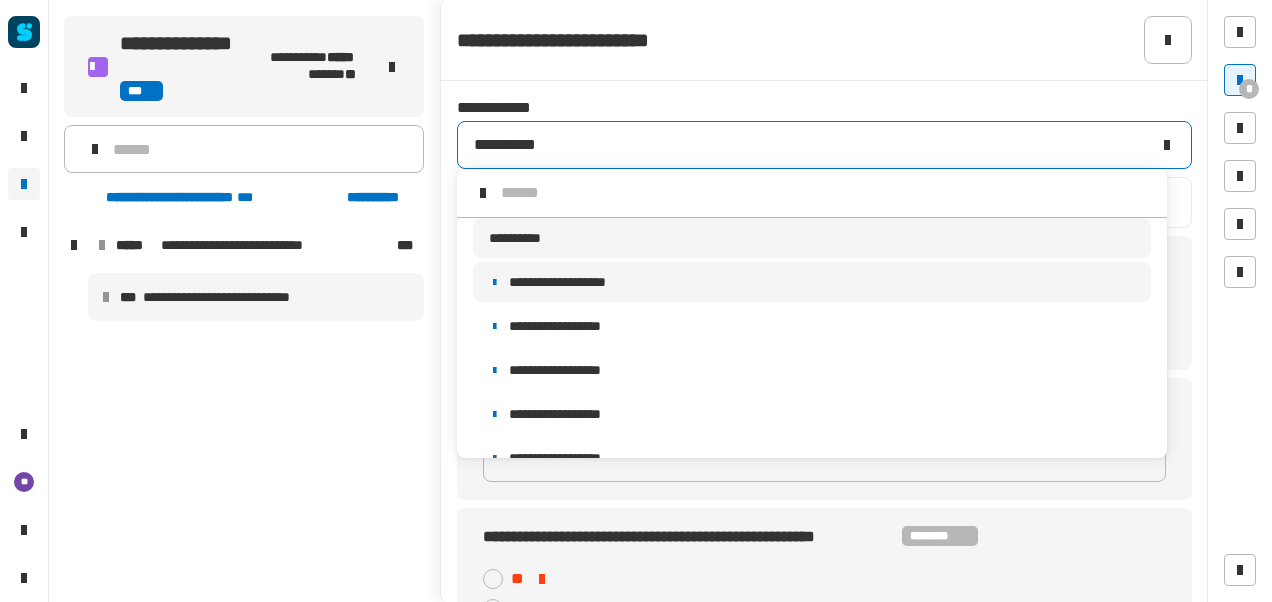 click on "**********" at bounding box center (566, 282) 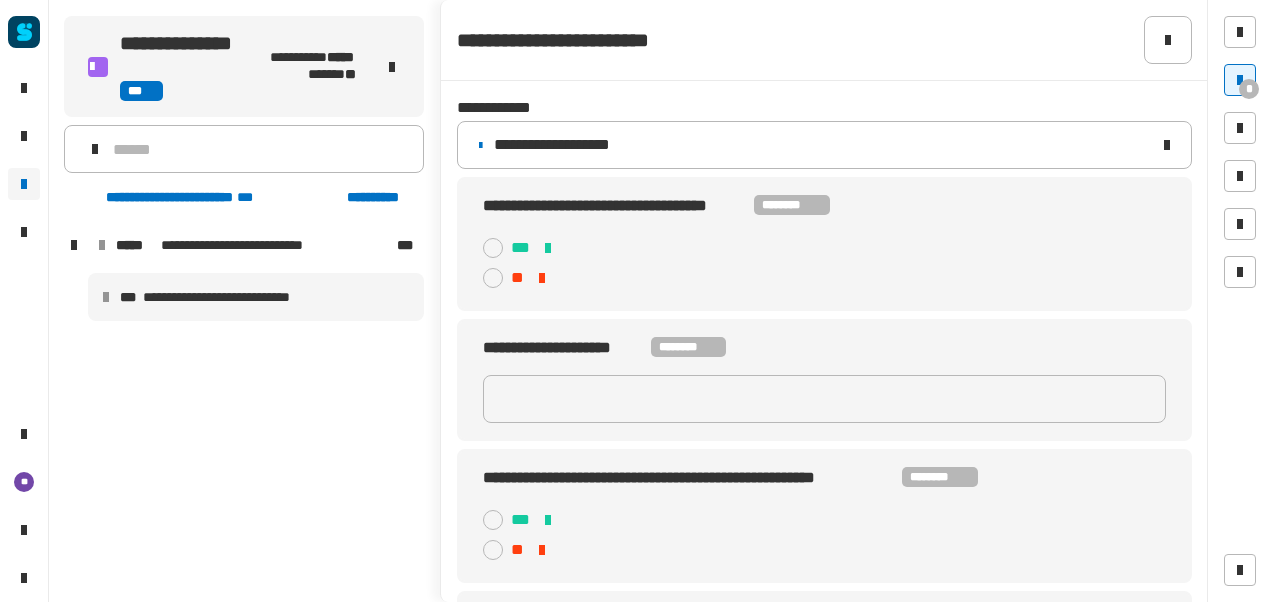 click 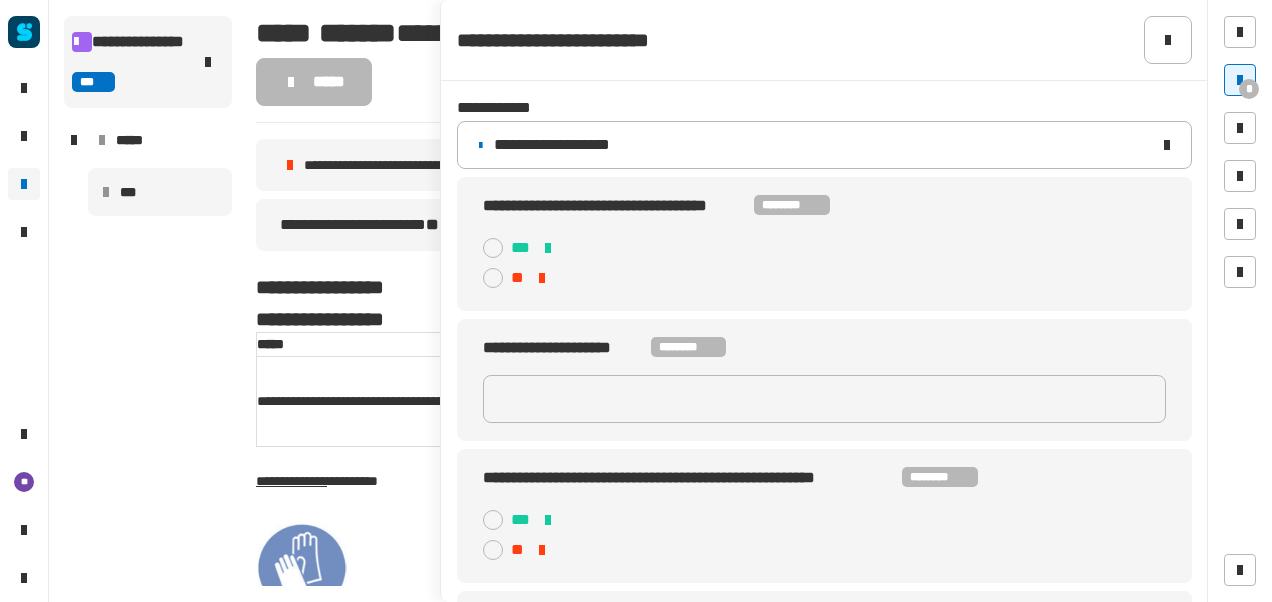 drag, startPoint x: 1172, startPoint y: 35, endPoint x: 413, endPoint y: 44, distance: 759.05334 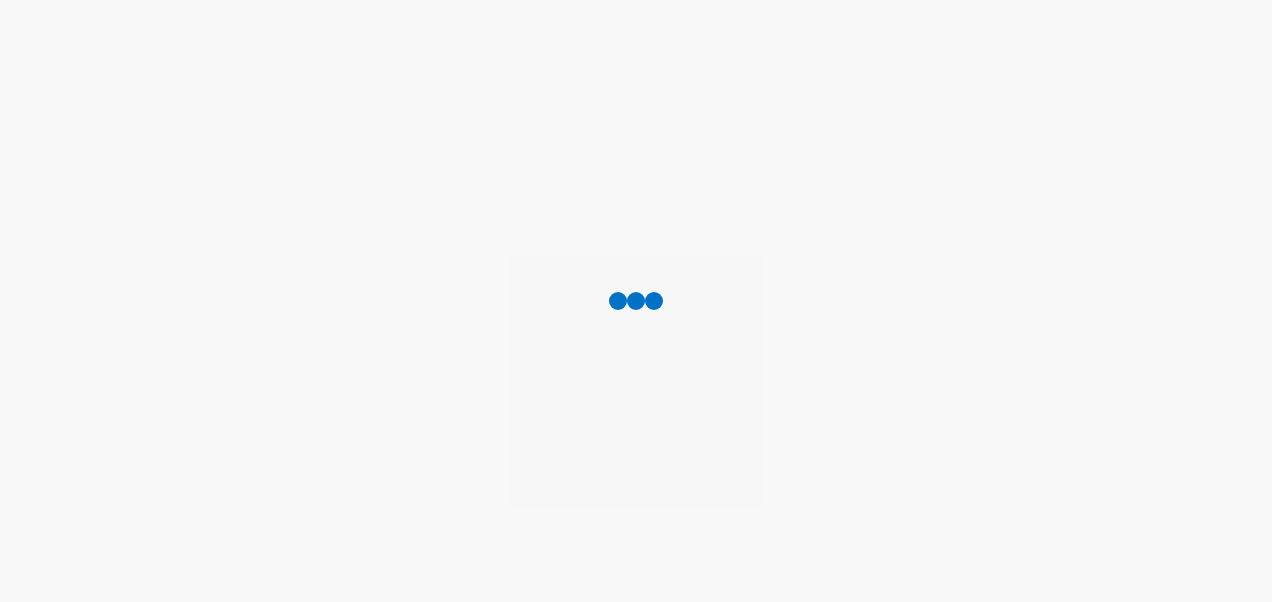 scroll, scrollTop: 0, scrollLeft: 0, axis: both 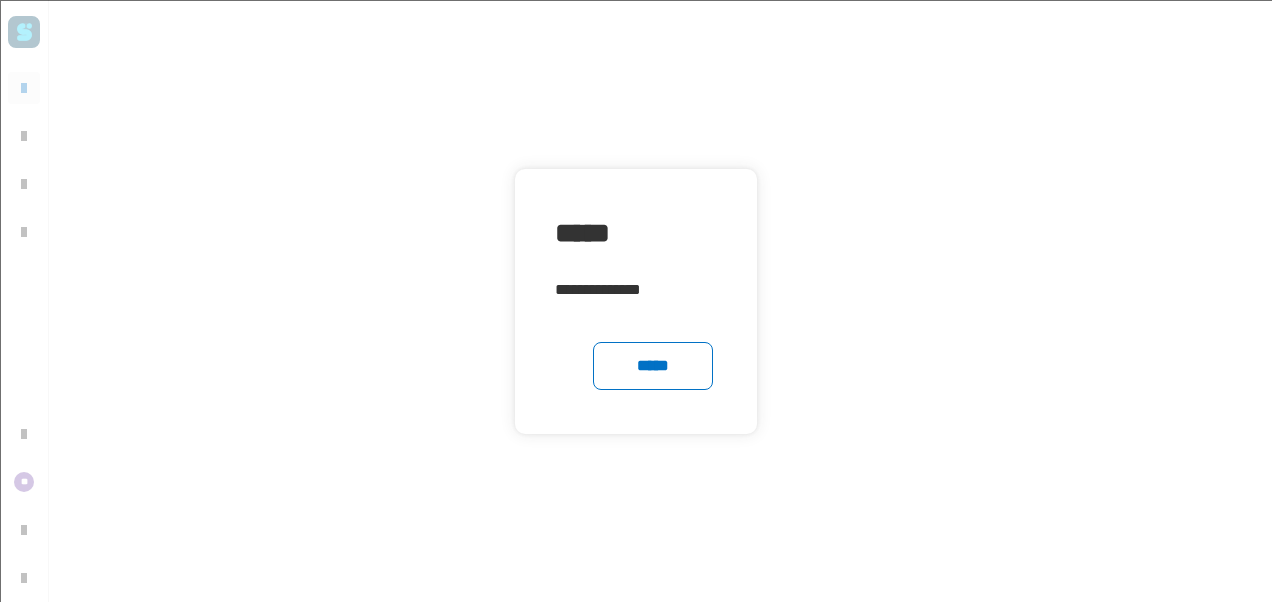 click 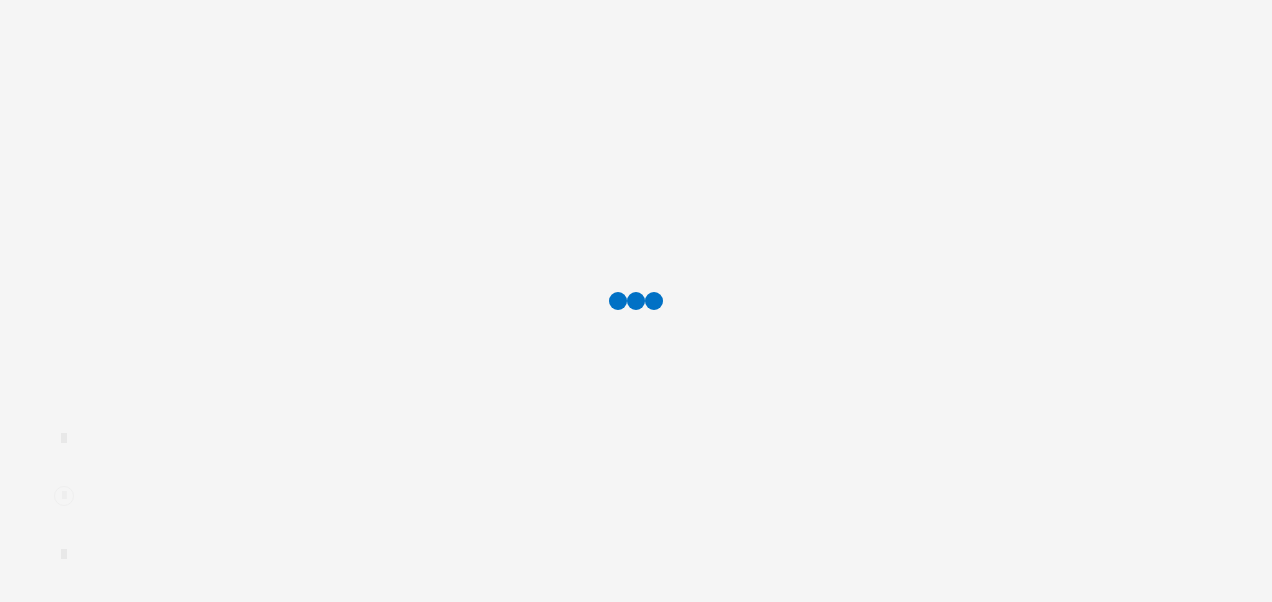 scroll, scrollTop: 0, scrollLeft: 0, axis: both 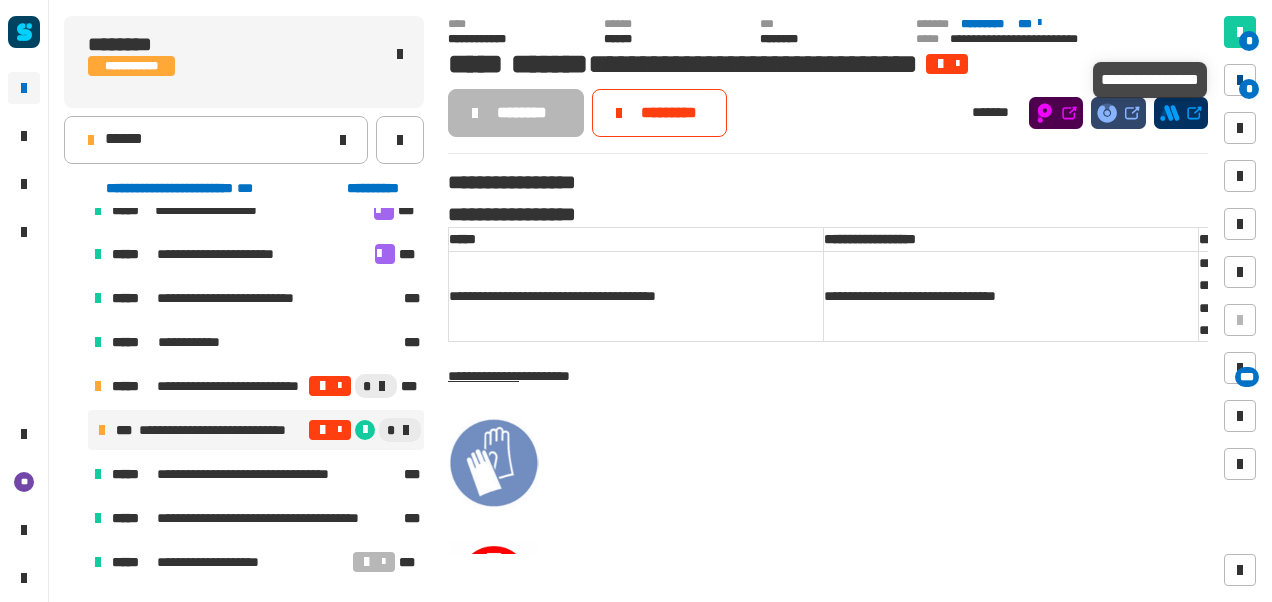 click at bounding box center [1240, 80] 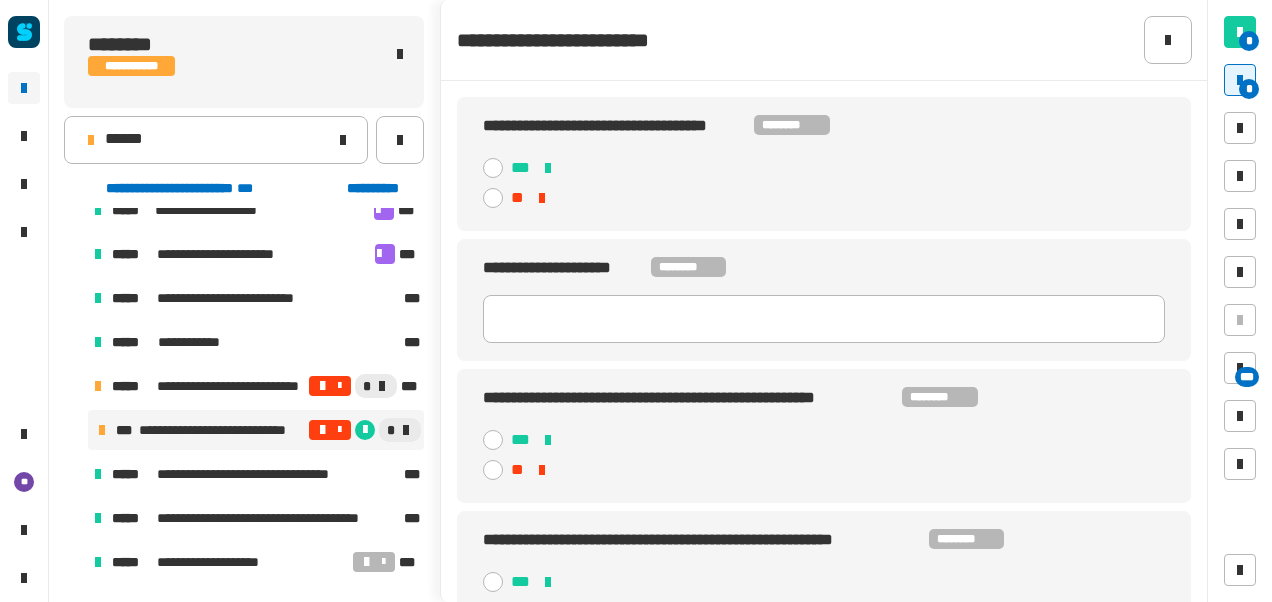 click 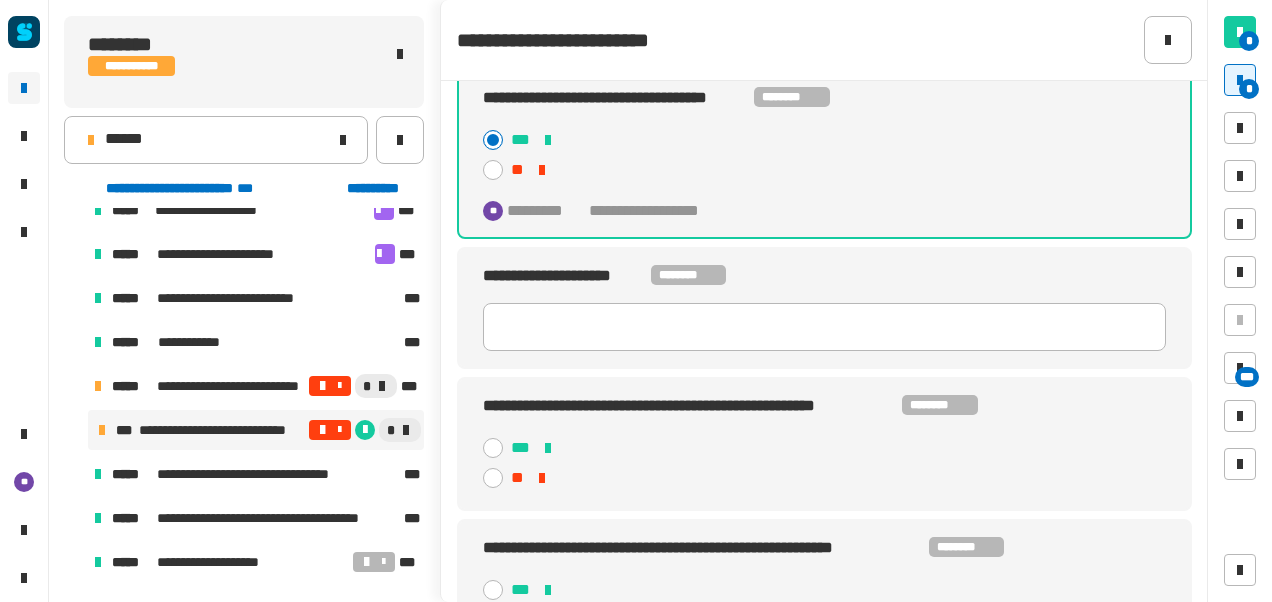 scroll, scrollTop: 78, scrollLeft: 0, axis: vertical 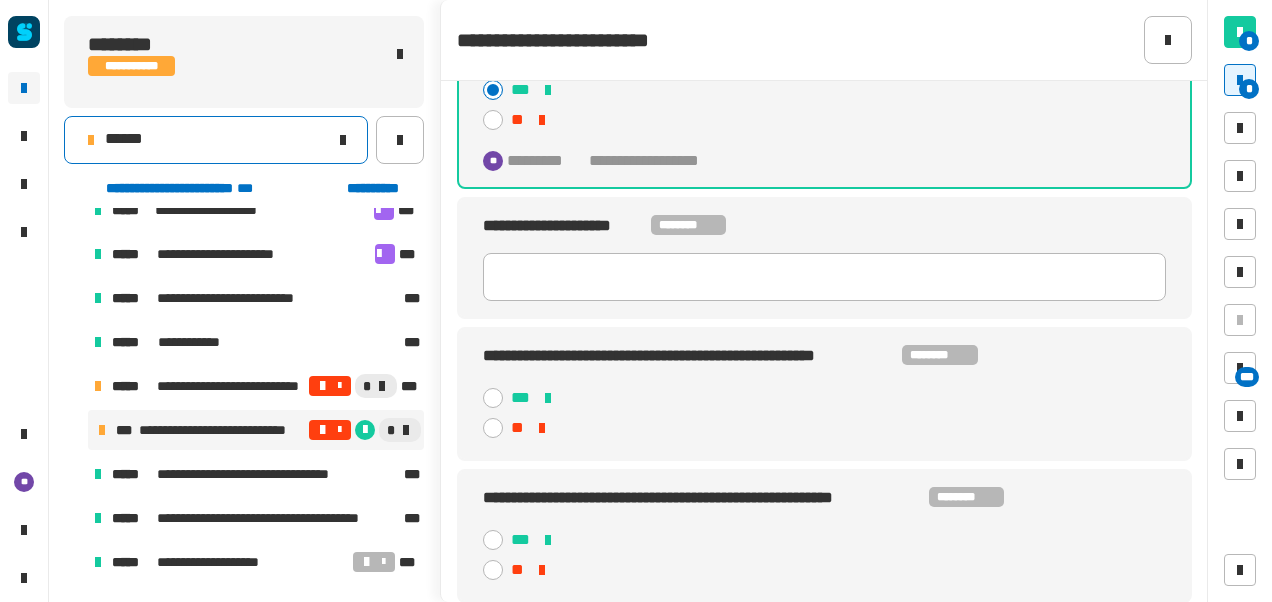 drag, startPoint x: 198, startPoint y: 129, endPoint x: 241, endPoint y: 124, distance: 43.289722 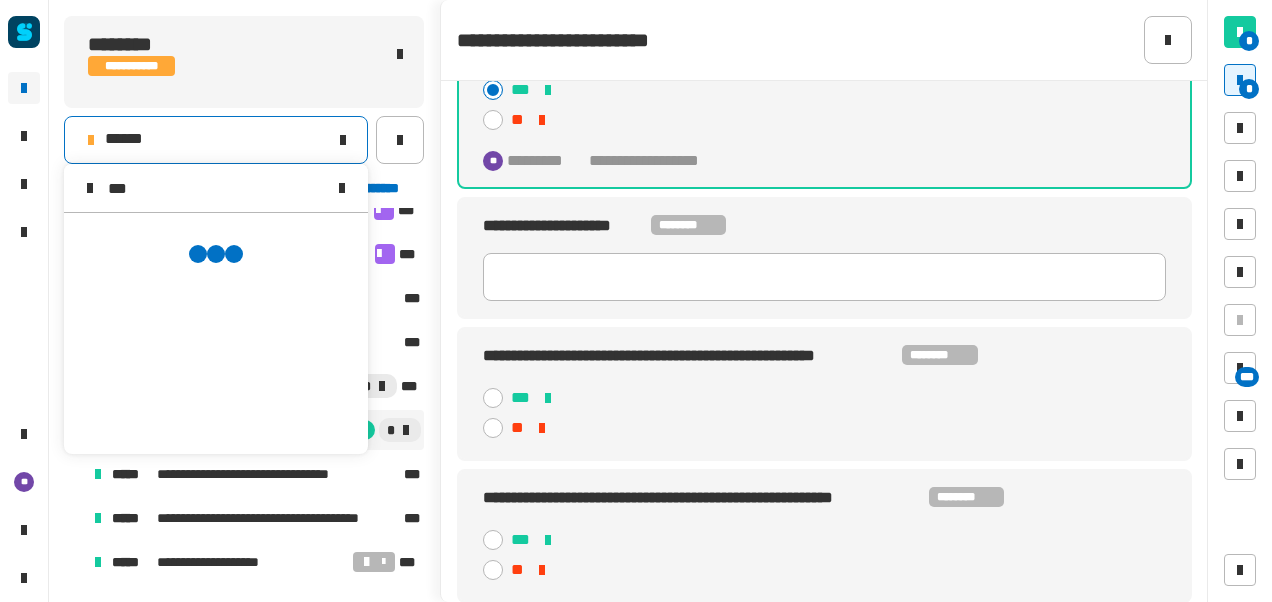 scroll, scrollTop: 0, scrollLeft: 0, axis: both 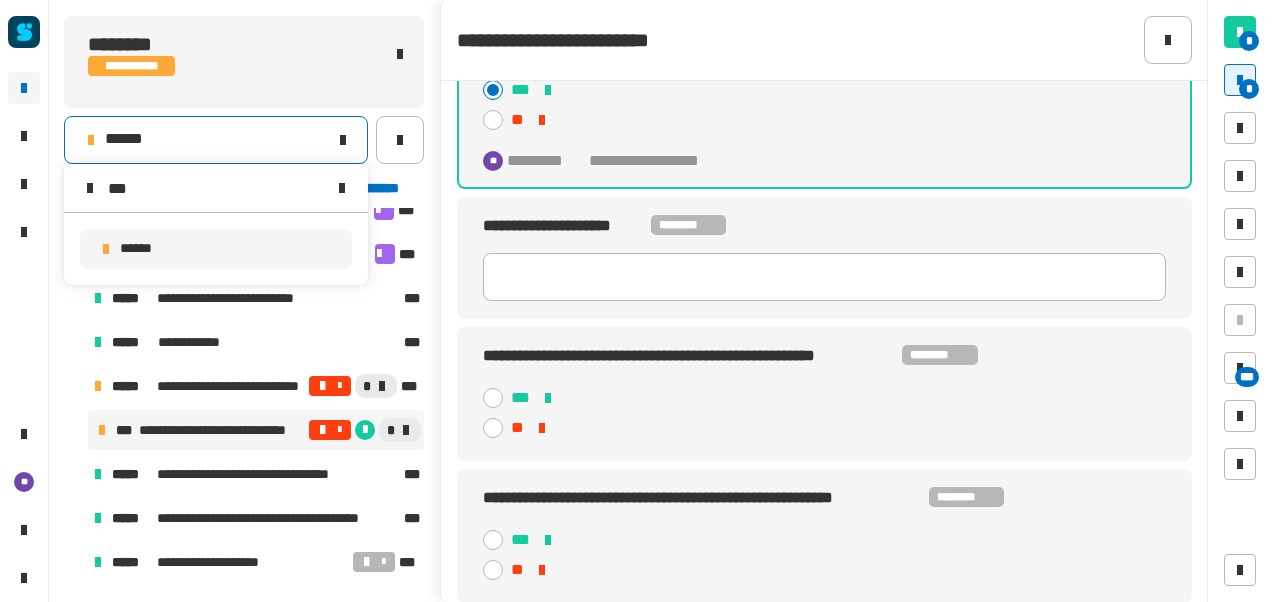 type on "***" 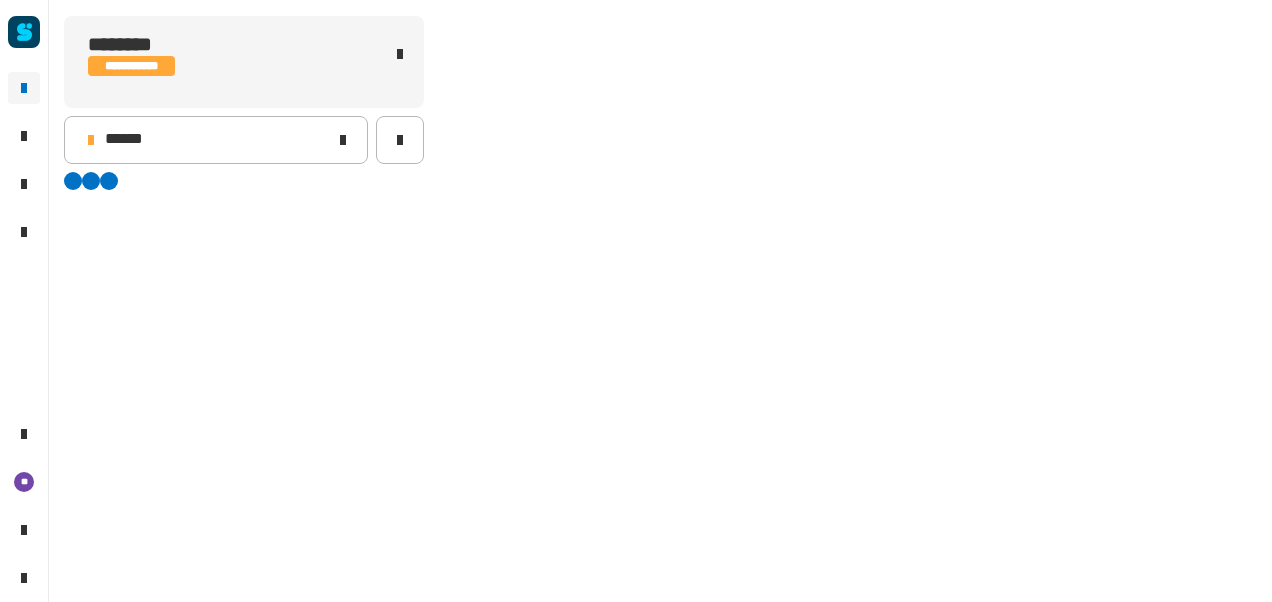 scroll, scrollTop: 0, scrollLeft: 0, axis: both 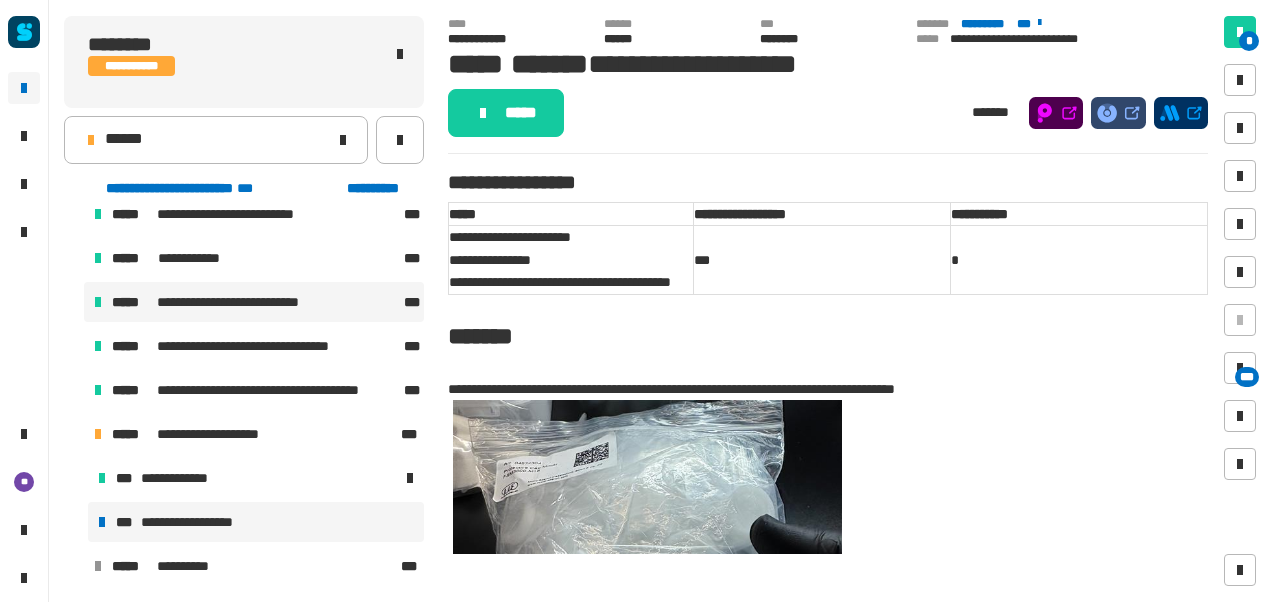 click on "**********" at bounding box center [254, 302] 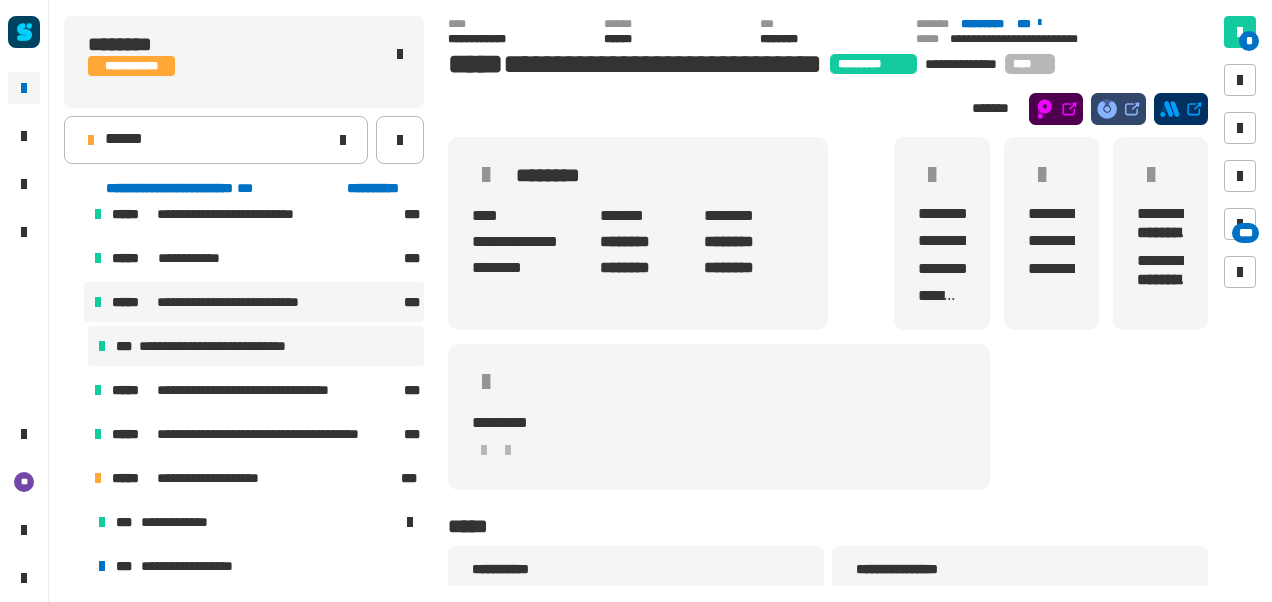 click on "**********" at bounding box center [234, 346] 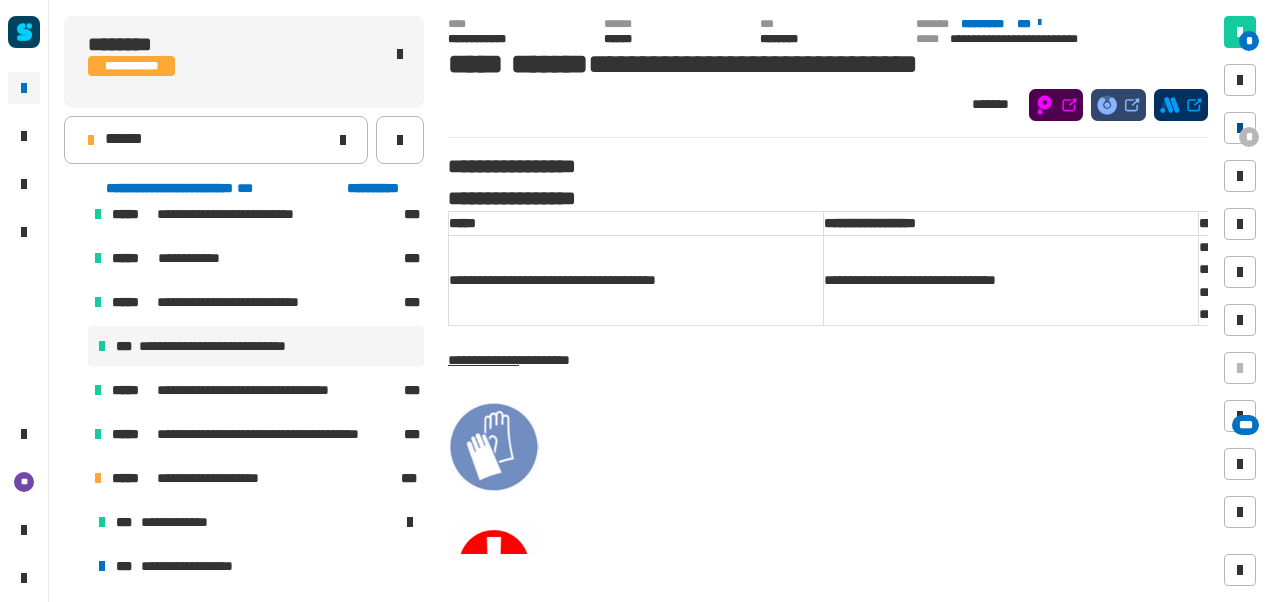 click on "*" at bounding box center [1249, 137] 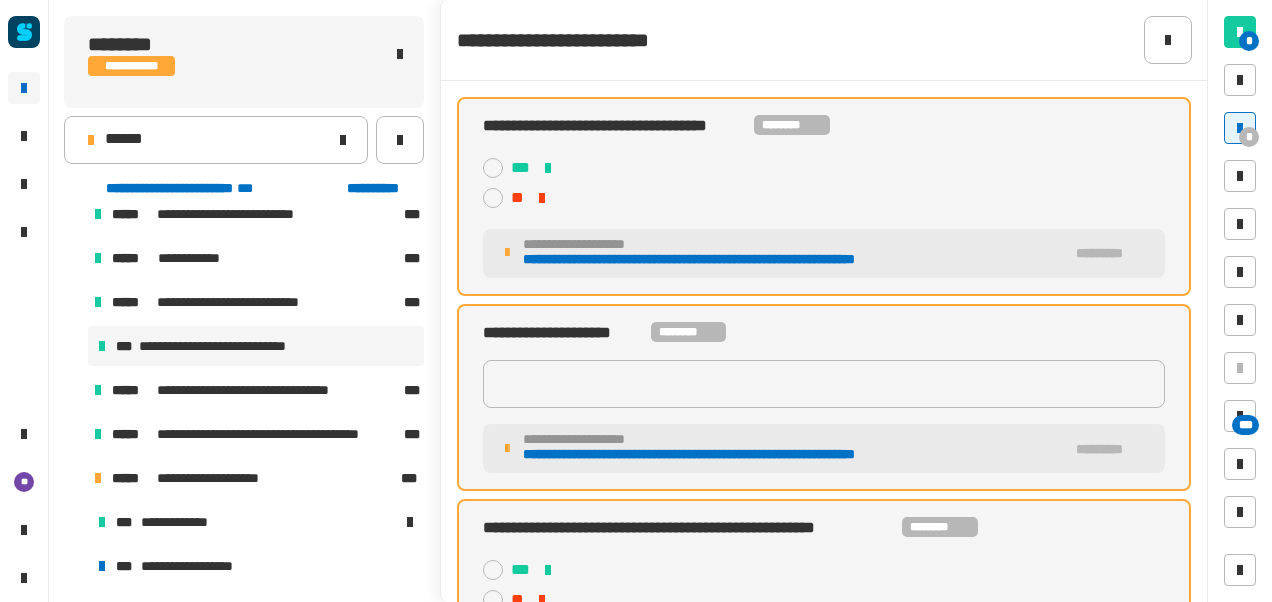click on "**" 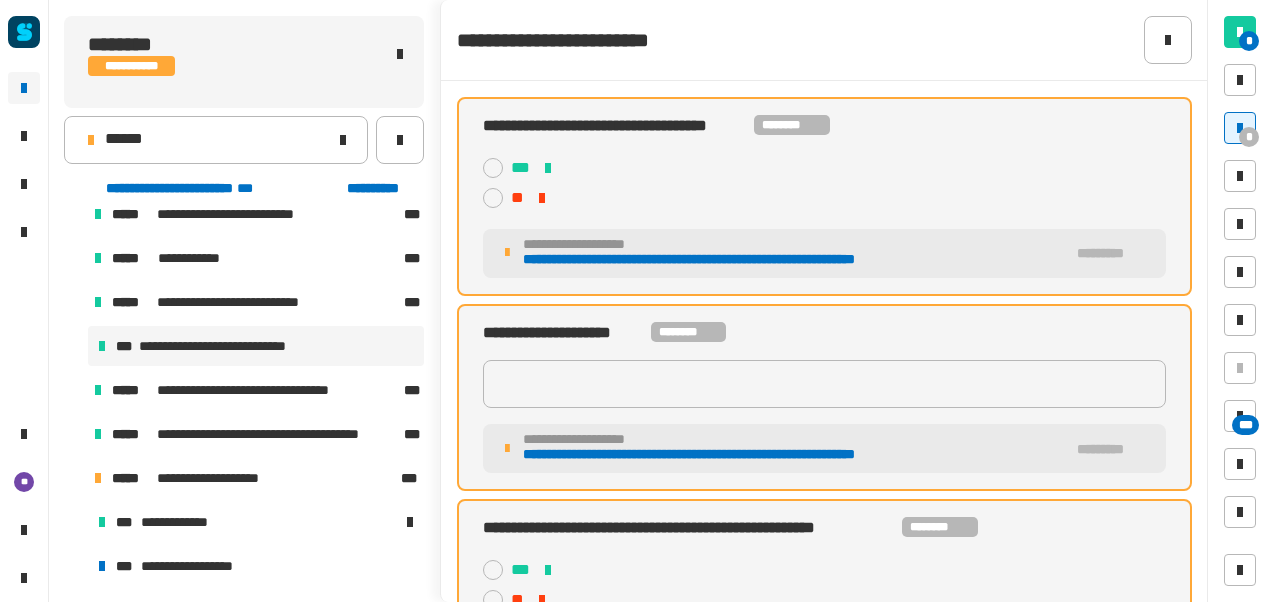 scroll, scrollTop: 0, scrollLeft: 0, axis: both 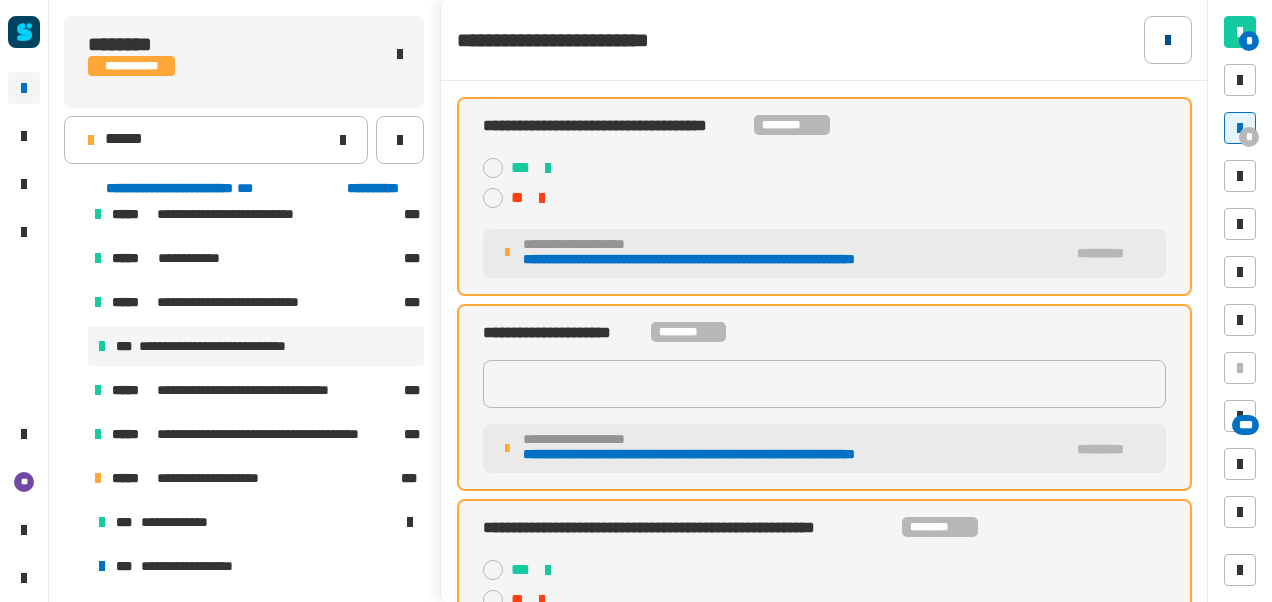 click 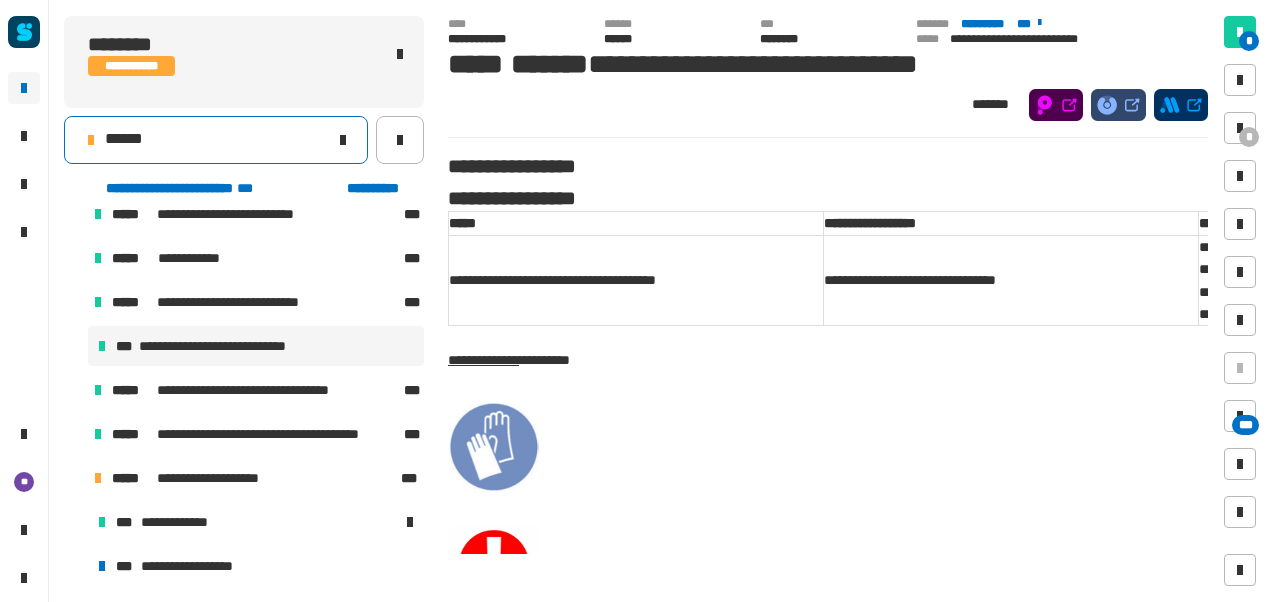 click on "******" 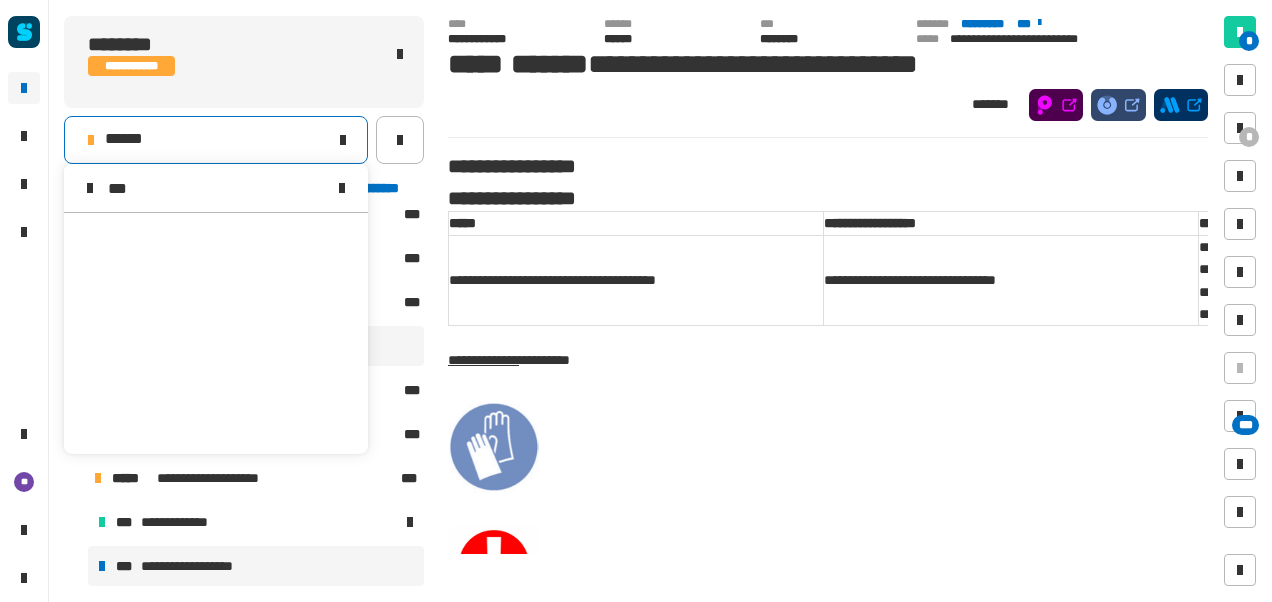 scroll, scrollTop: 0, scrollLeft: 0, axis: both 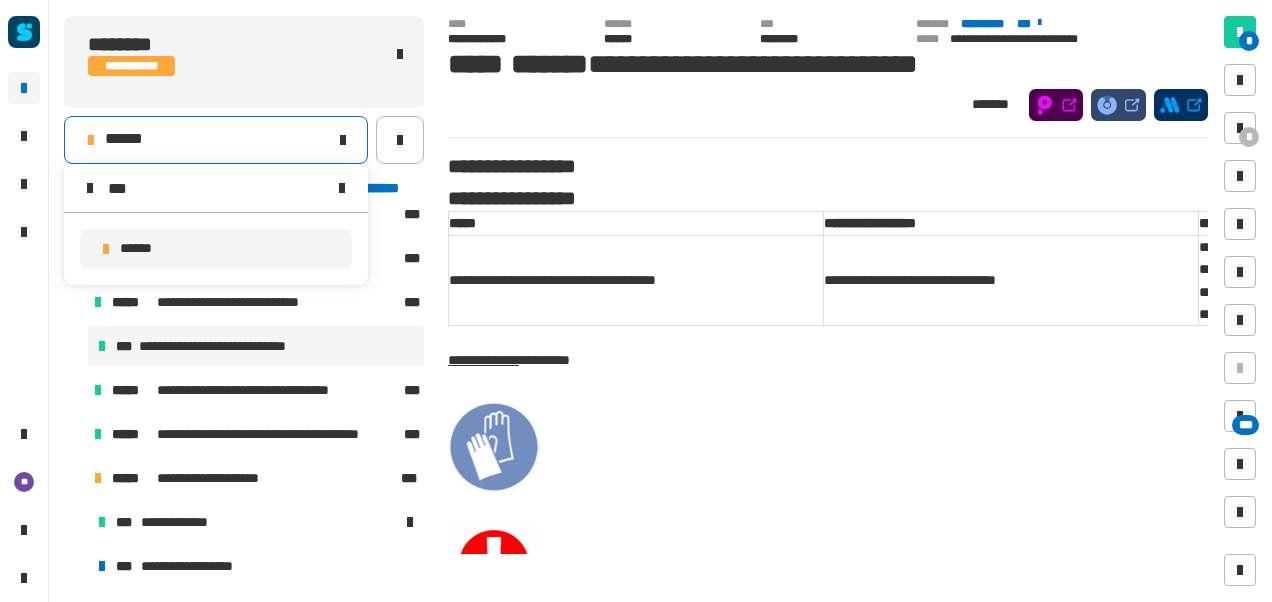 type on "***" 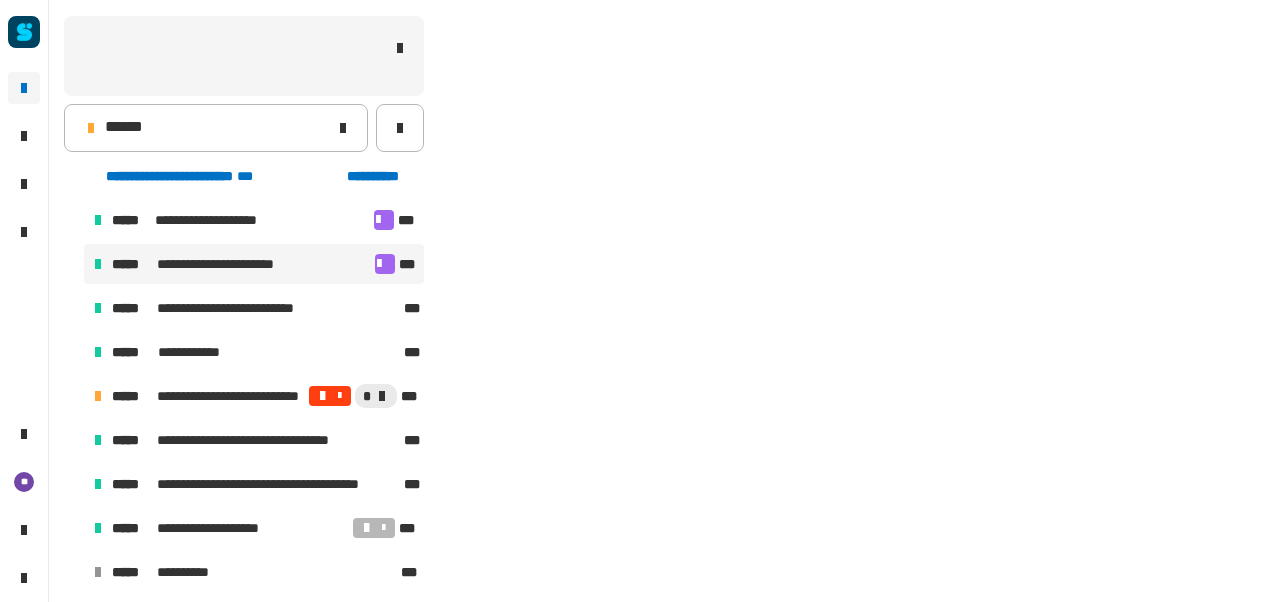 scroll, scrollTop: 33, scrollLeft: 0, axis: vertical 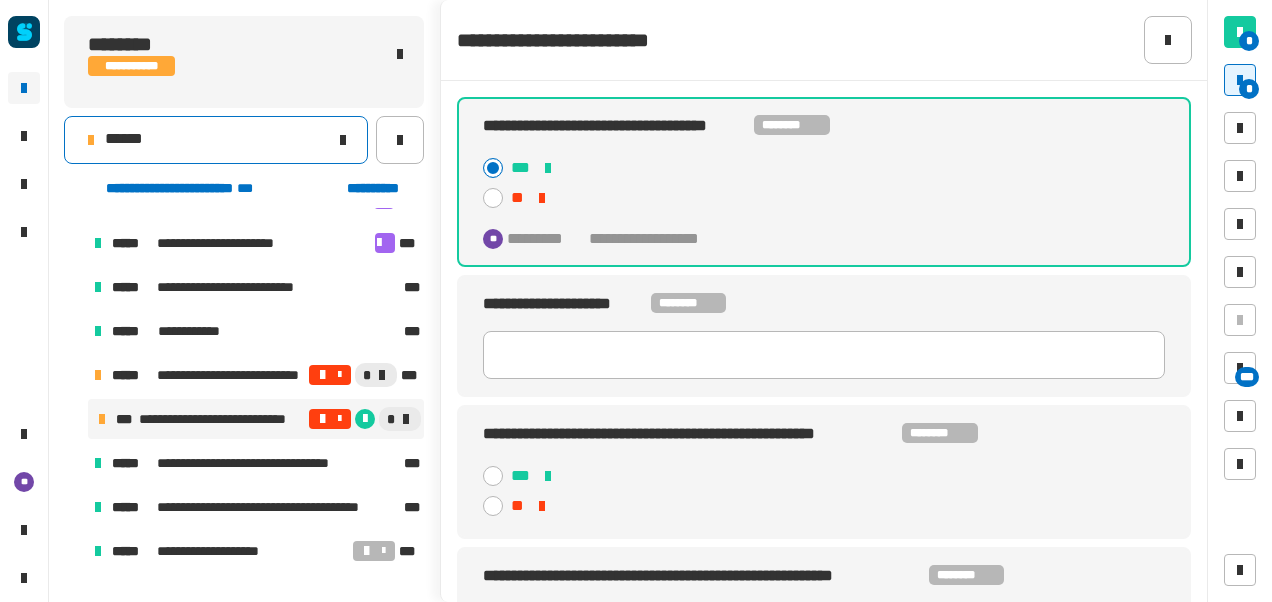 click on "******" 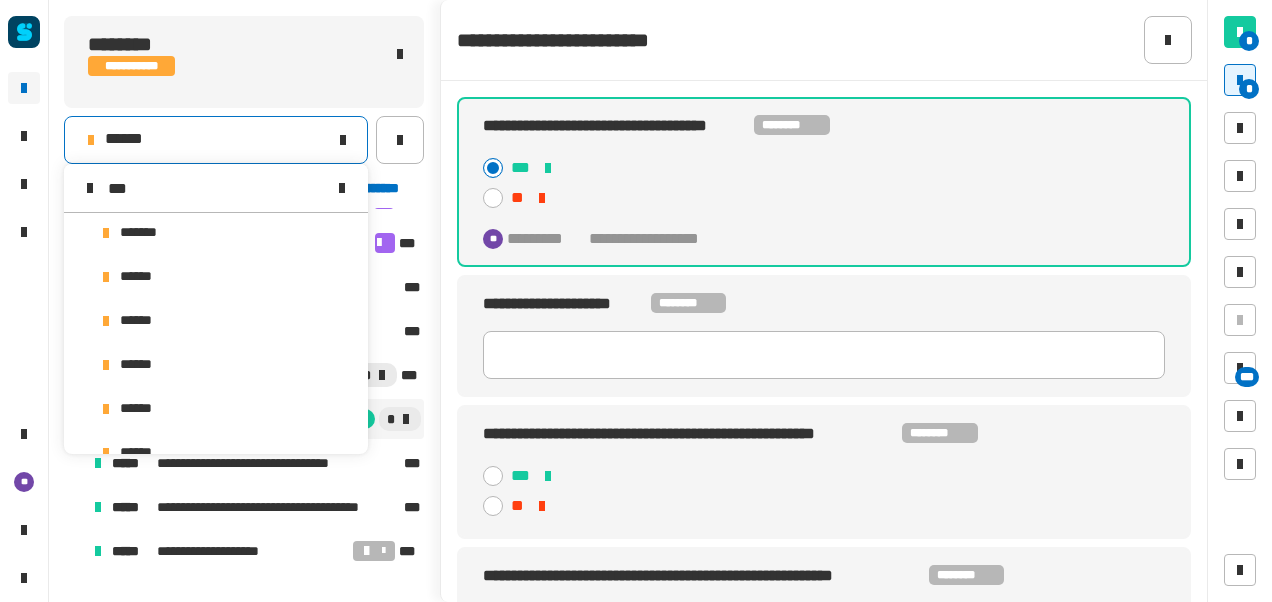 scroll, scrollTop: 0, scrollLeft: 0, axis: both 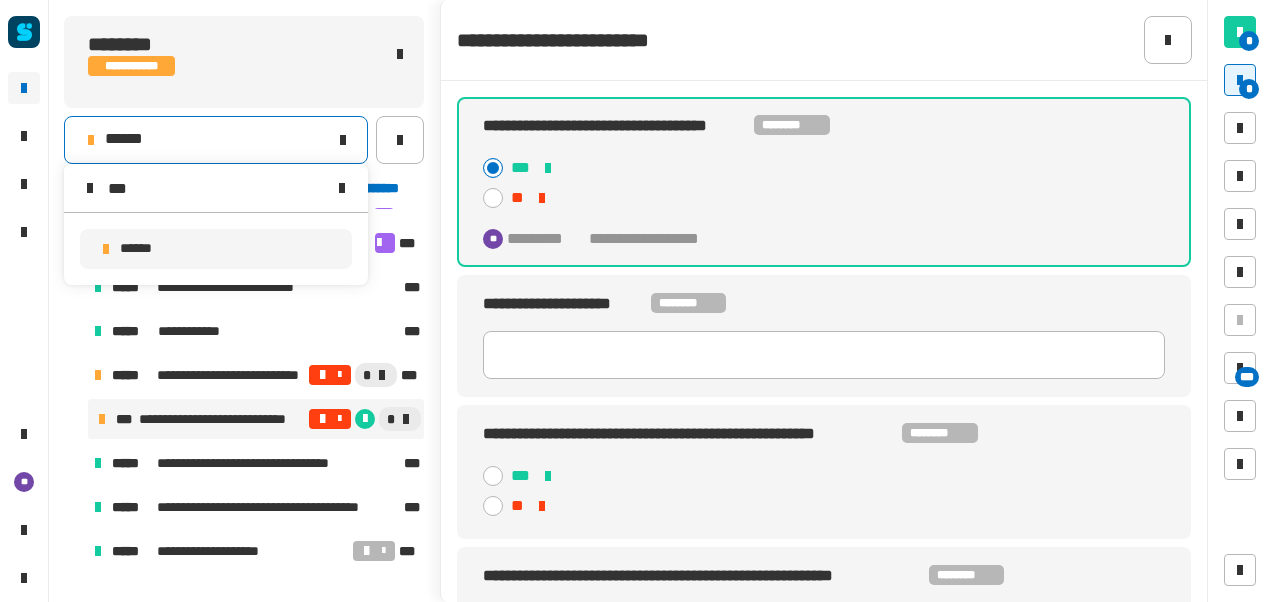 type on "***" 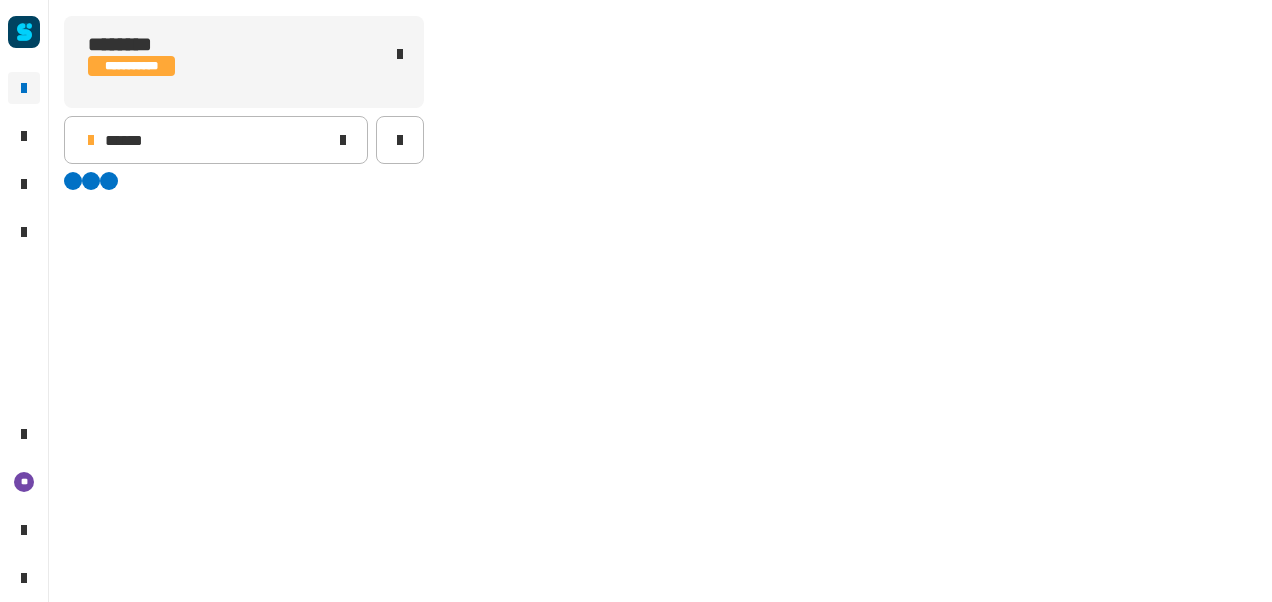 scroll, scrollTop: 0, scrollLeft: 0, axis: both 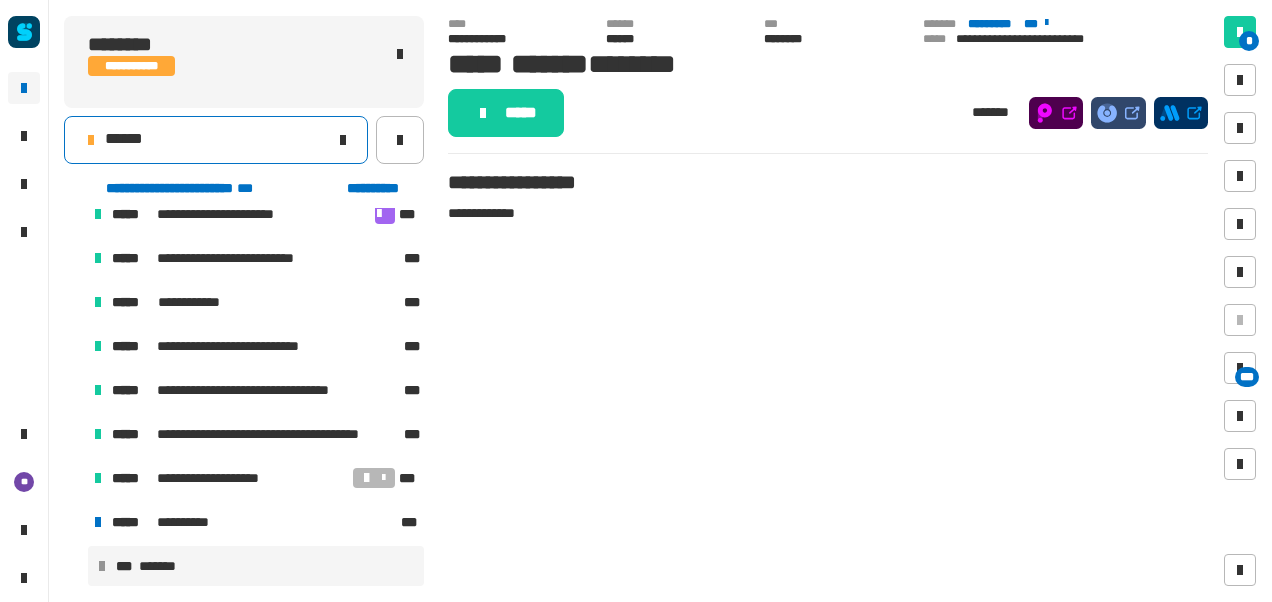 click on "******" 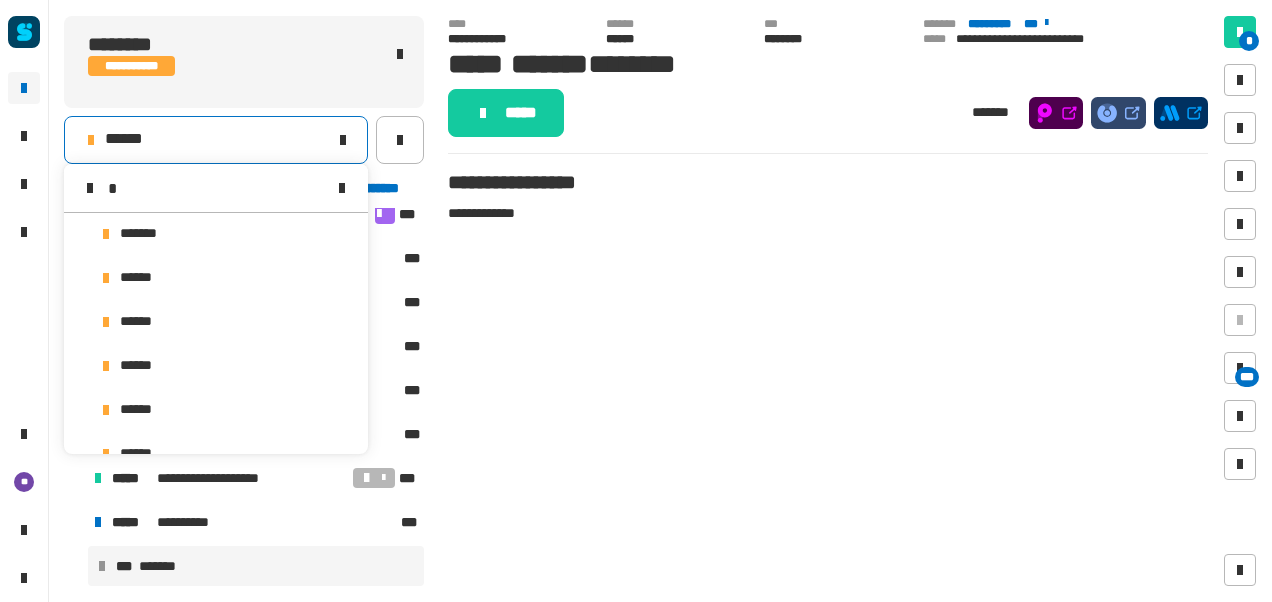 scroll, scrollTop: 16, scrollLeft: 0, axis: vertical 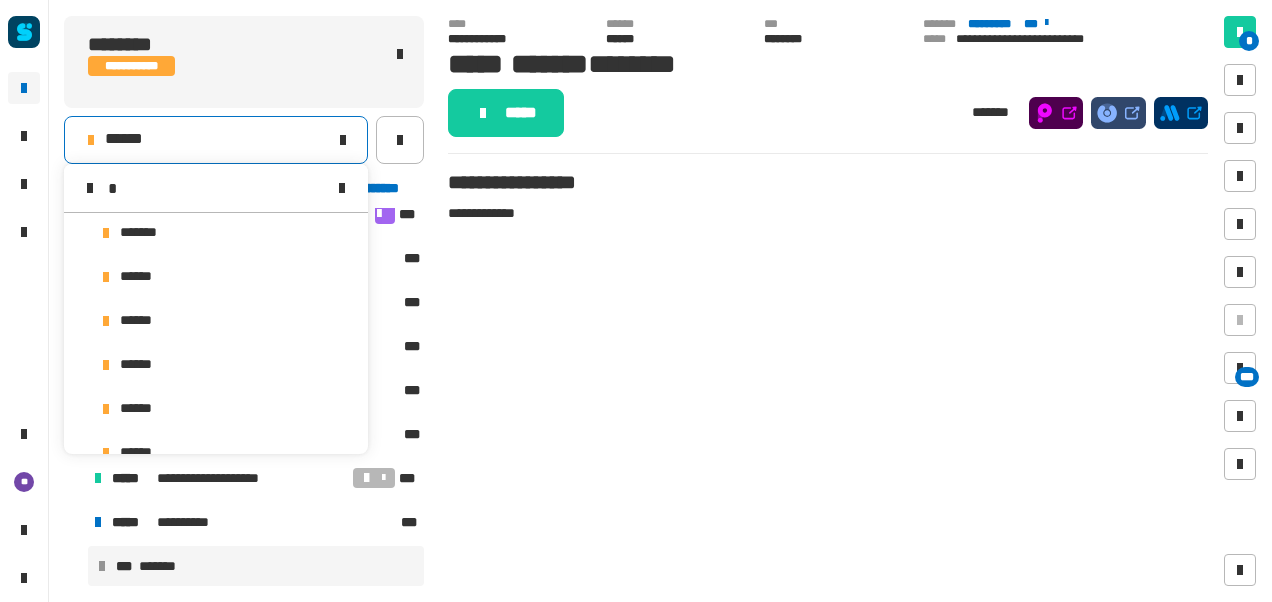 click on "*" at bounding box center [216, 188] 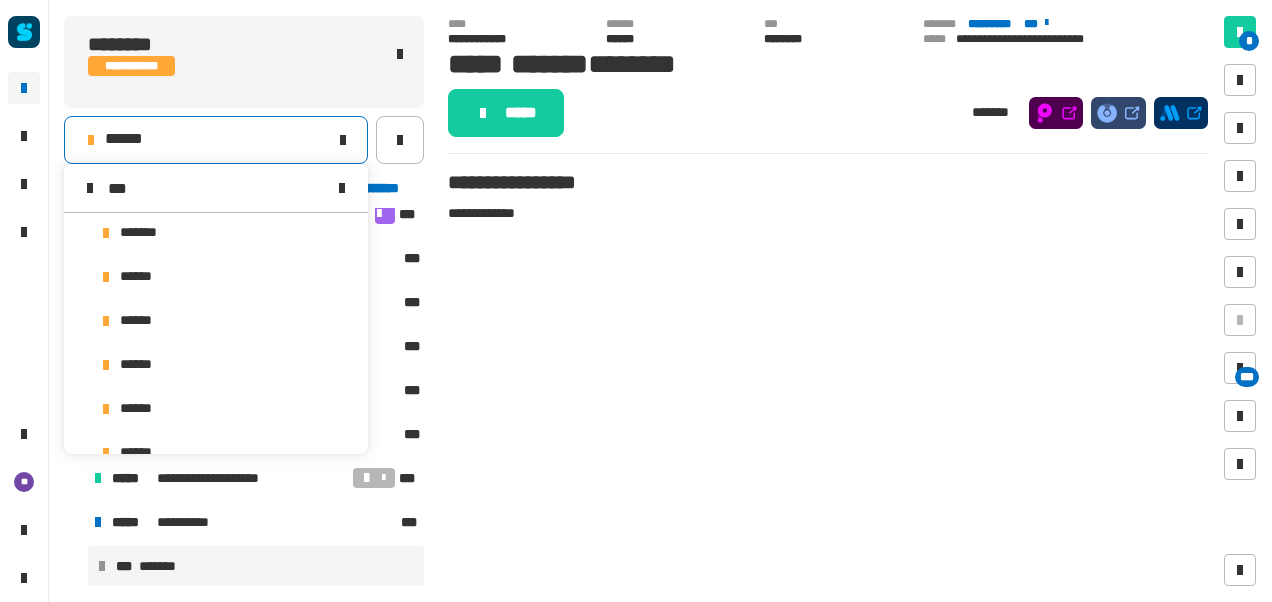 scroll, scrollTop: 0, scrollLeft: 0, axis: both 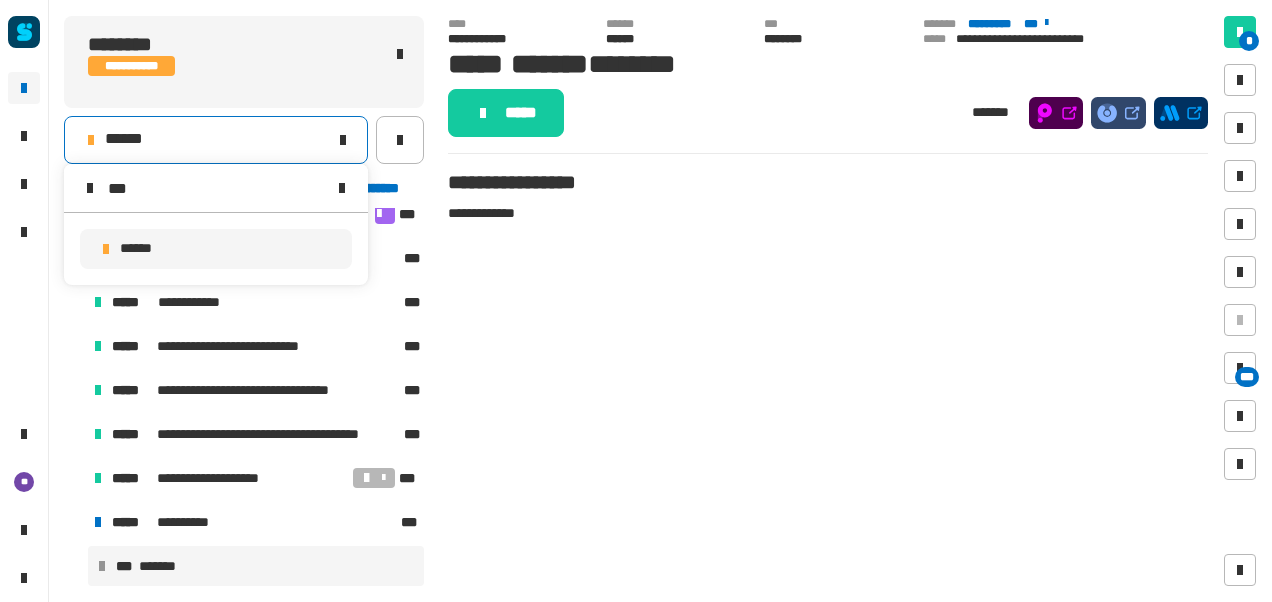 type on "***" 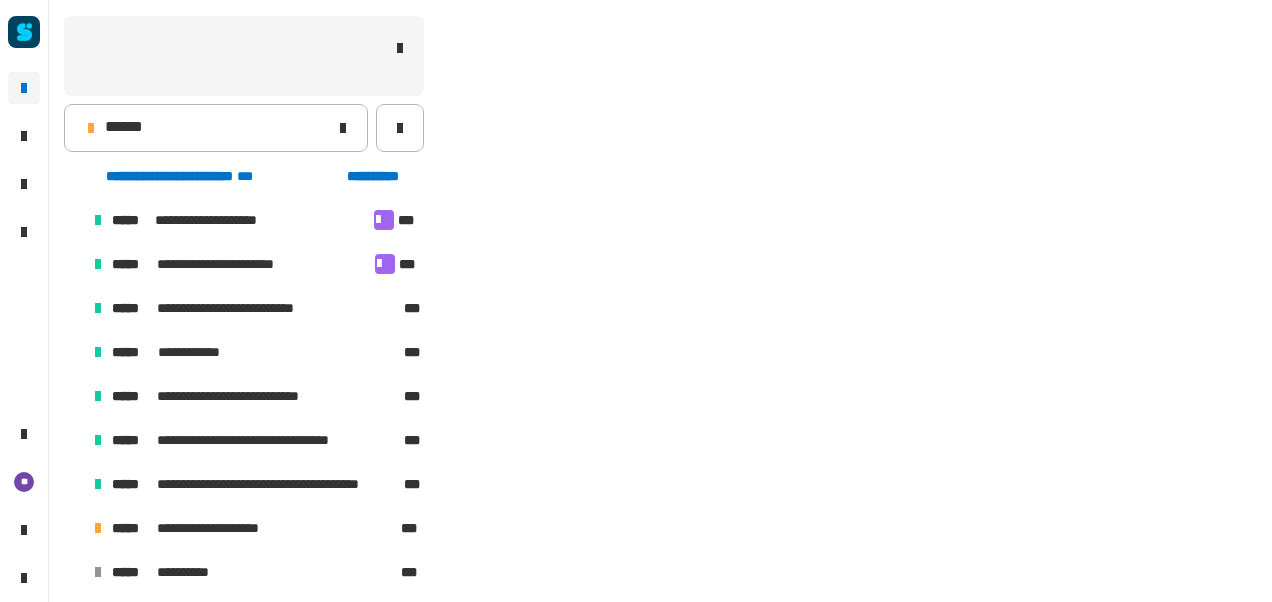 scroll, scrollTop: 106, scrollLeft: 0, axis: vertical 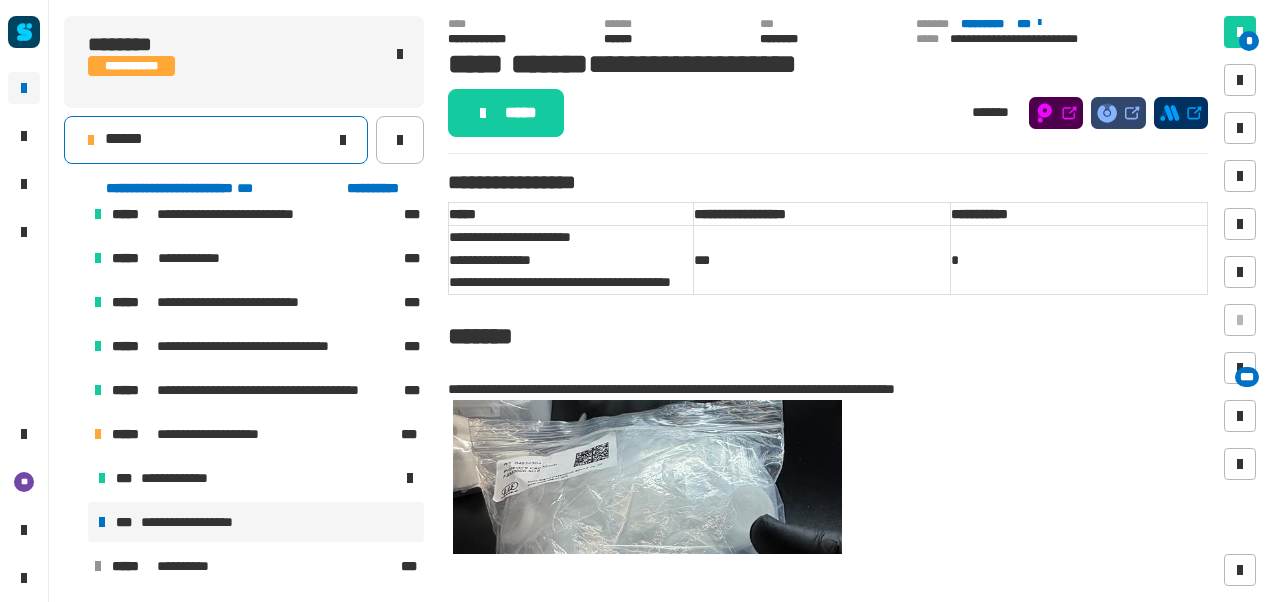 click on "******" 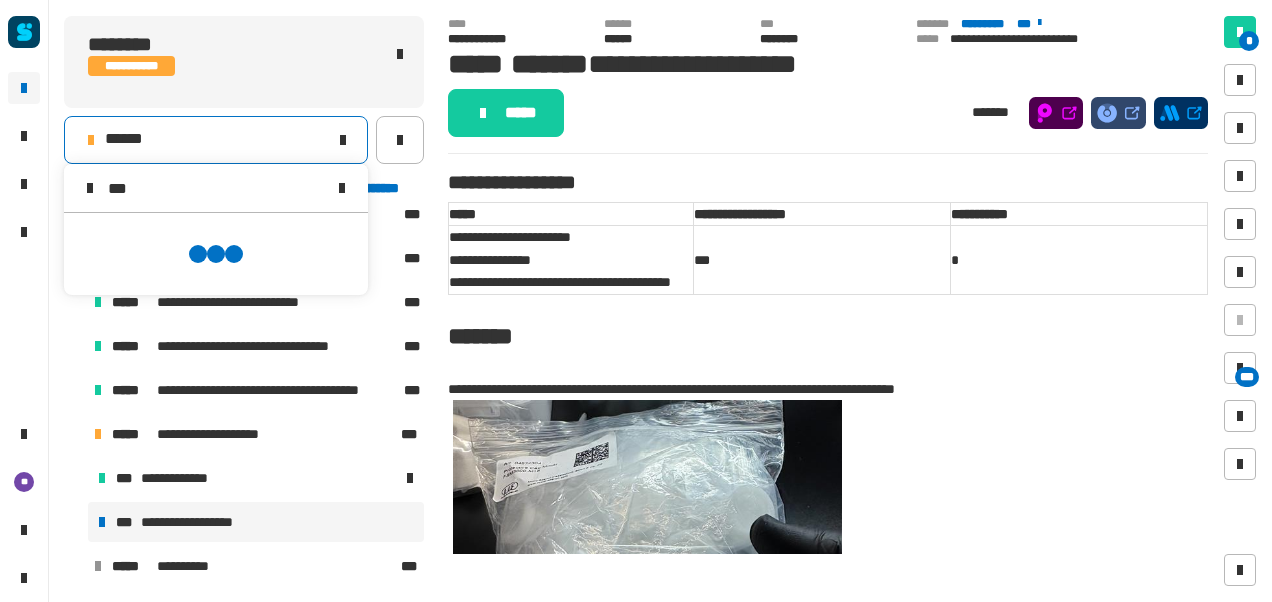 scroll, scrollTop: 0, scrollLeft: 0, axis: both 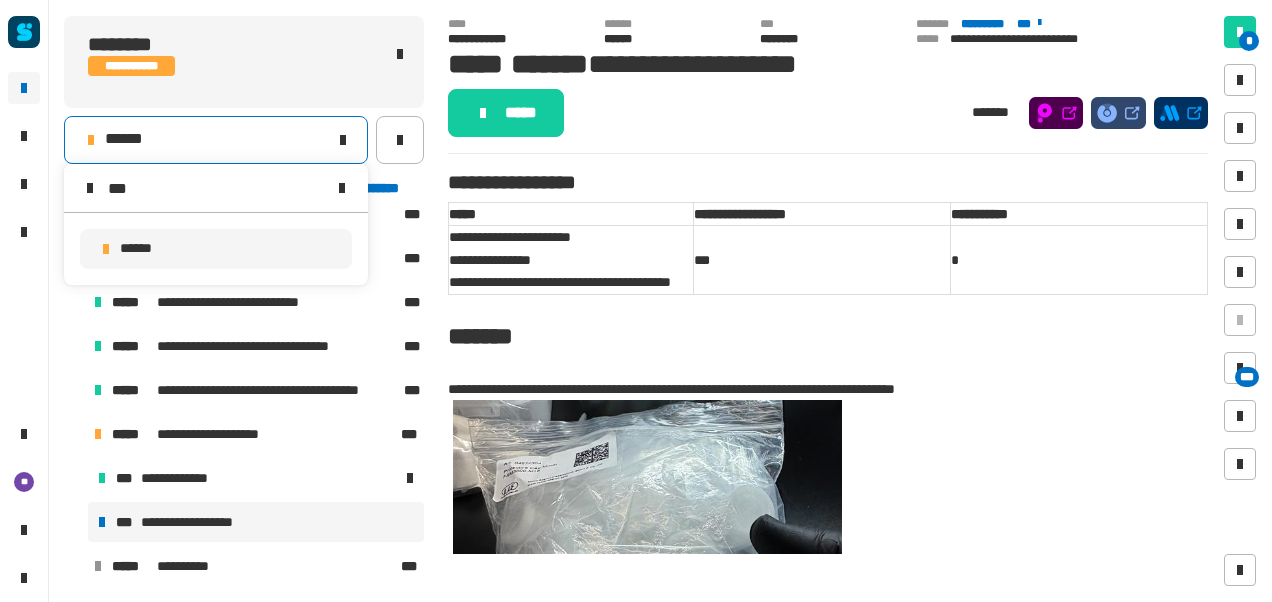 type on "***" 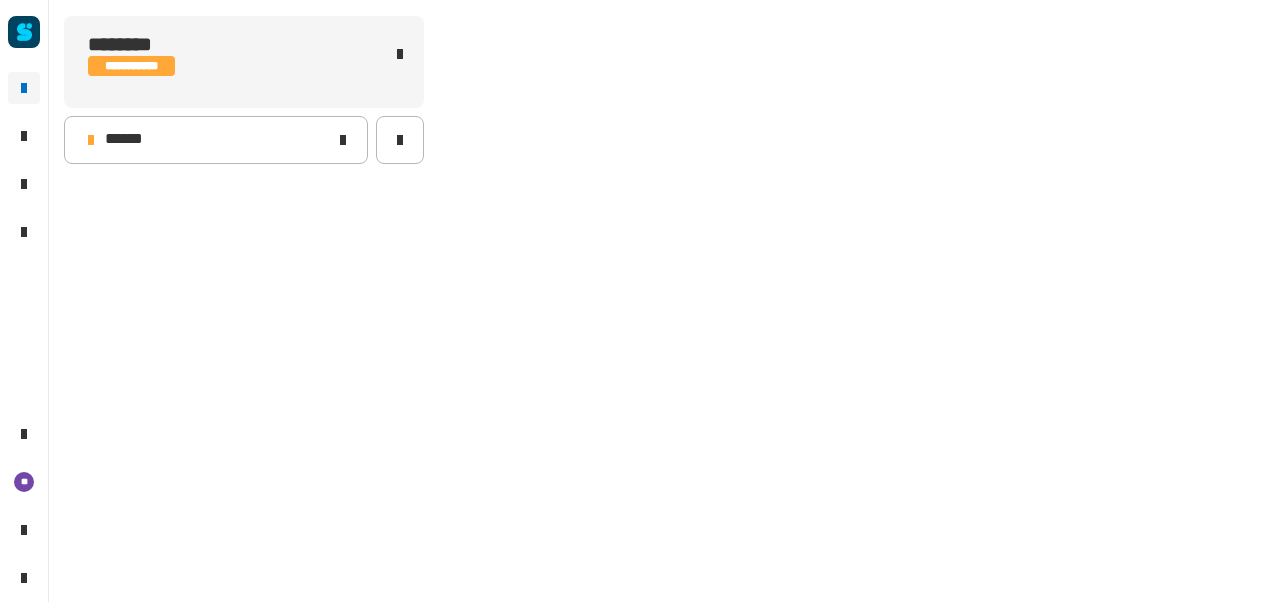 scroll, scrollTop: 0, scrollLeft: 0, axis: both 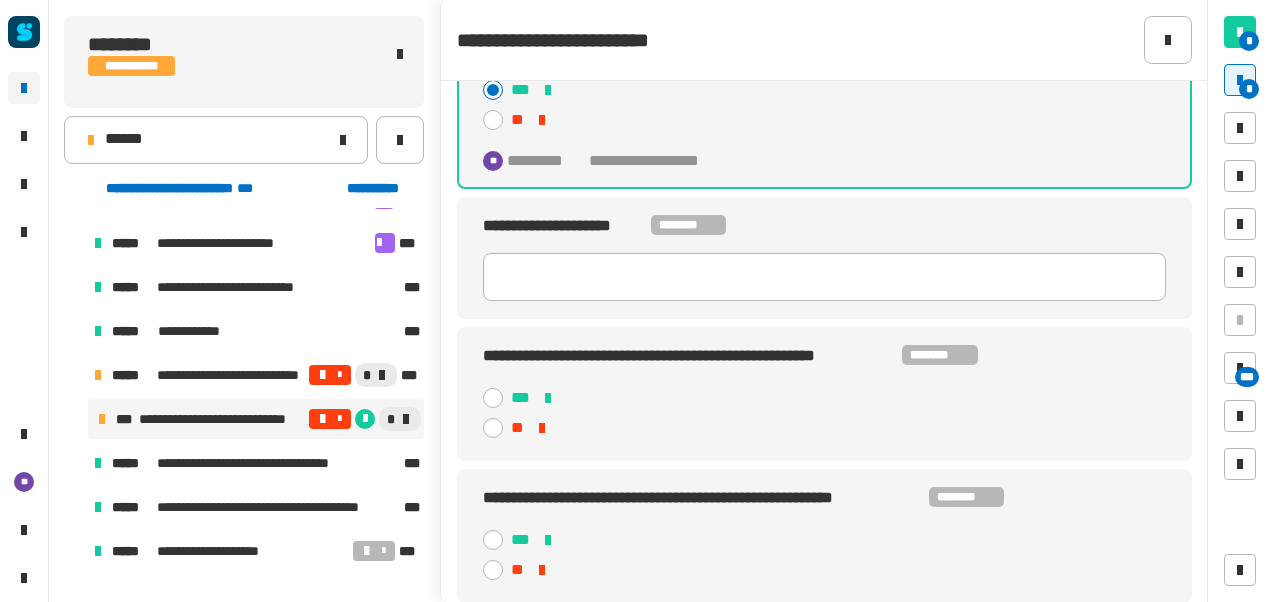 click 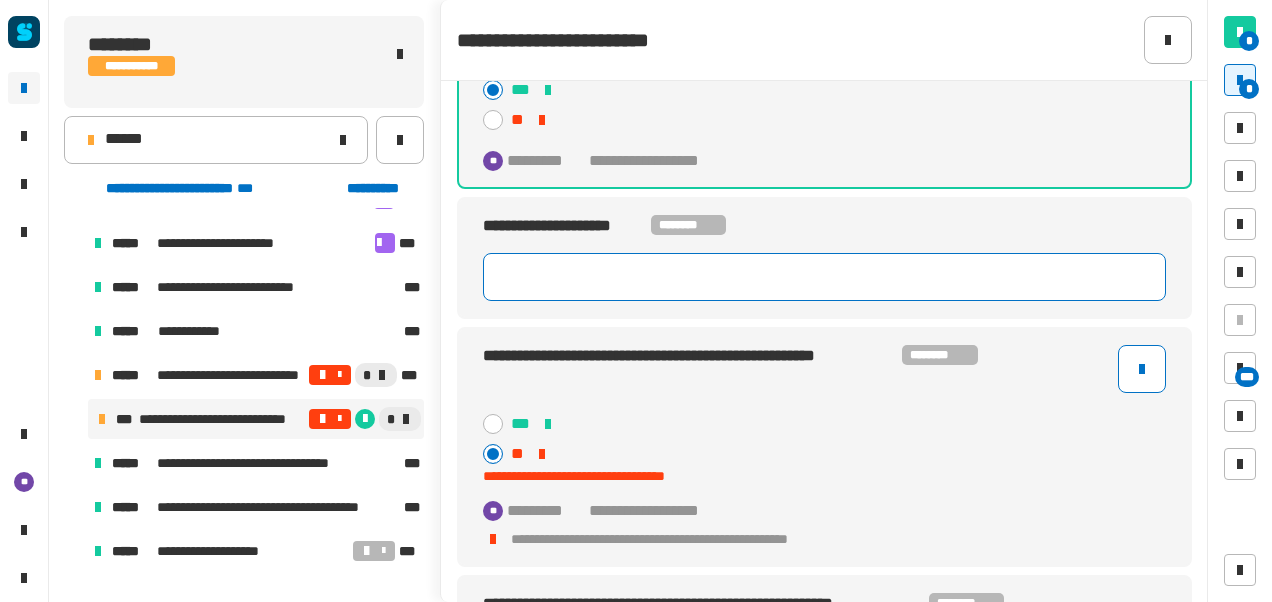 paste on "**********" 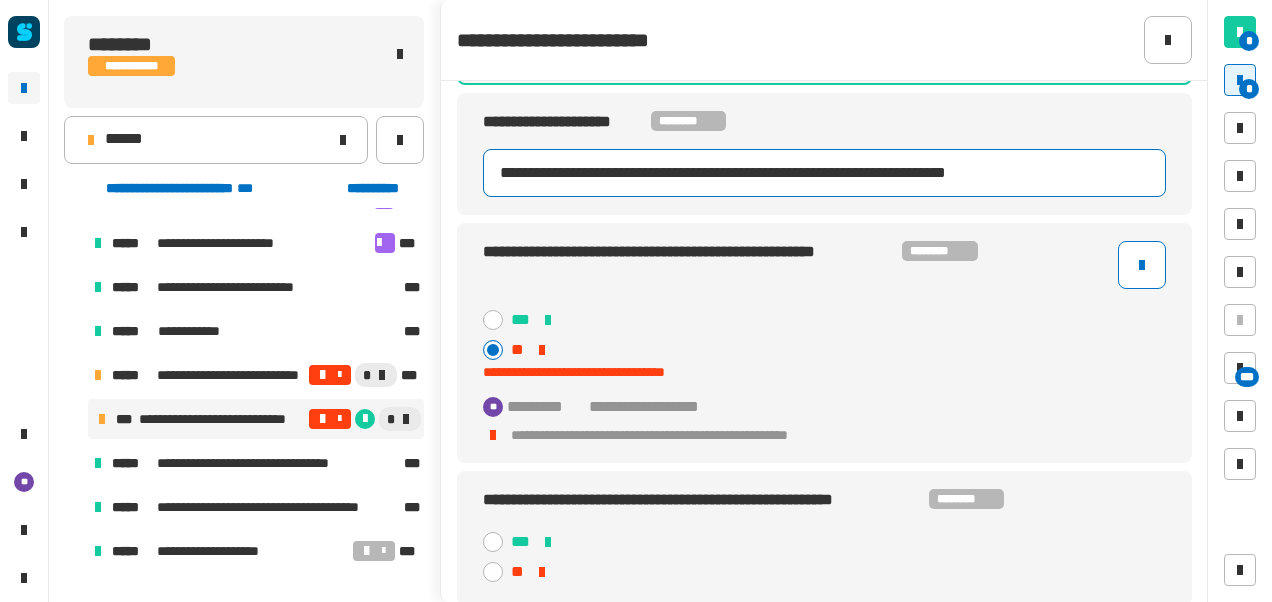 scroll, scrollTop: 185, scrollLeft: 0, axis: vertical 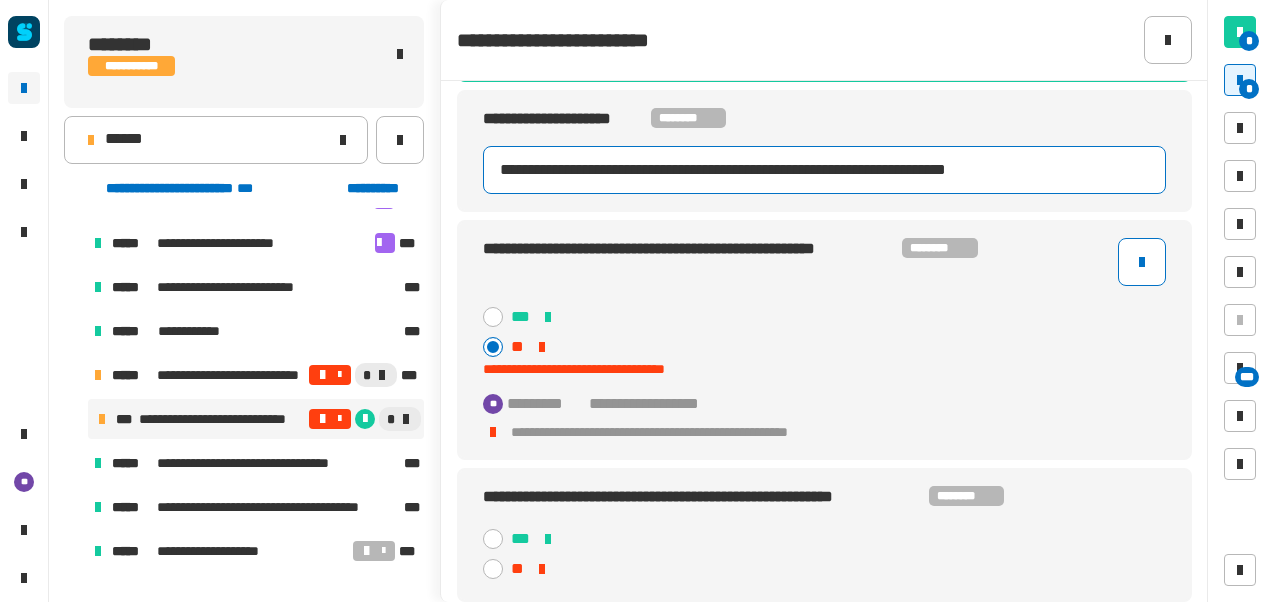 type on "**********" 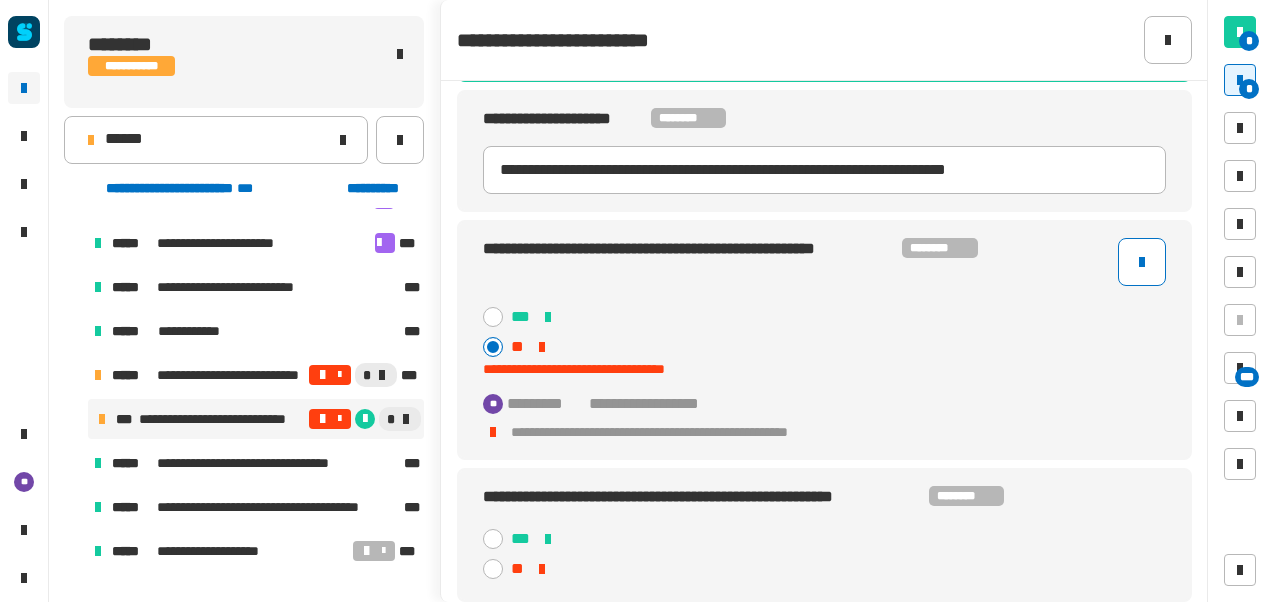 click 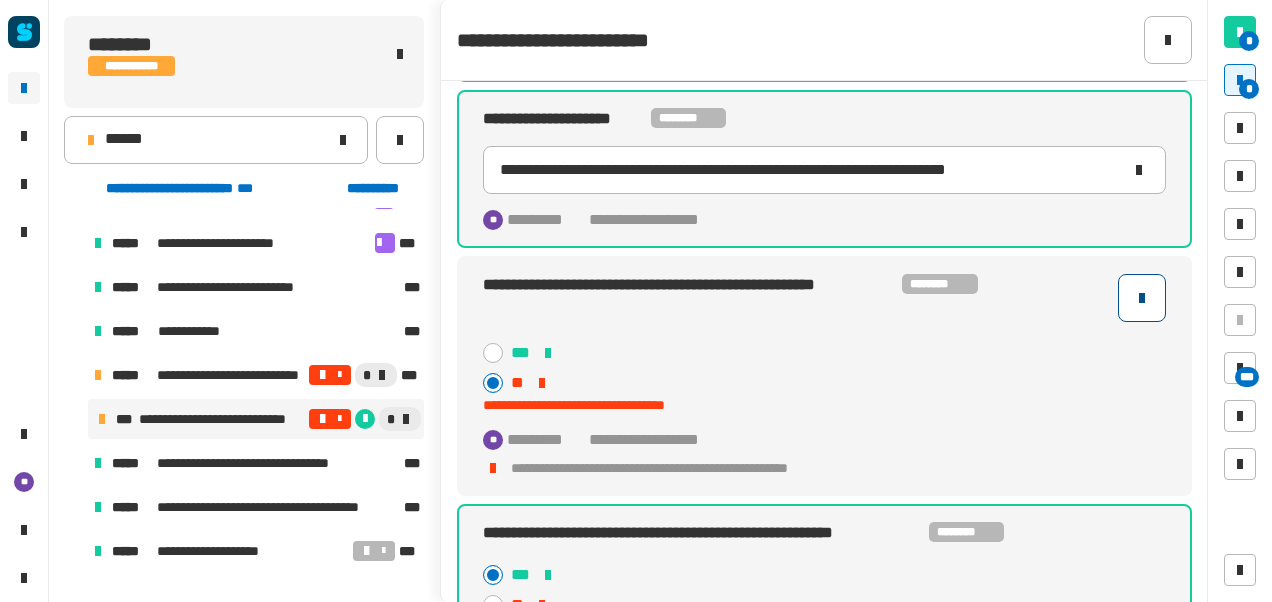 click 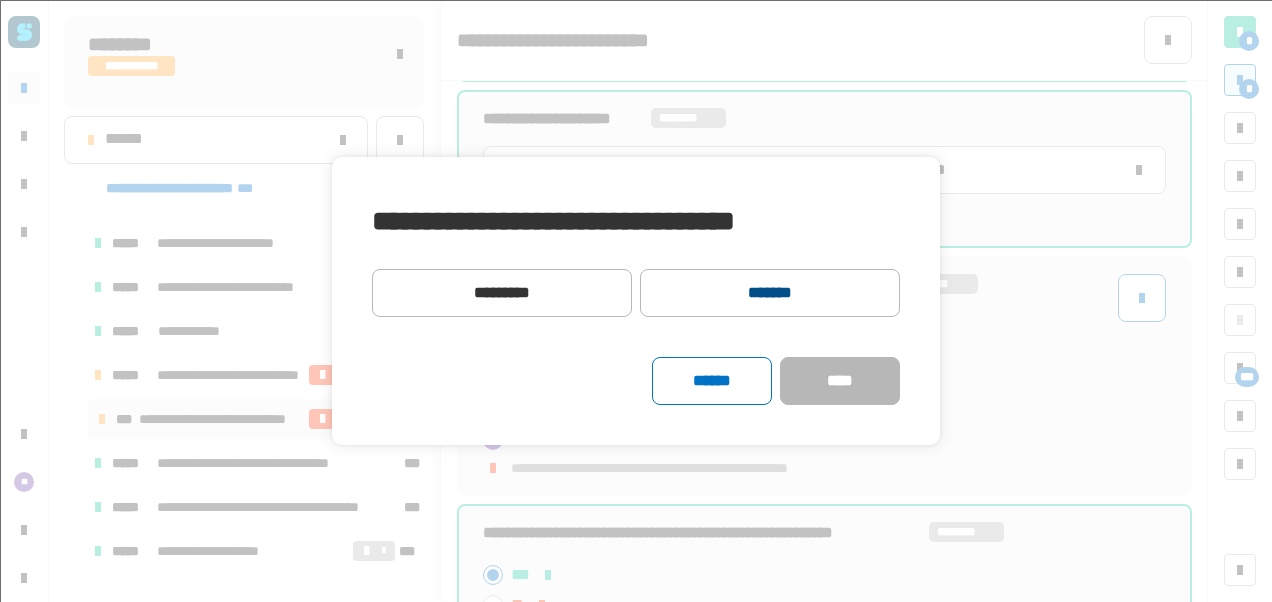 click on "*******" 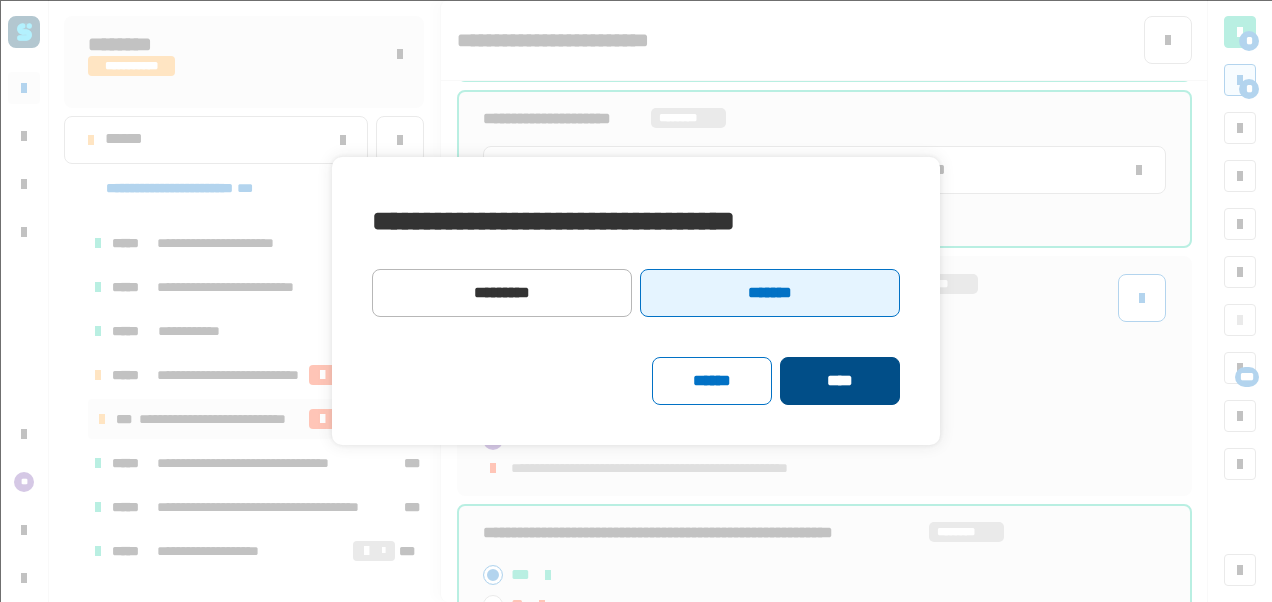 click on "****" 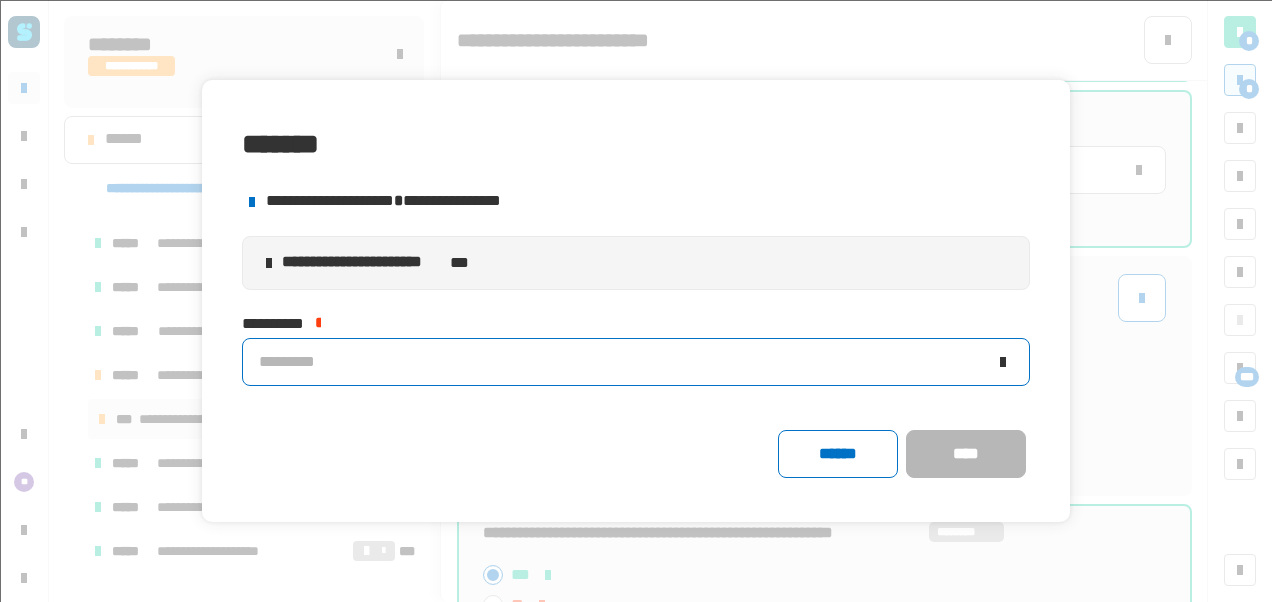 drag, startPoint x: 510, startPoint y: 356, endPoint x: 519, endPoint y: 362, distance: 10.816654 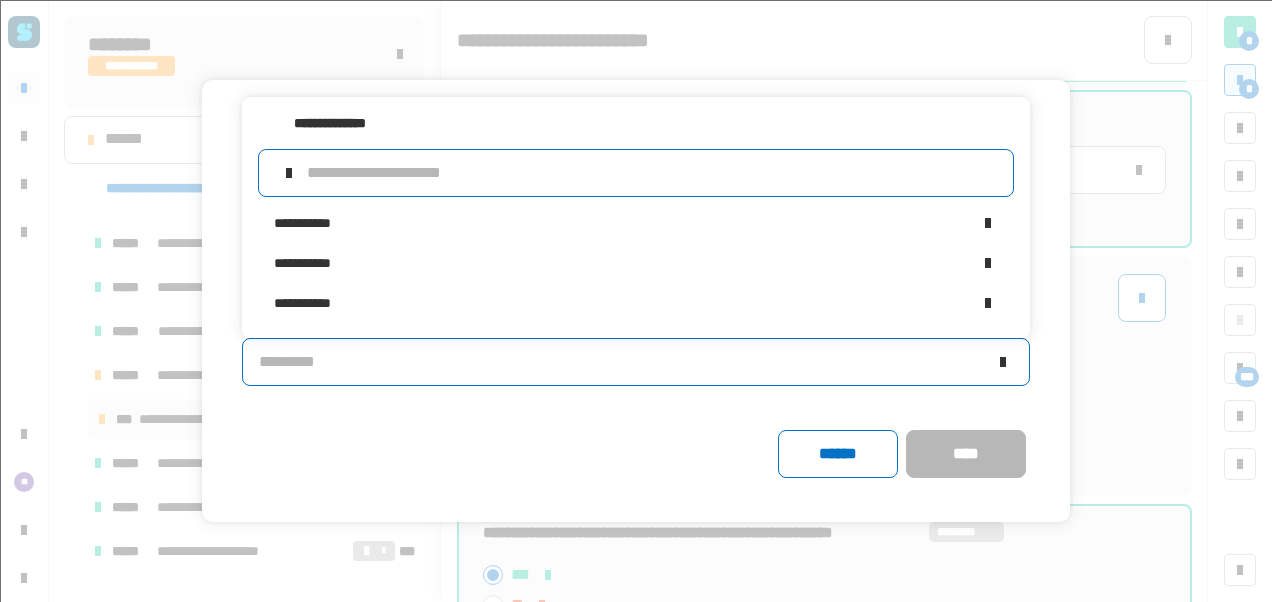 click at bounding box center (652, 173) 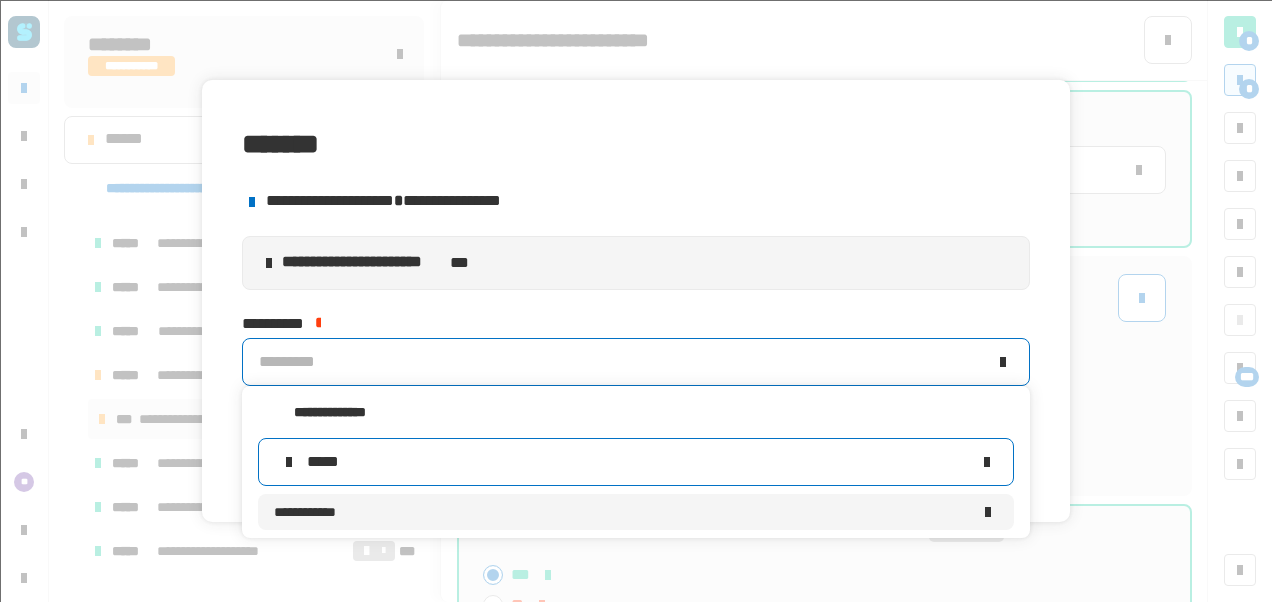 type on "*****" 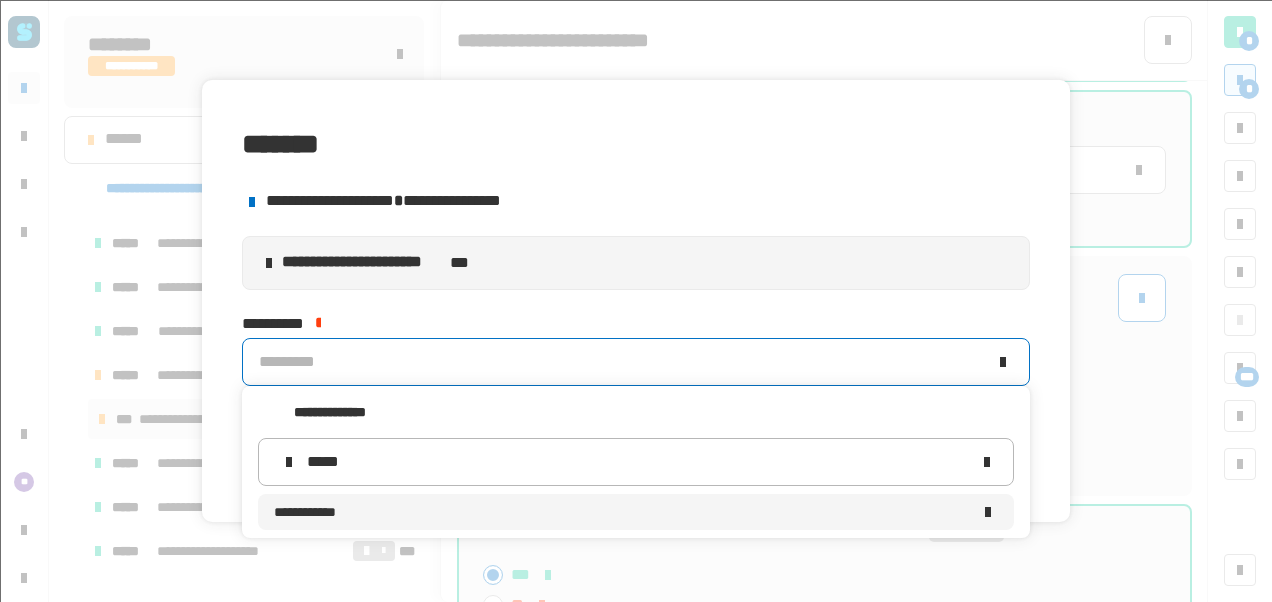 click on "**********" at bounding box center [622, 512] 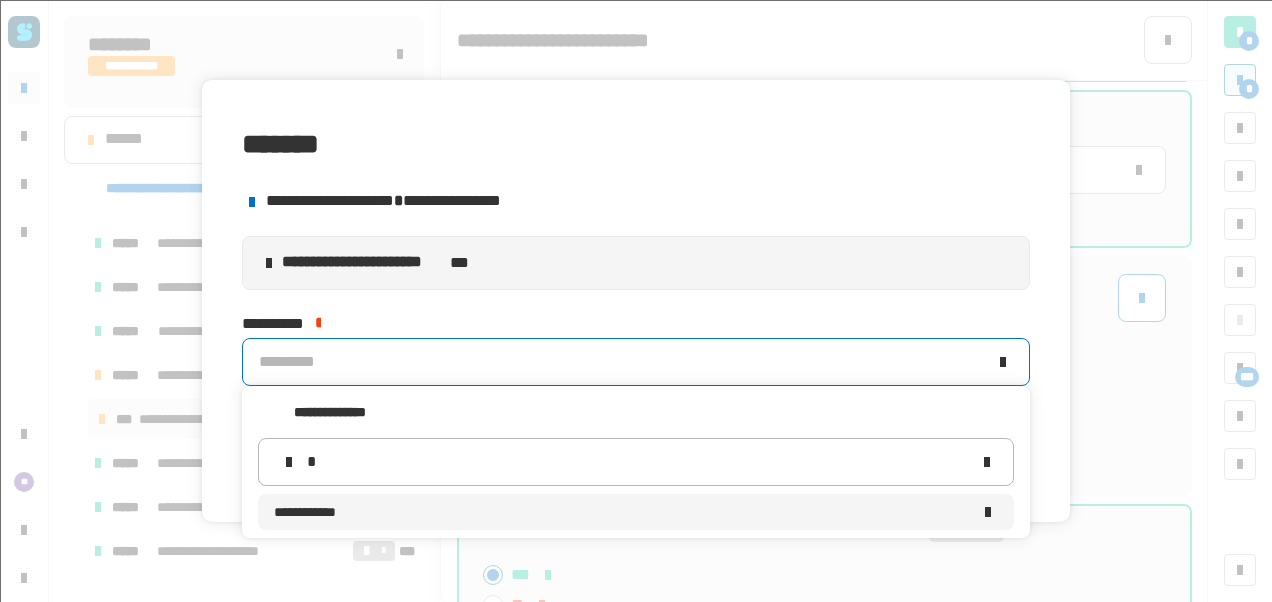 type 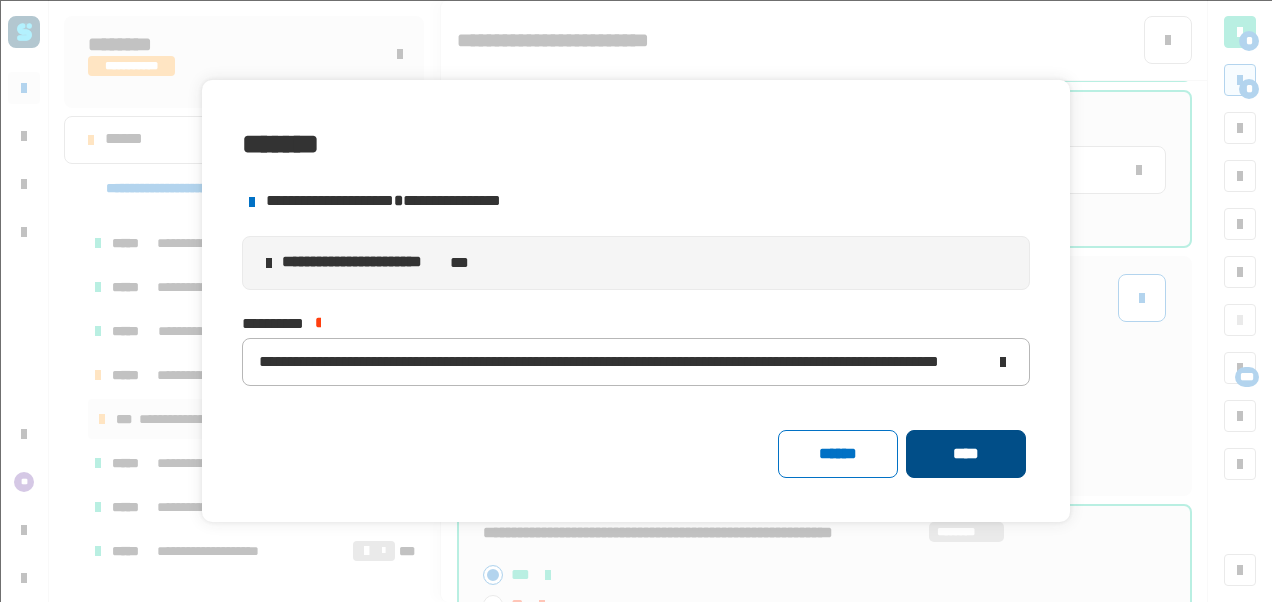 click on "****" 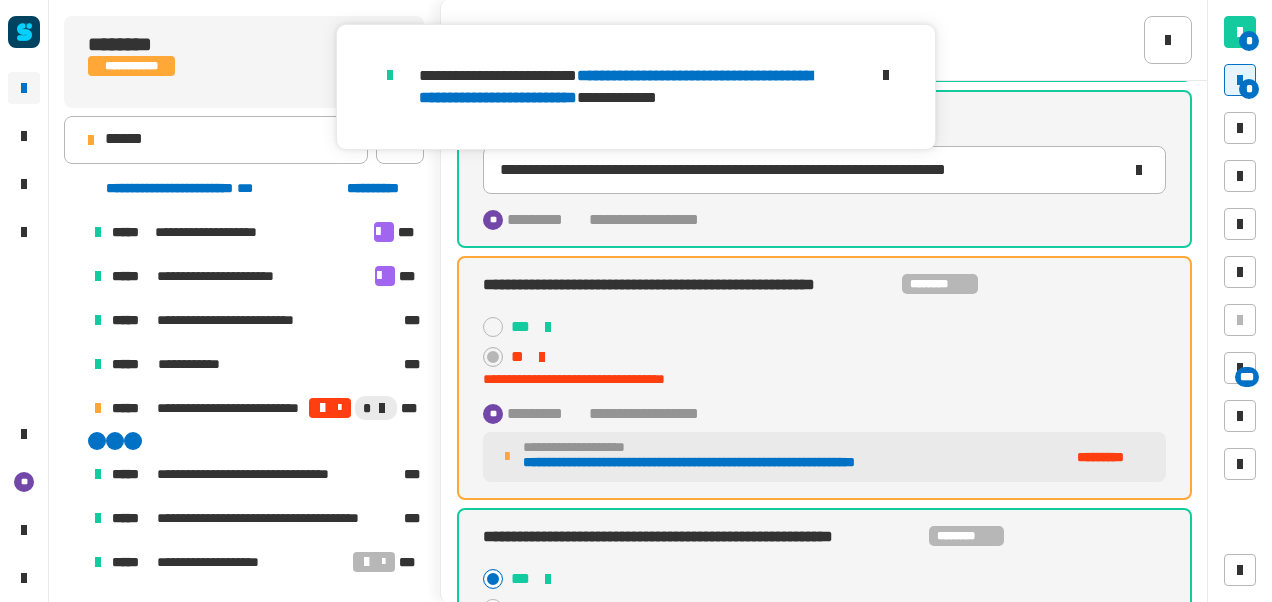 scroll, scrollTop: 33, scrollLeft: 0, axis: vertical 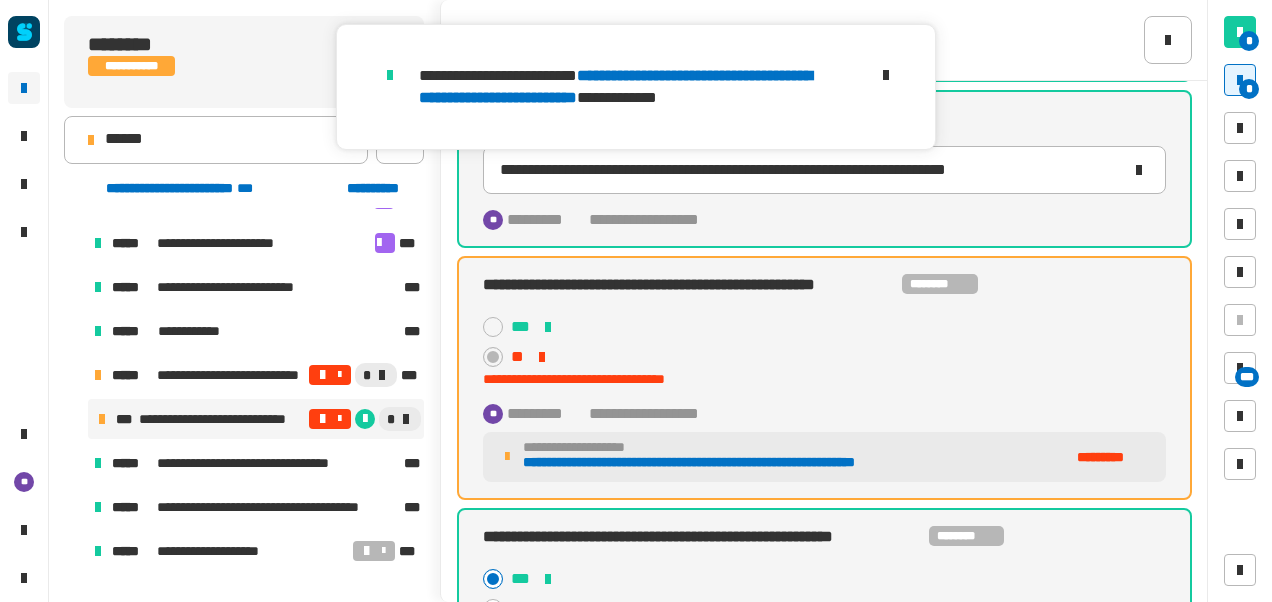 click 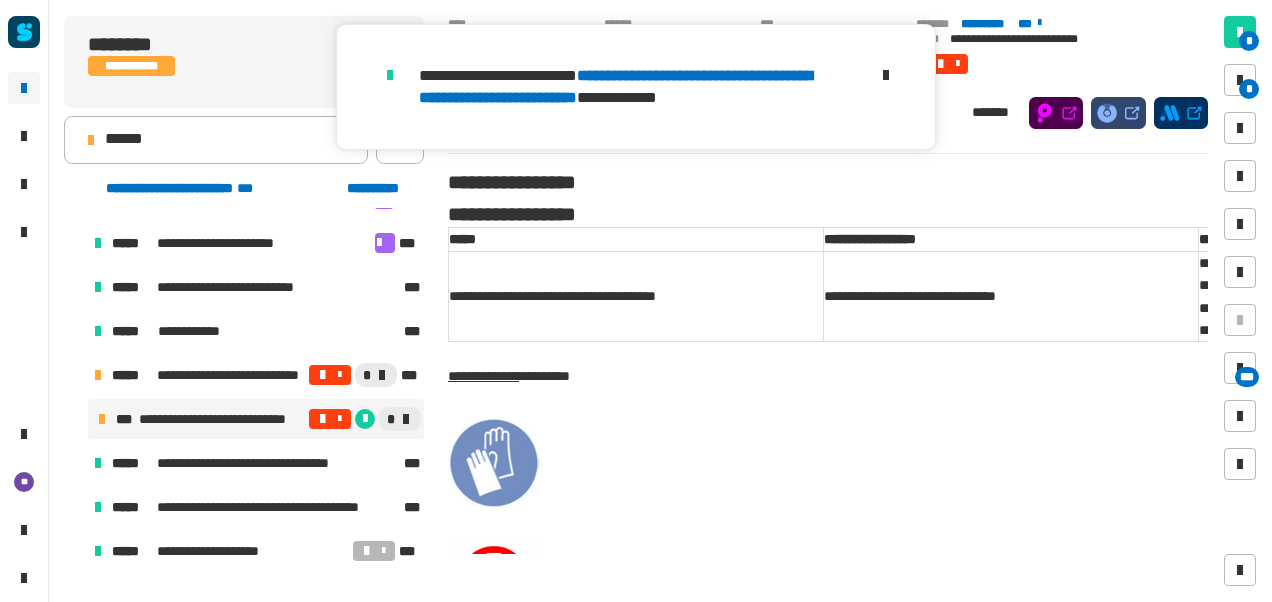 click 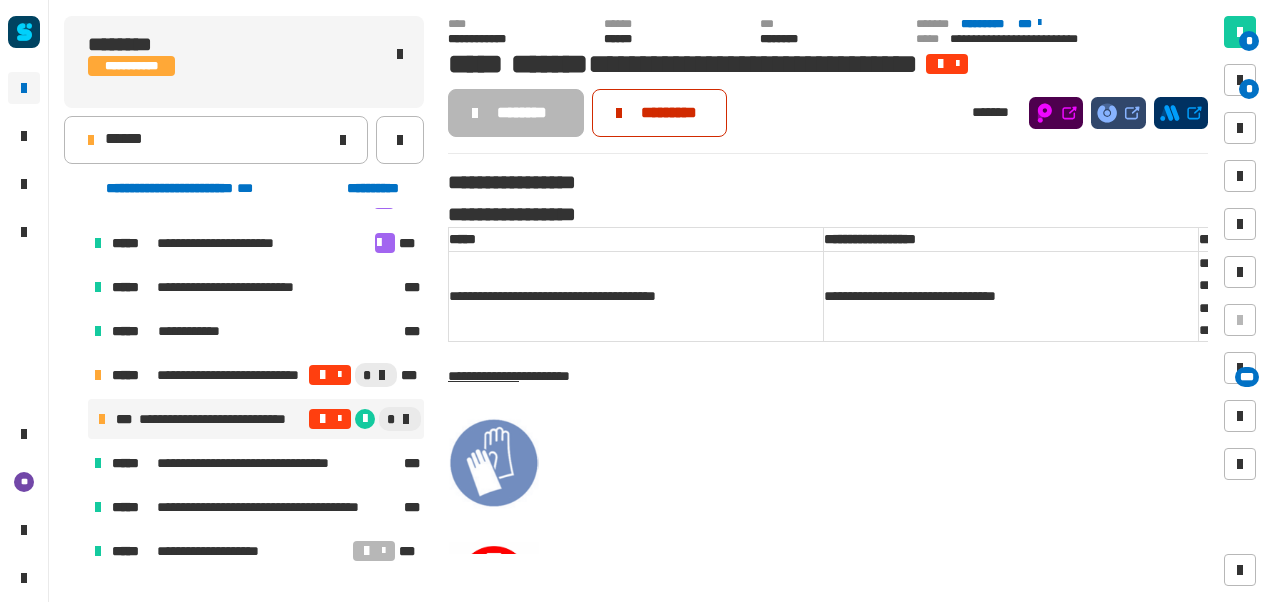 click on "*********" 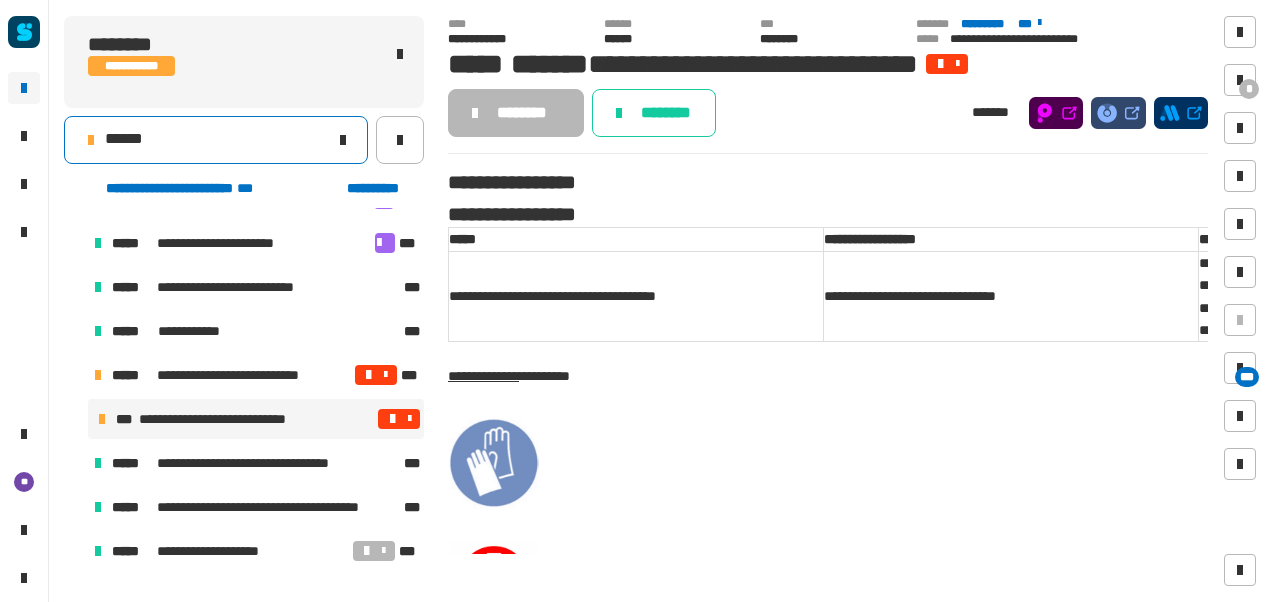 click on "******" 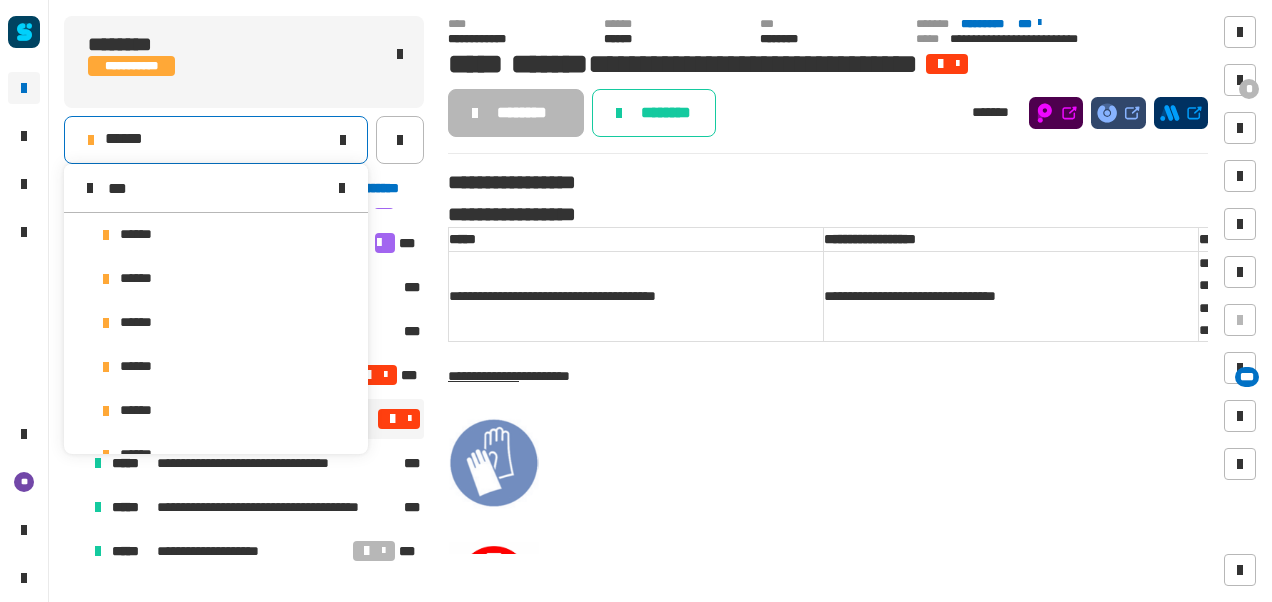 scroll, scrollTop: 0, scrollLeft: 0, axis: both 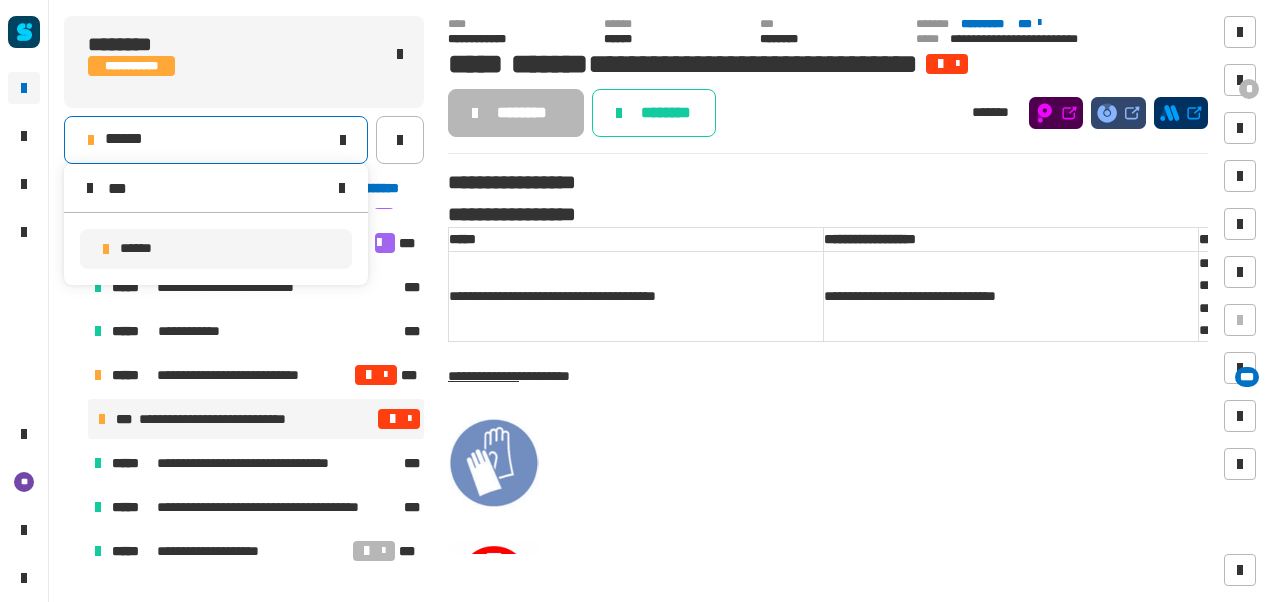 type on "***" 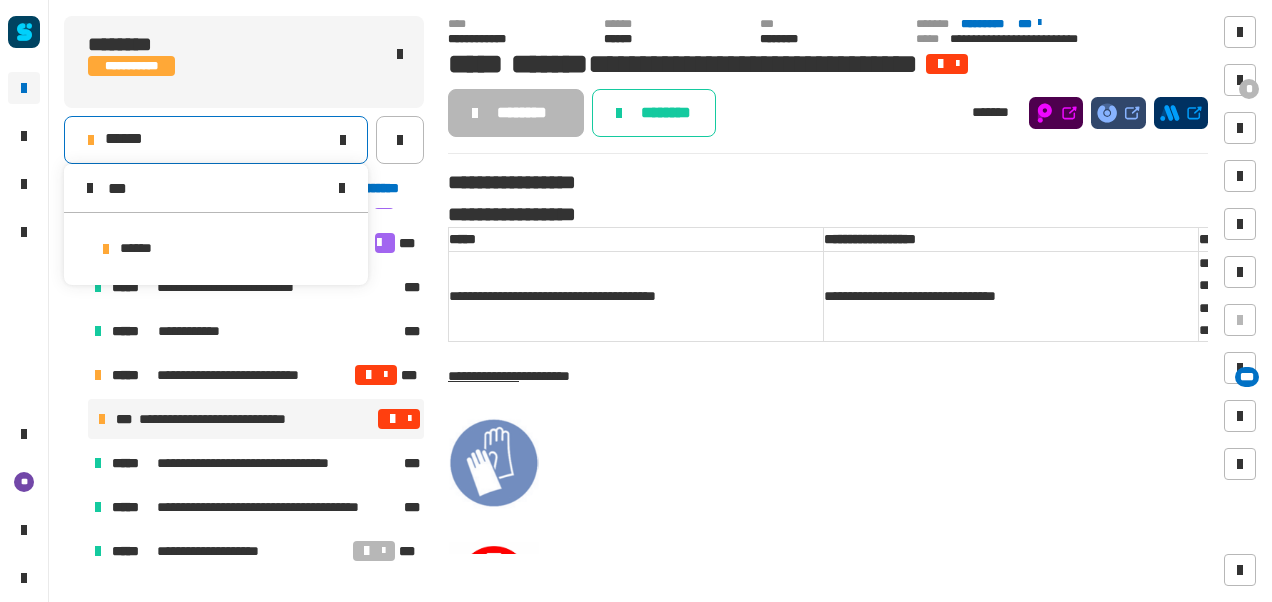 click on "******" at bounding box center [216, 249] 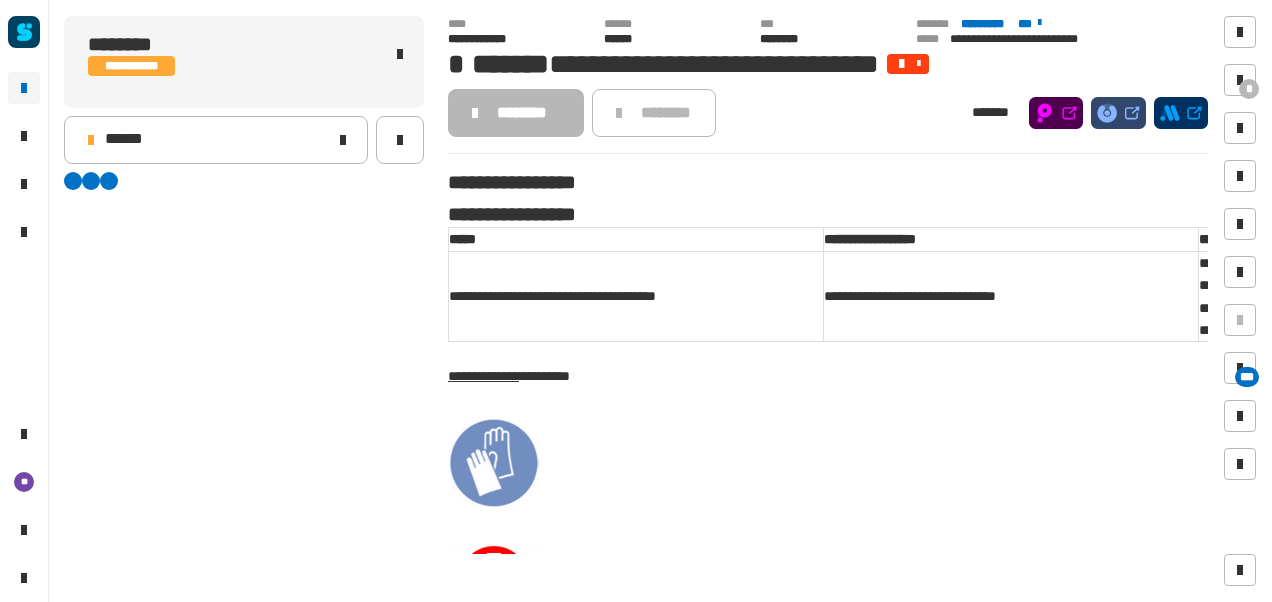 scroll, scrollTop: 0, scrollLeft: 0, axis: both 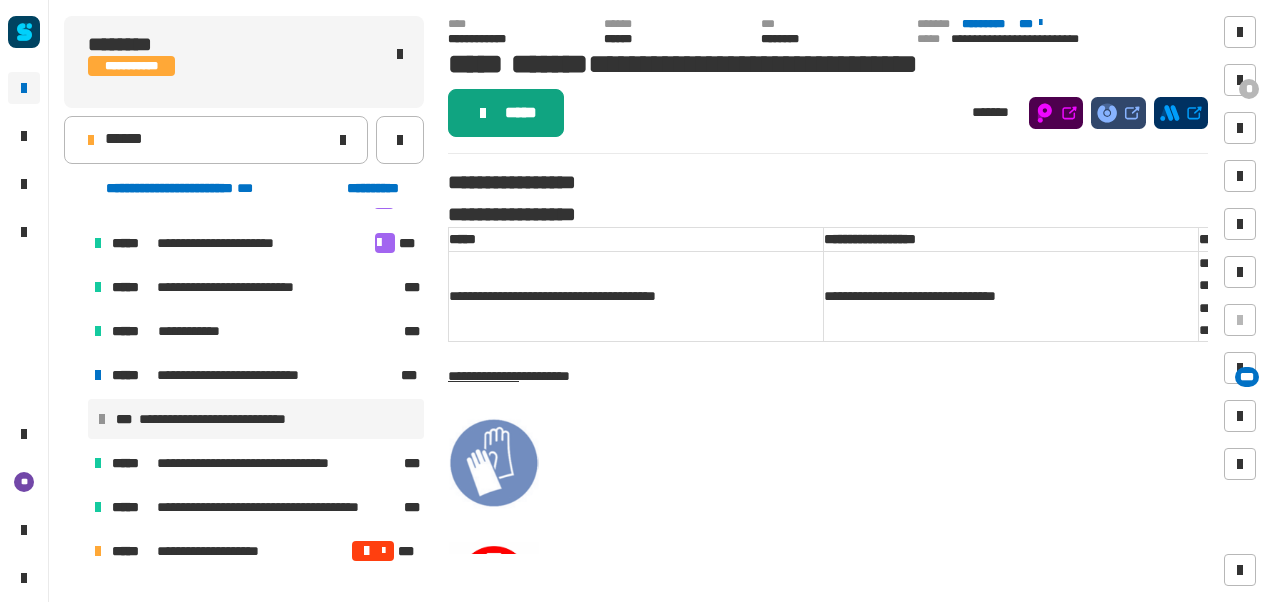 click on "*****" 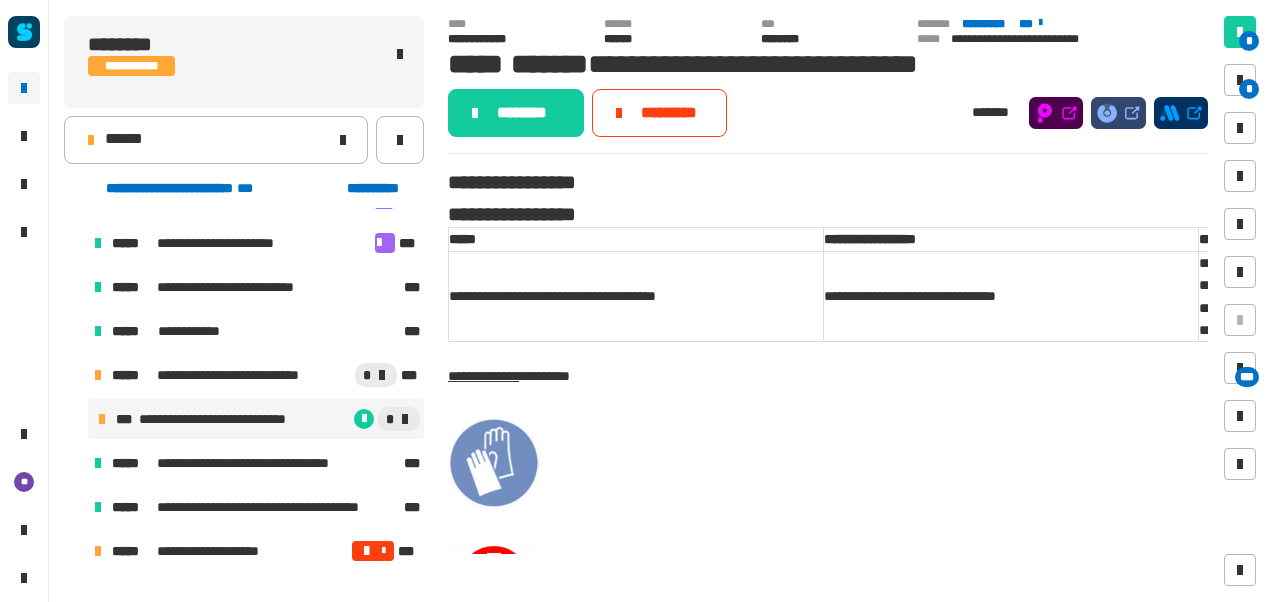 click on "********" 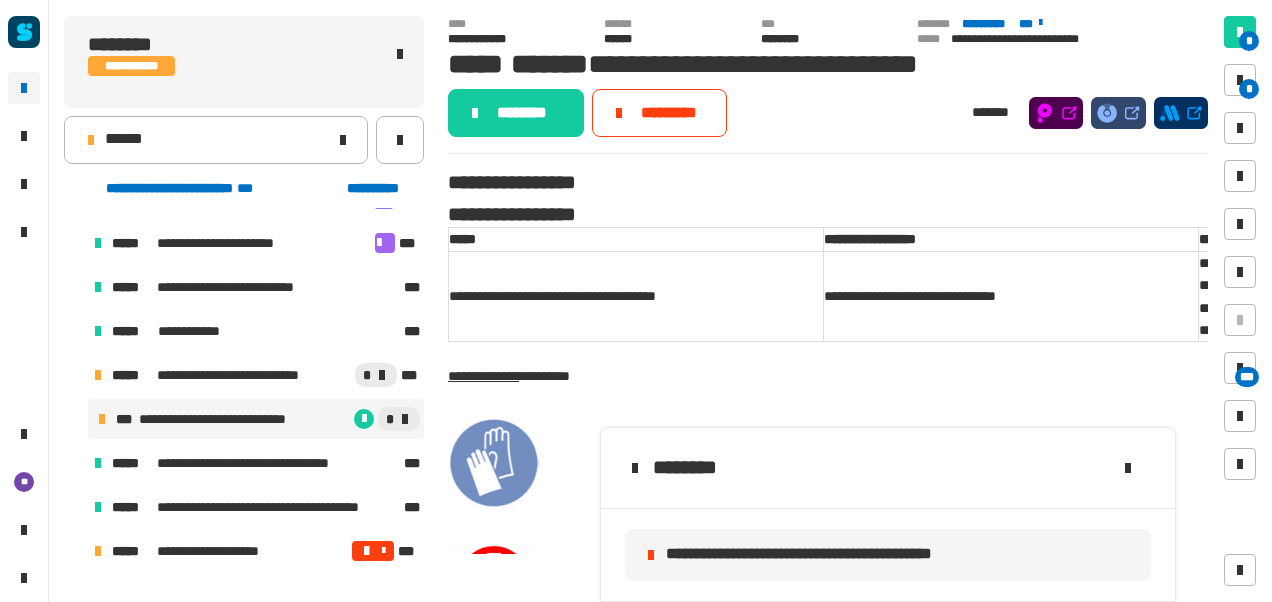 drag, startPoint x: 892, startPoint y: 549, endPoint x: 844, endPoint y: 514, distance: 59.405388 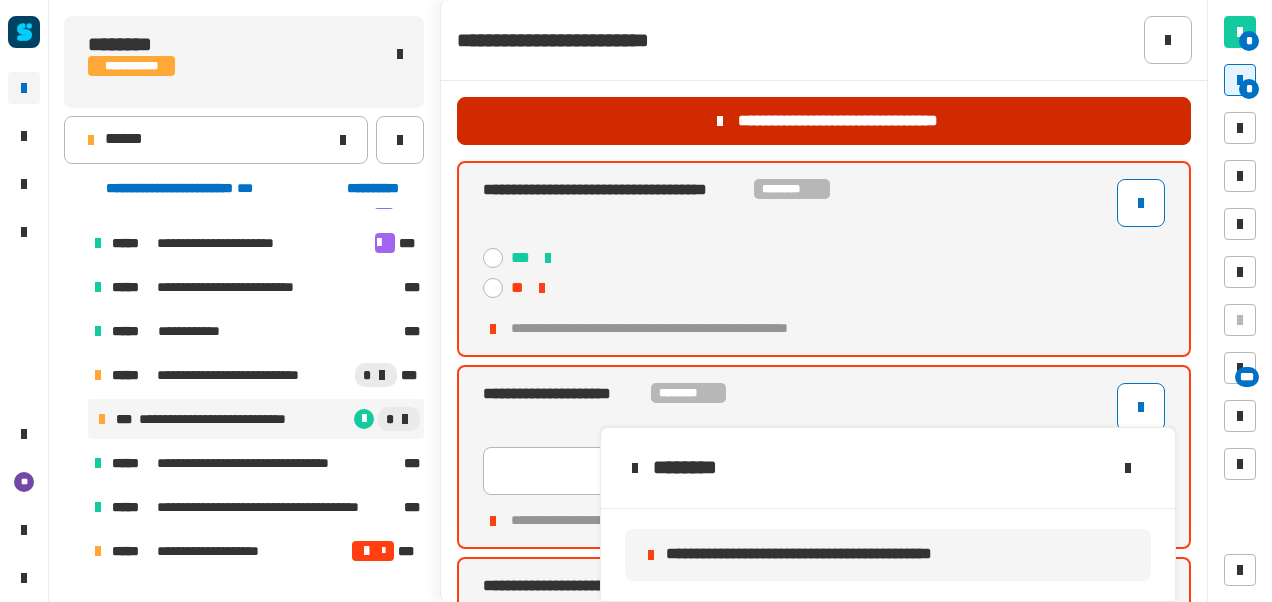 click on "**********" 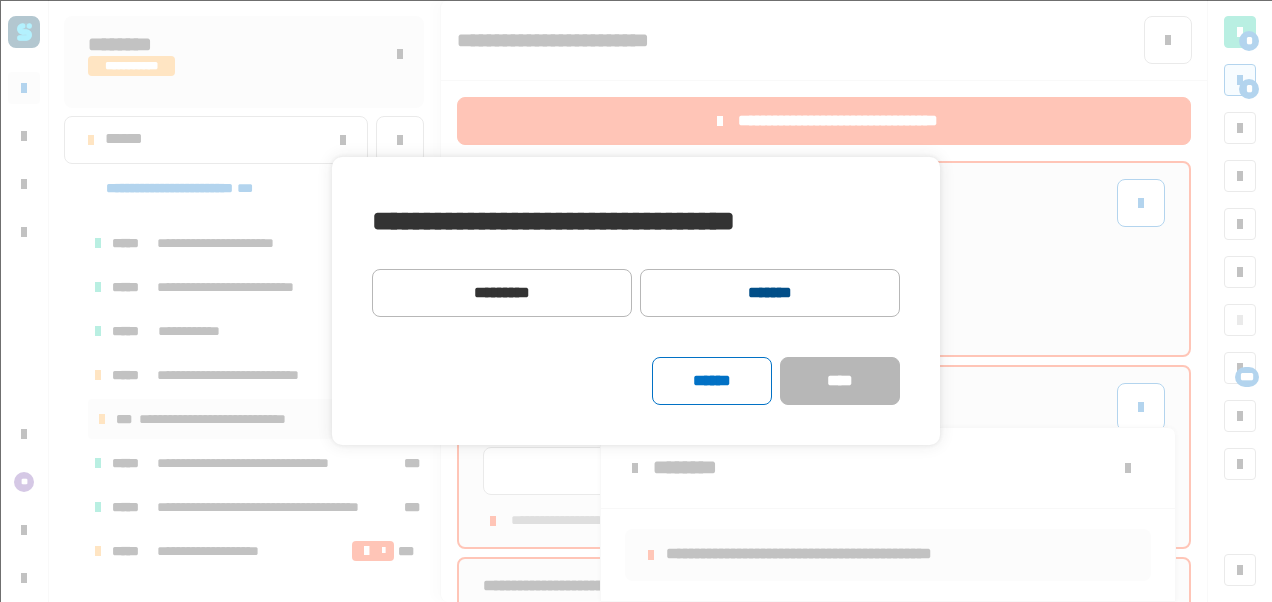 click on "*******" 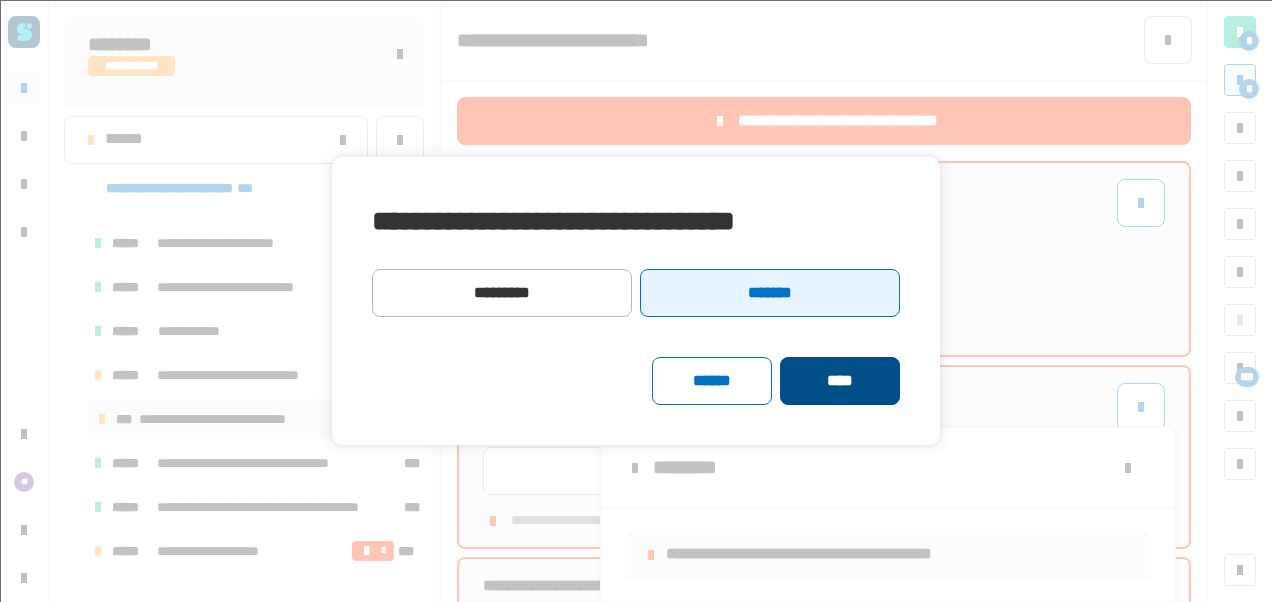 click on "****" 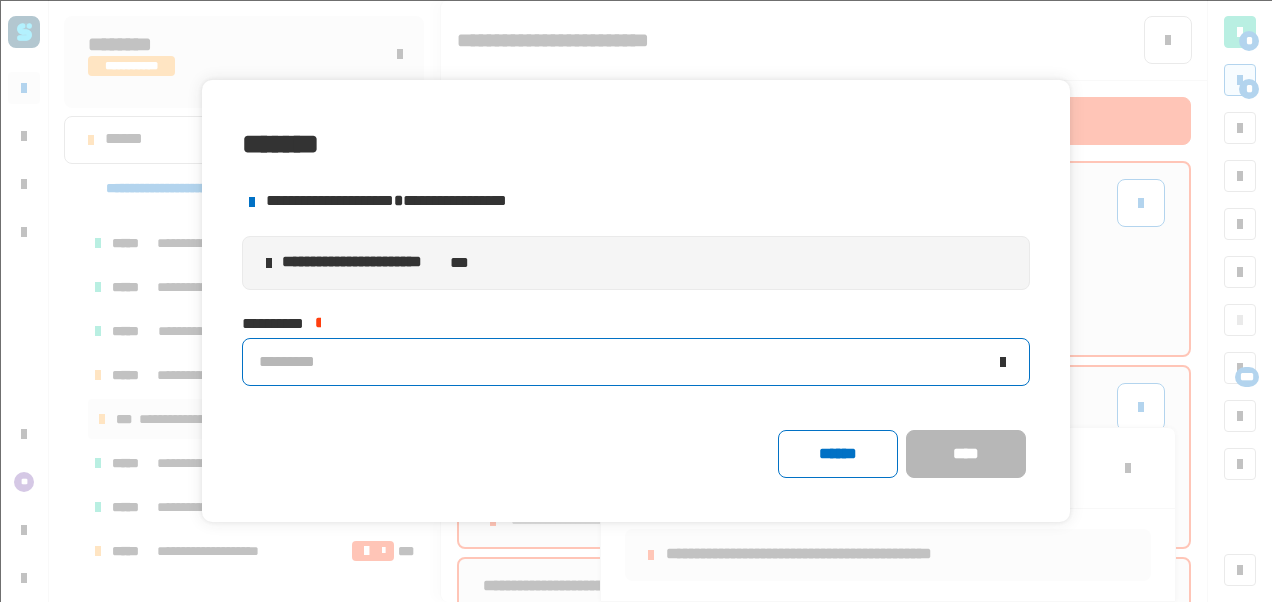 click on "*********" 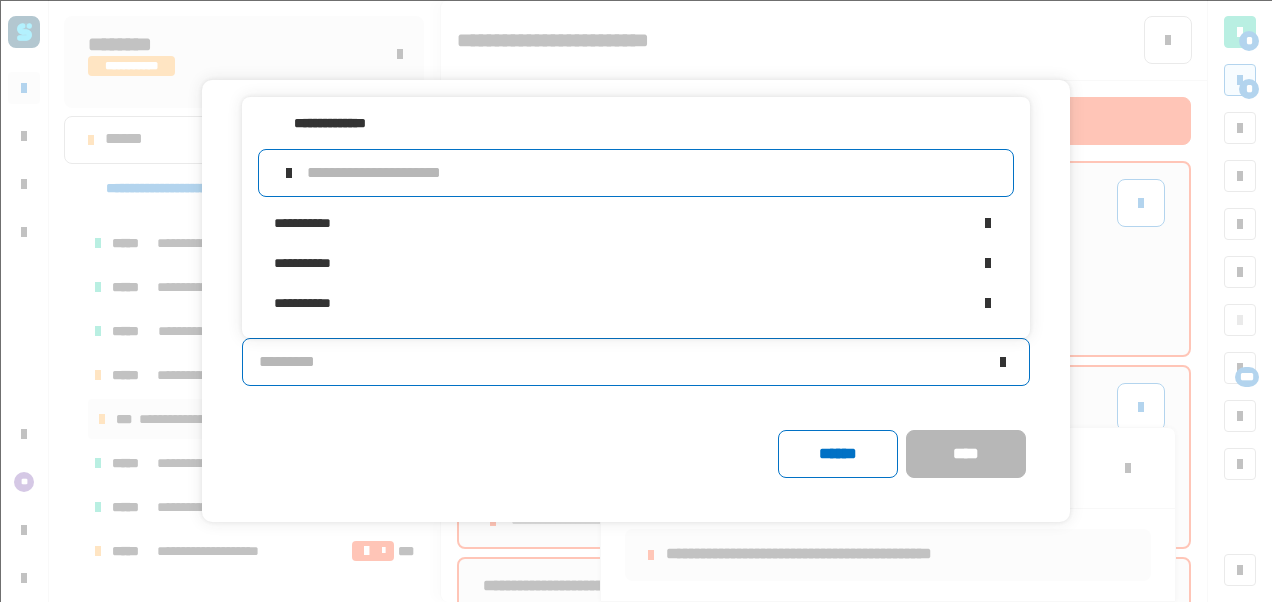 click at bounding box center (652, 173) 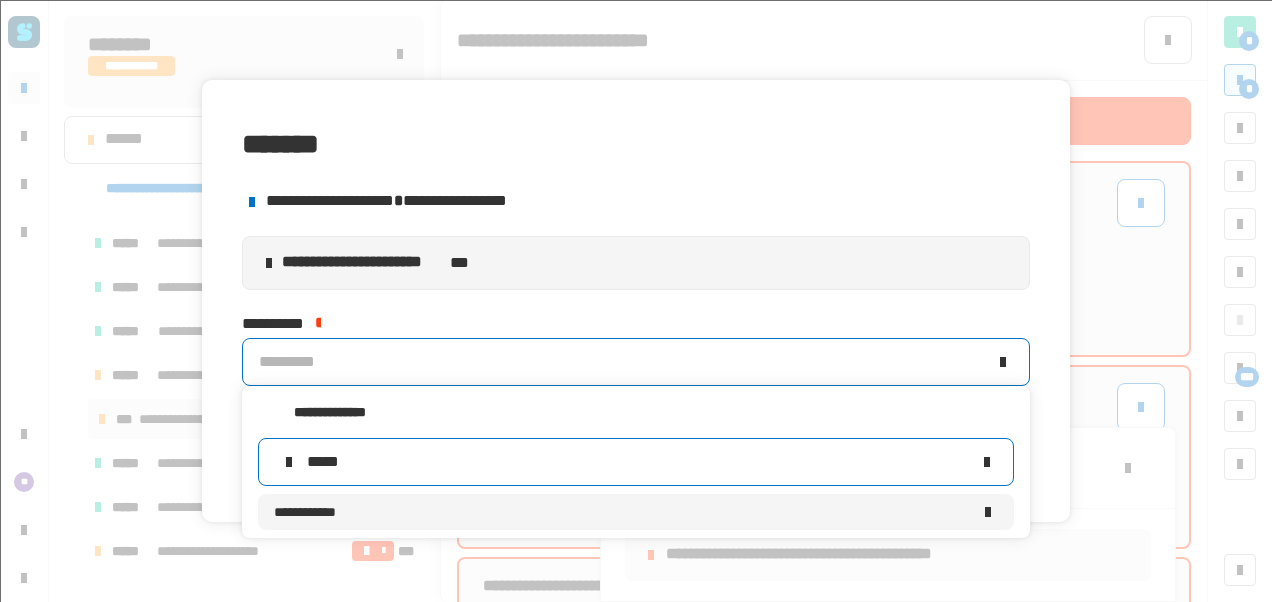 type on "*****" 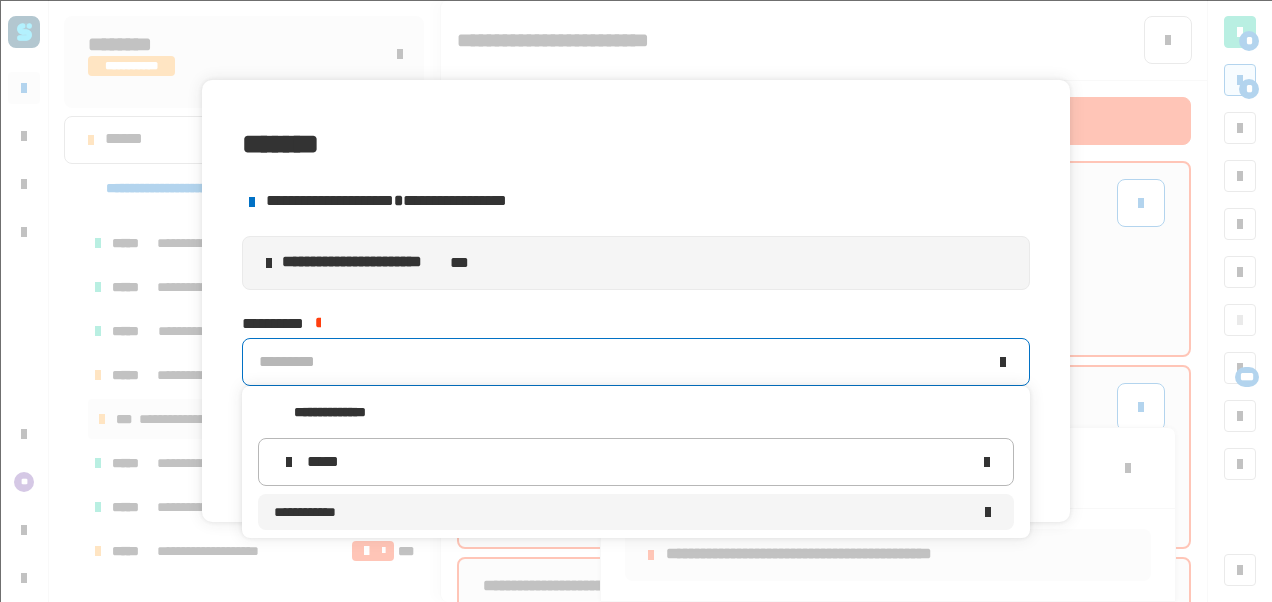 click on "**********" at bounding box center [622, 512] 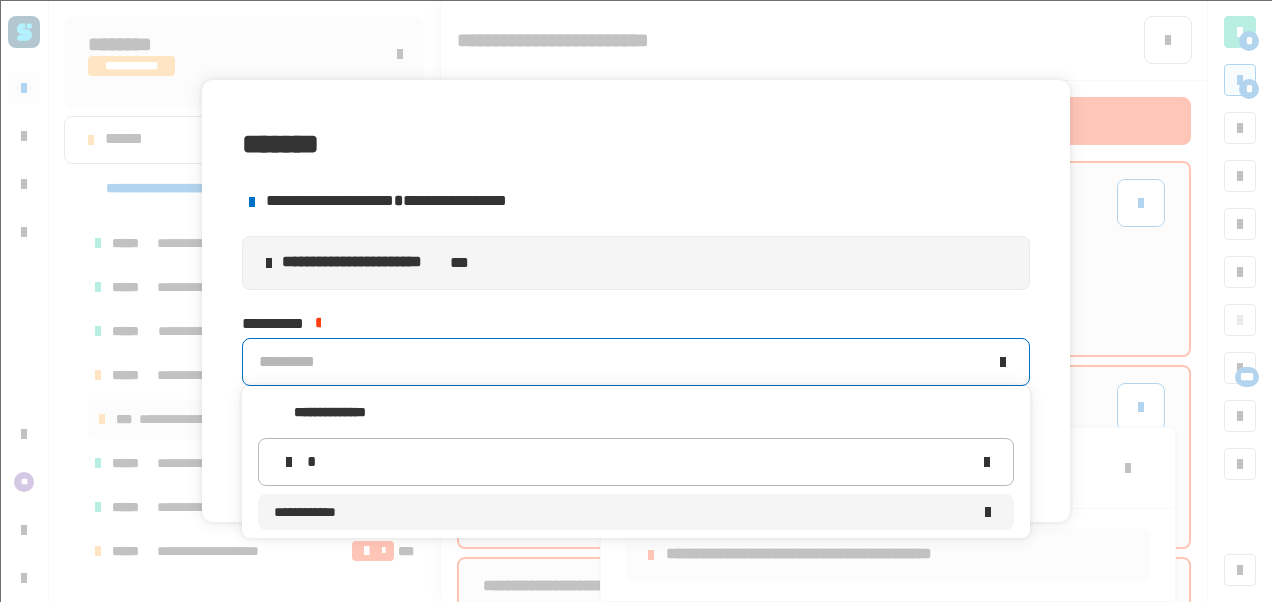 type 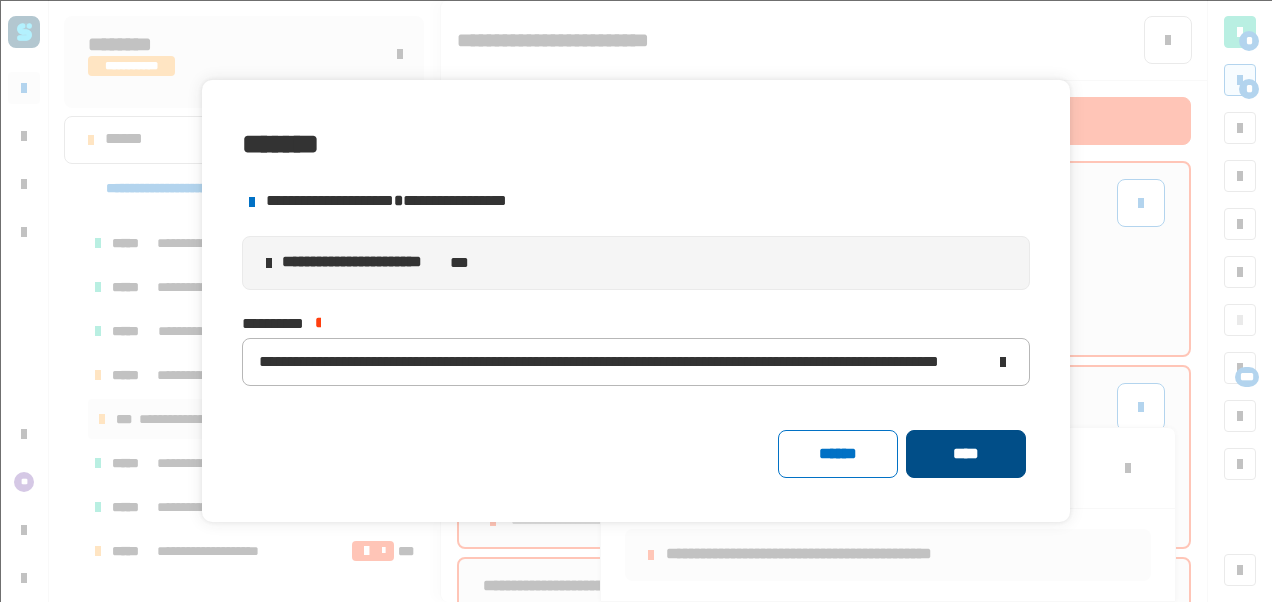 click on "****" 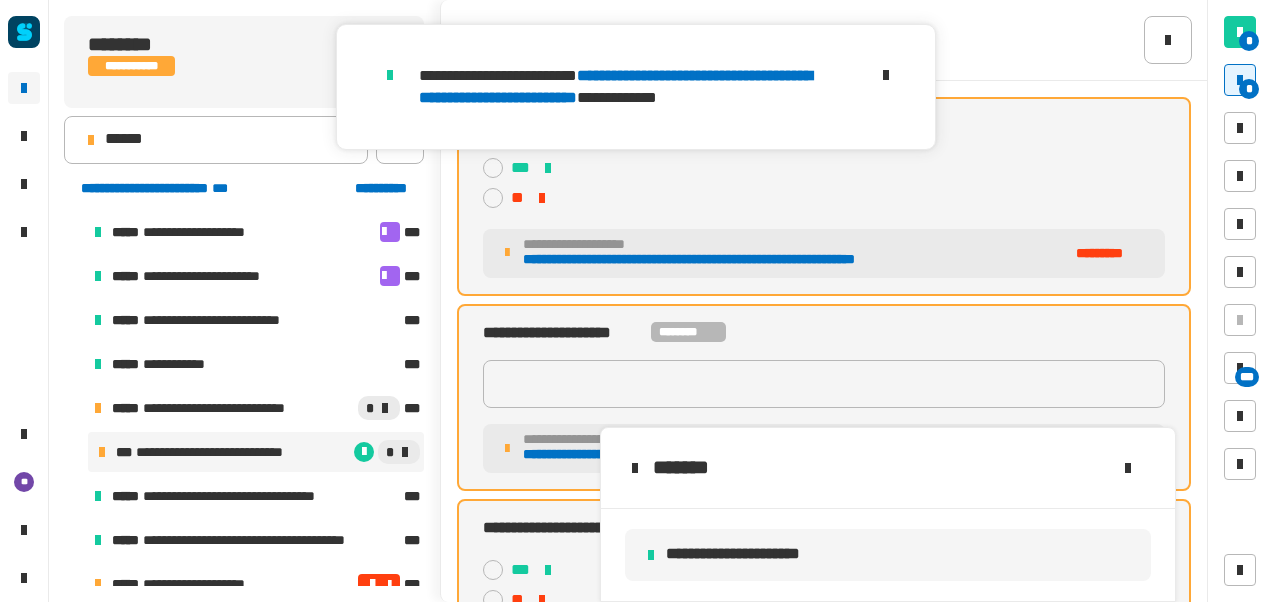 scroll, scrollTop: 55, scrollLeft: 0, axis: vertical 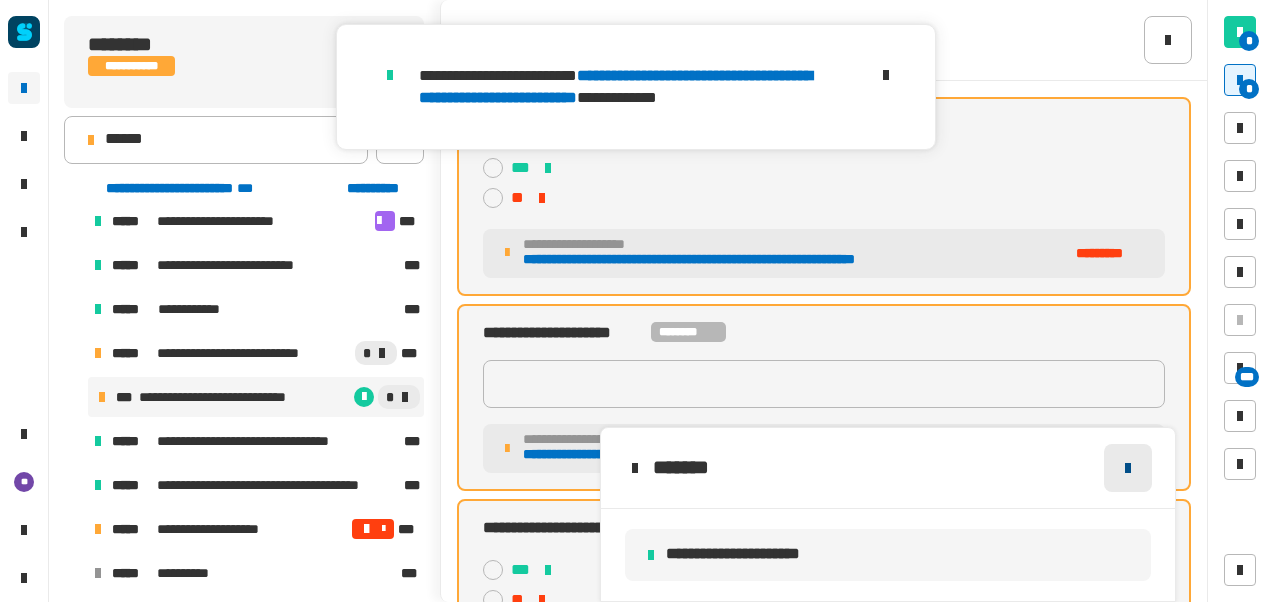 click 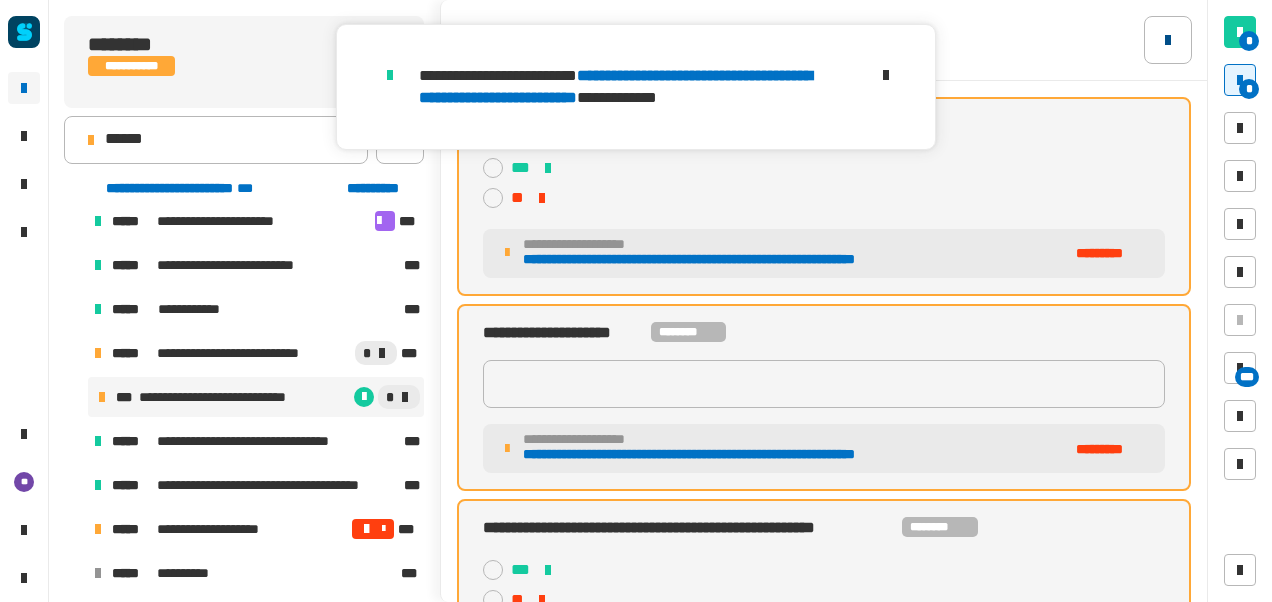 click 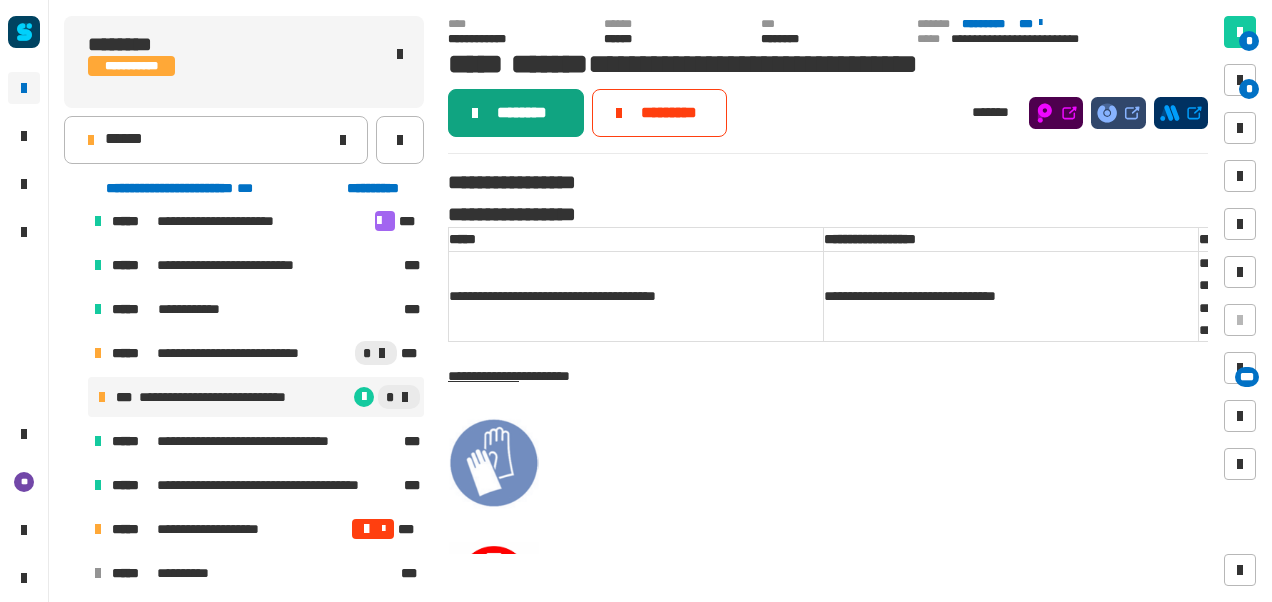 click on "********" 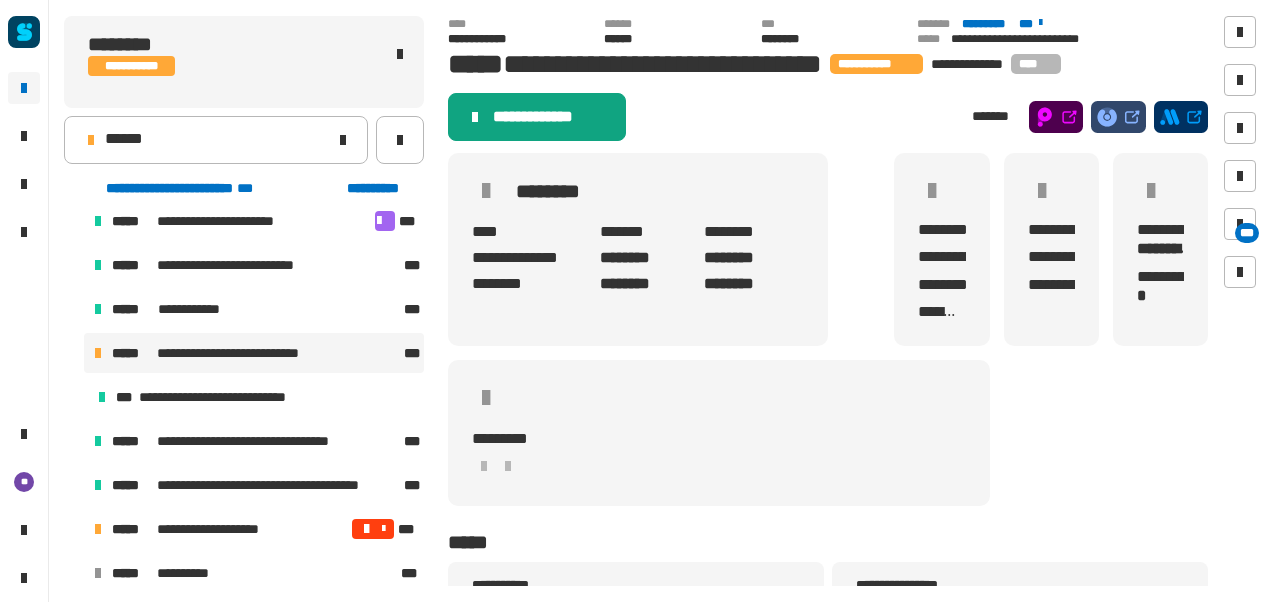 click on "**********" 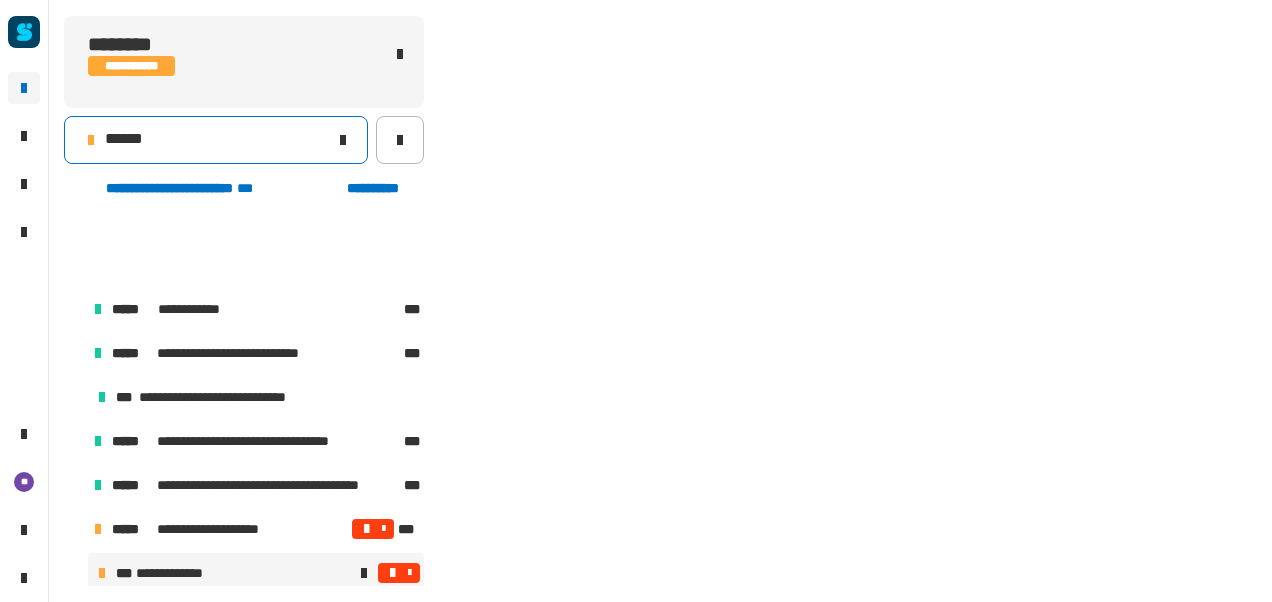 scroll, scrollTop: 150, scrollLeft: 0, axis: vertical 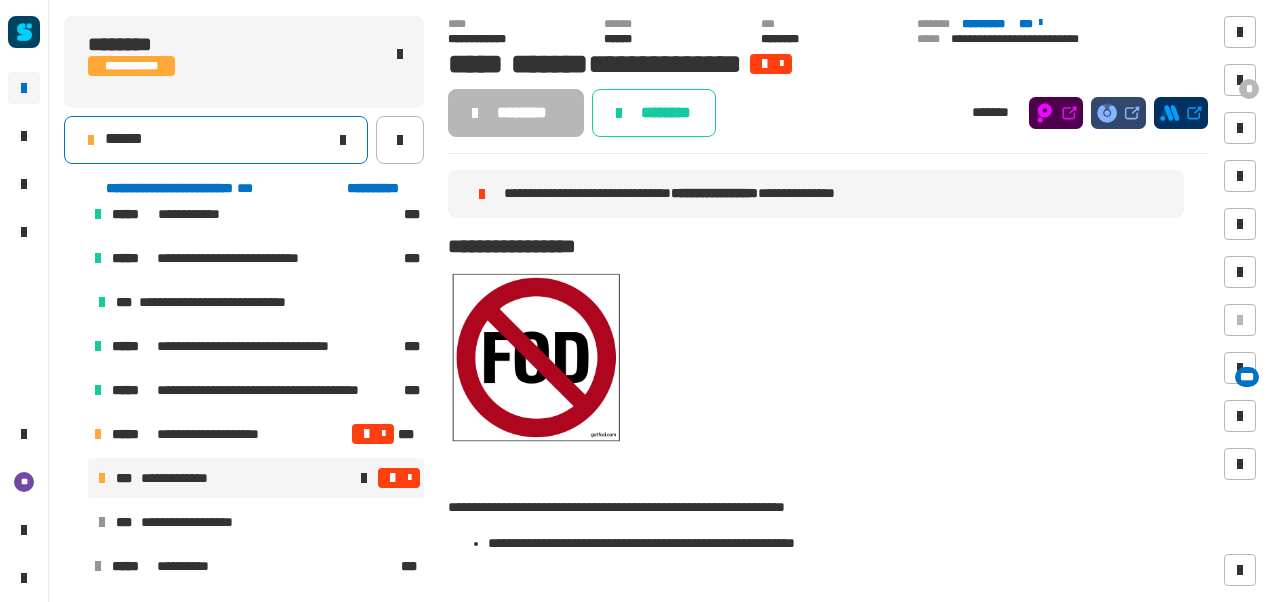 click on "******" 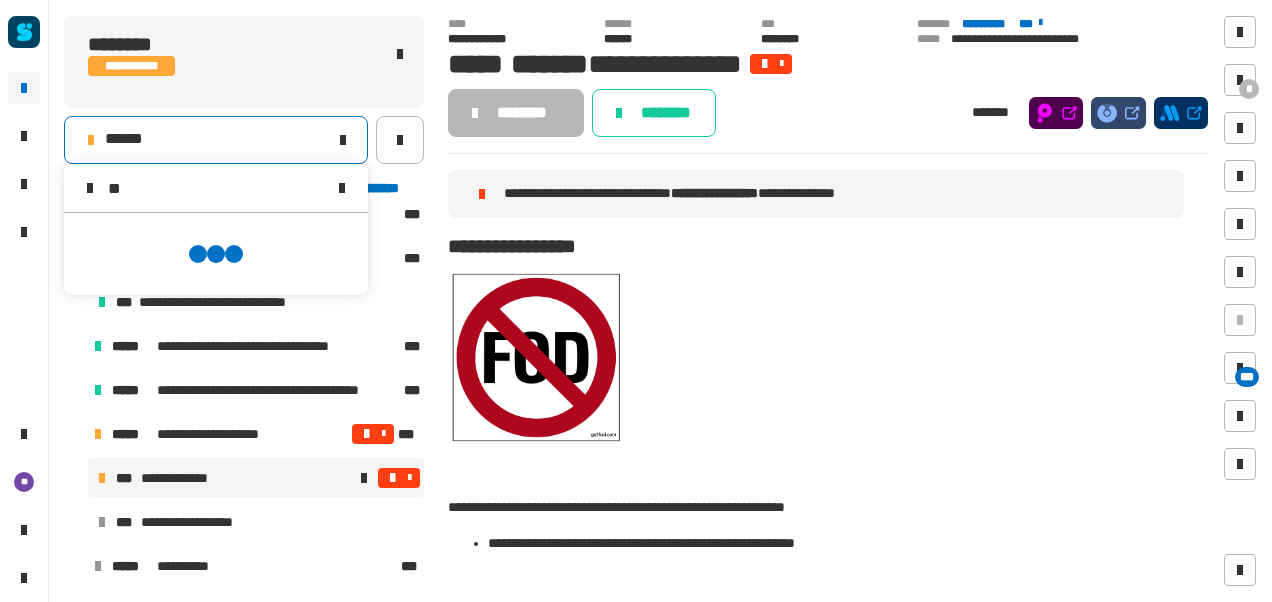 scroll, scrollTop: 0, scrollLeft: 0, axis: both 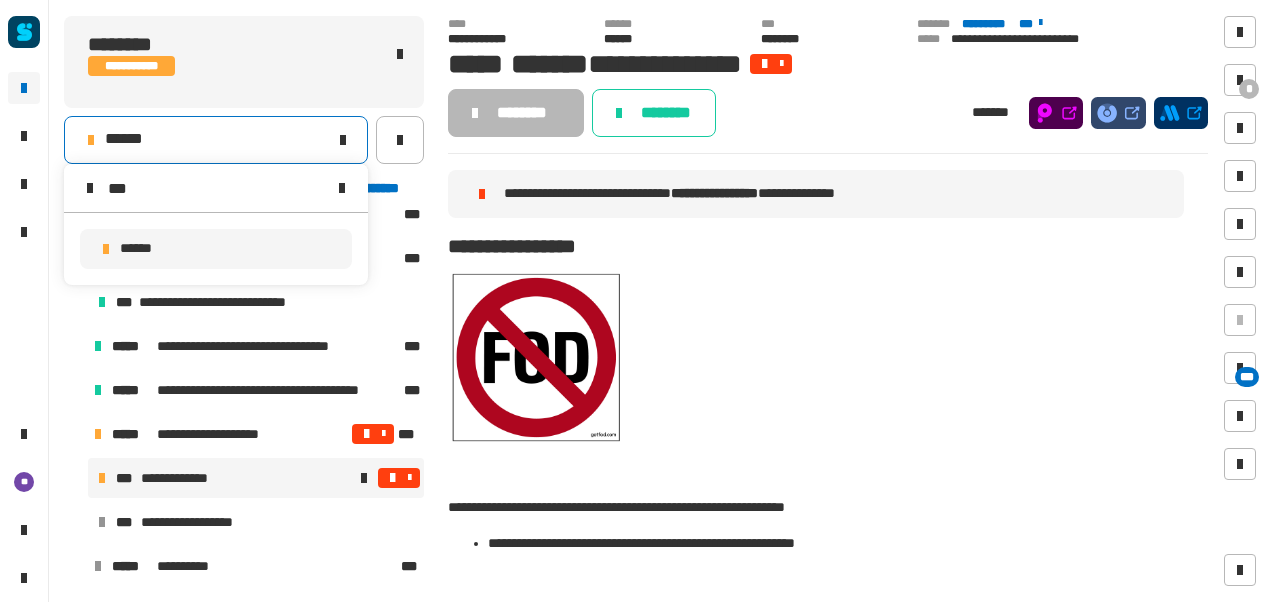 type on "***" 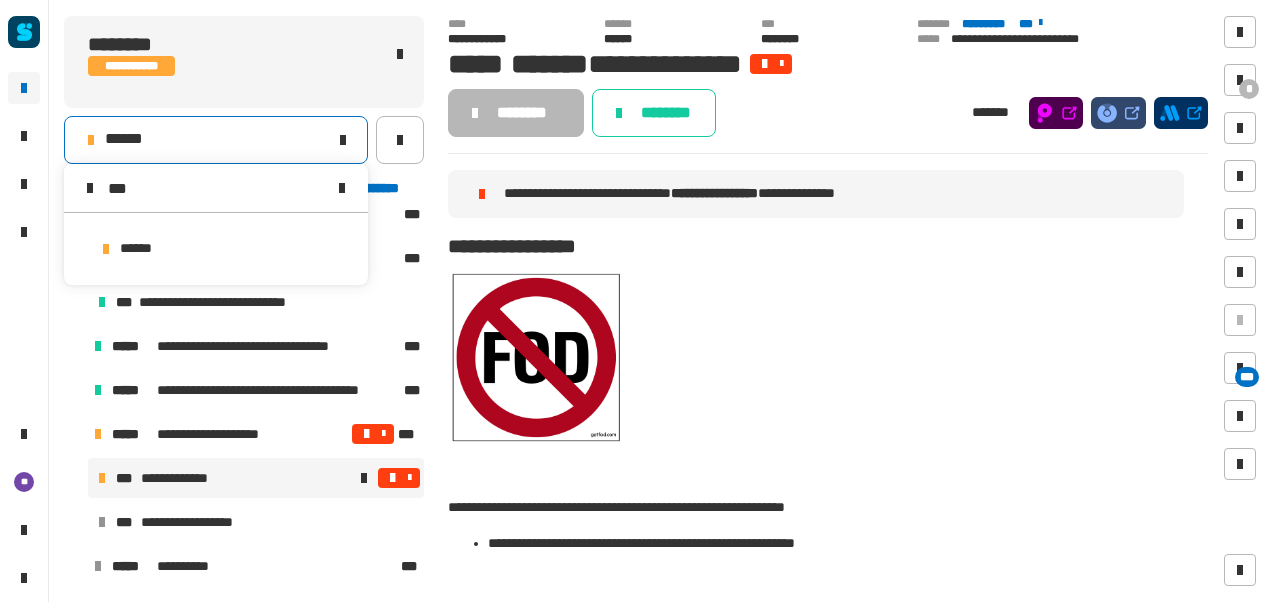 click on "******" at bounding box center [216, 249] 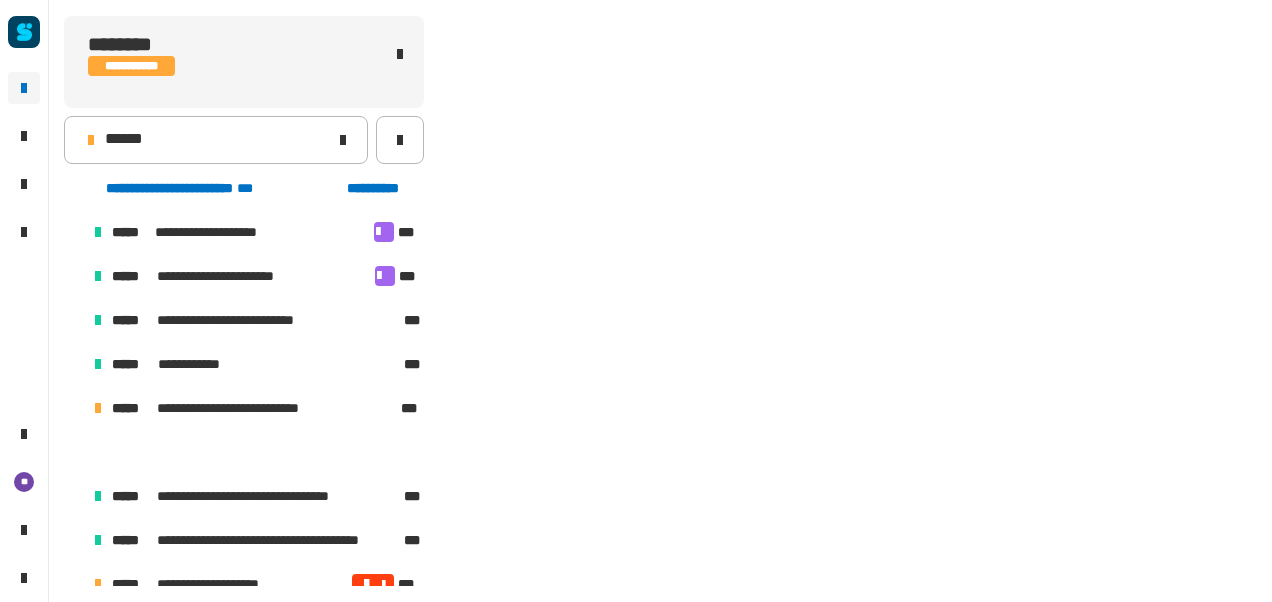 scroll, scrollTop: 33, scrollLeft: 0, axis: vertical 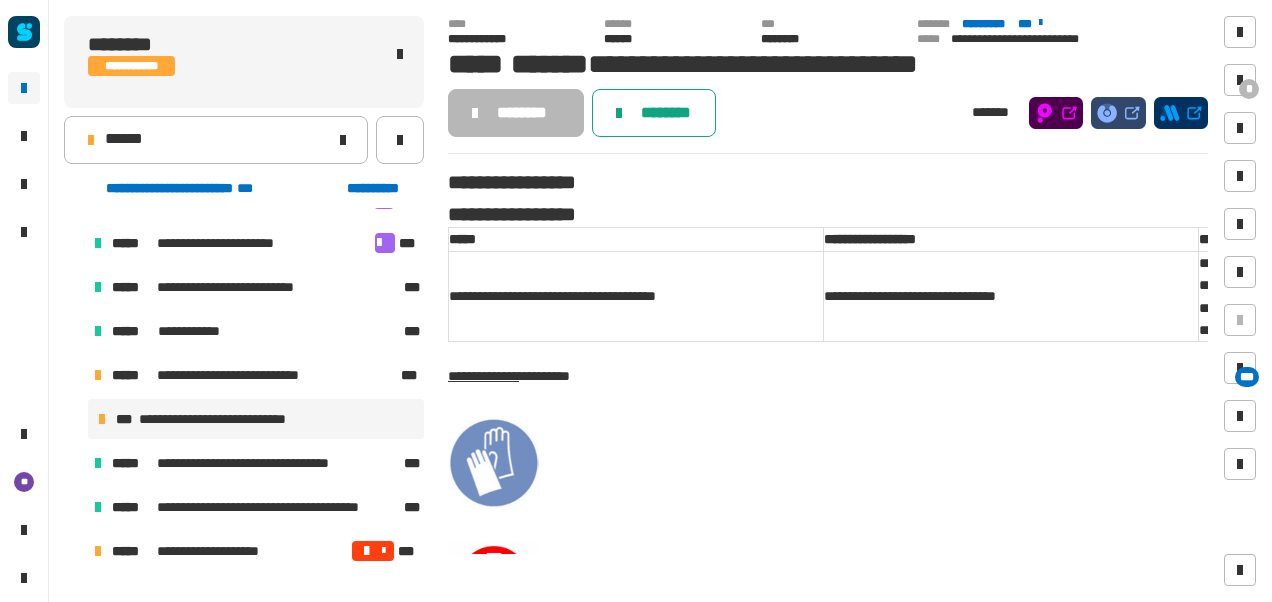drag, startPoint x: 655, startPoint y: 119, endPoint x: 640, endPoint y: 118, distance: 15.033297 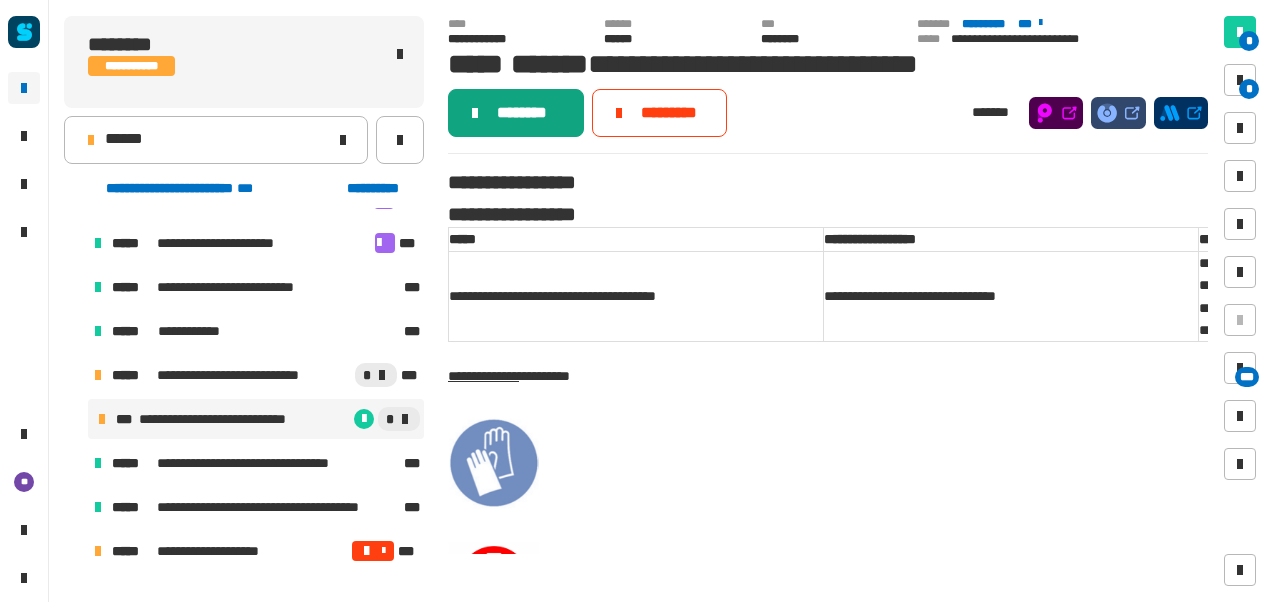 click on "********" 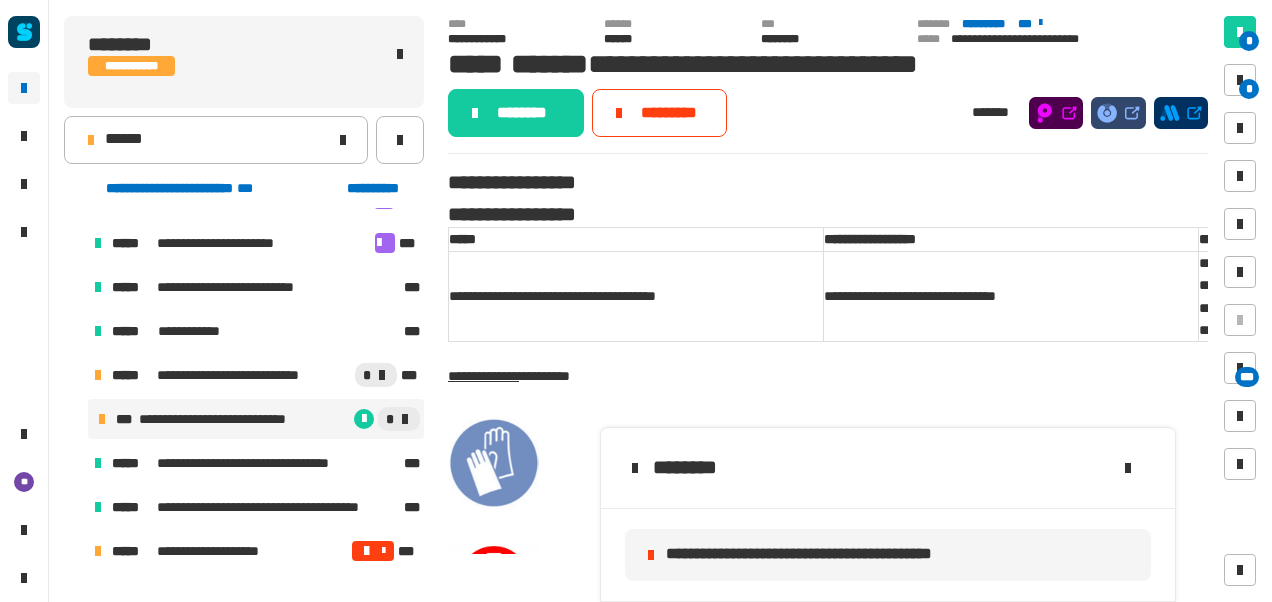 click on "**********" 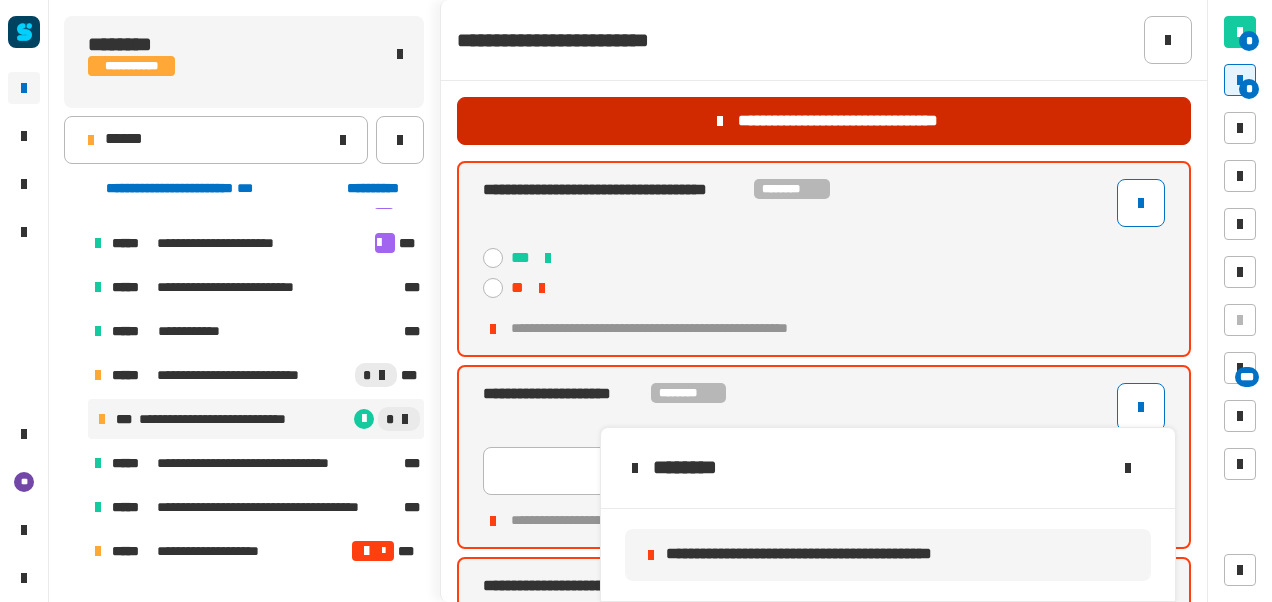 click on "**********" 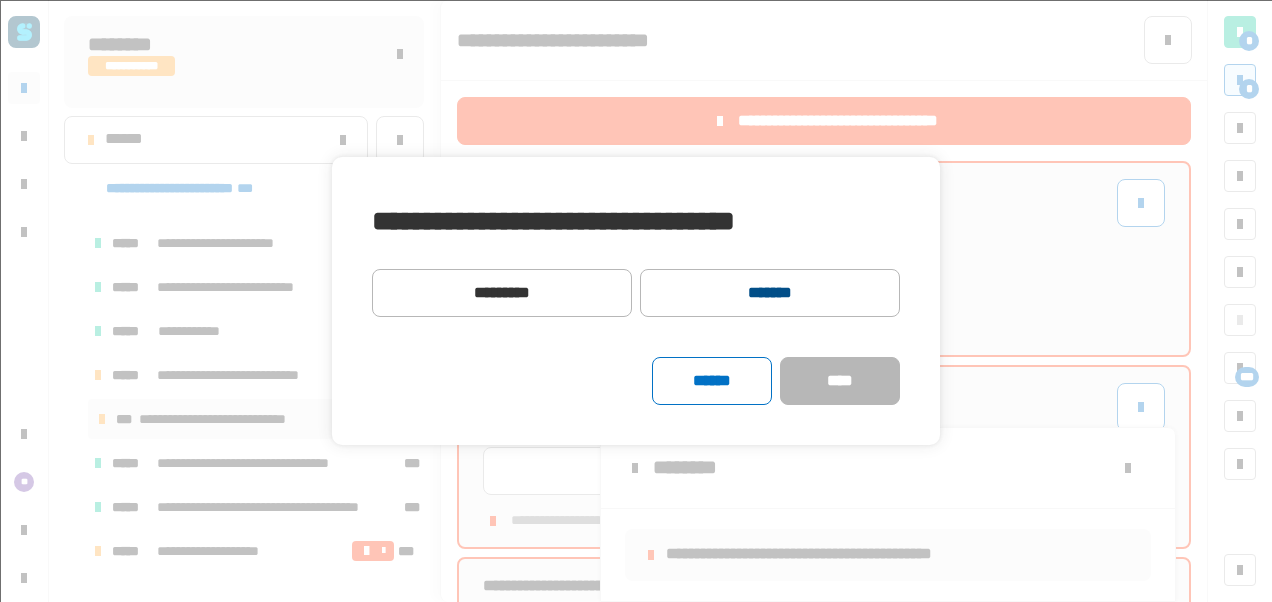 click on "*******" 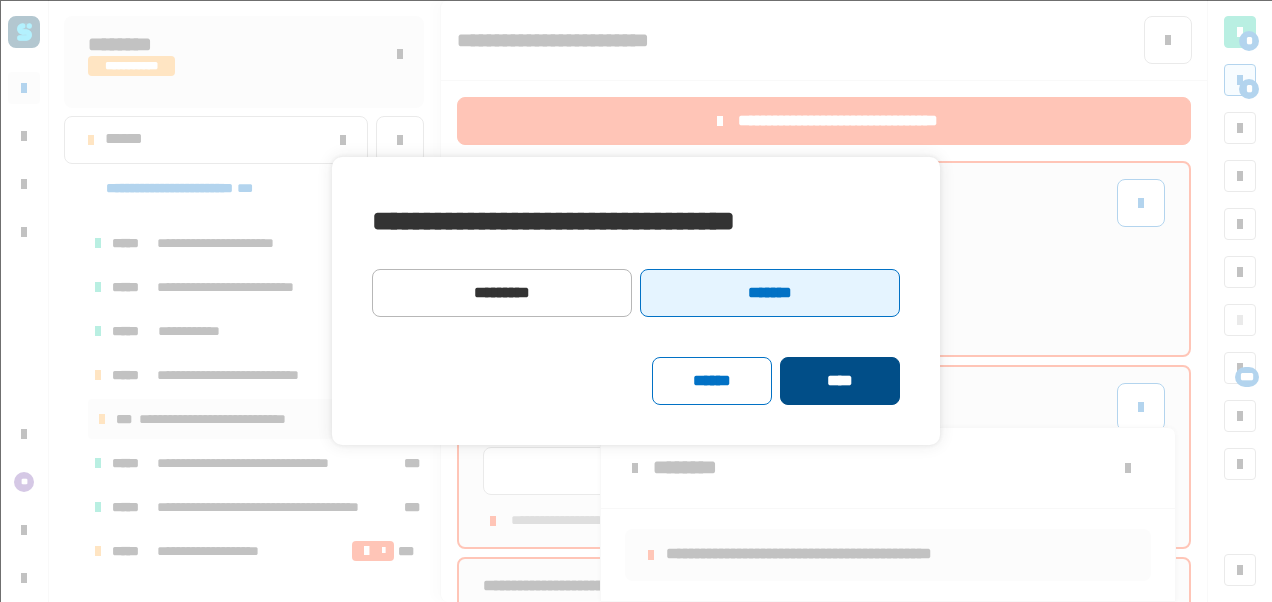click on "****" 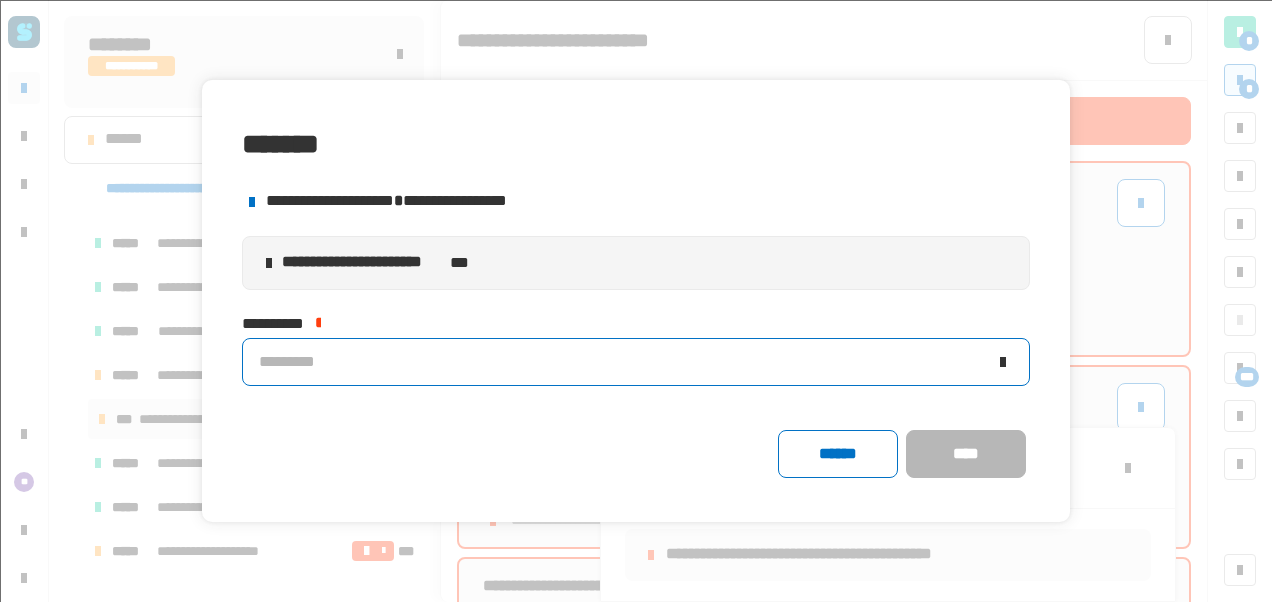 click on "*********" 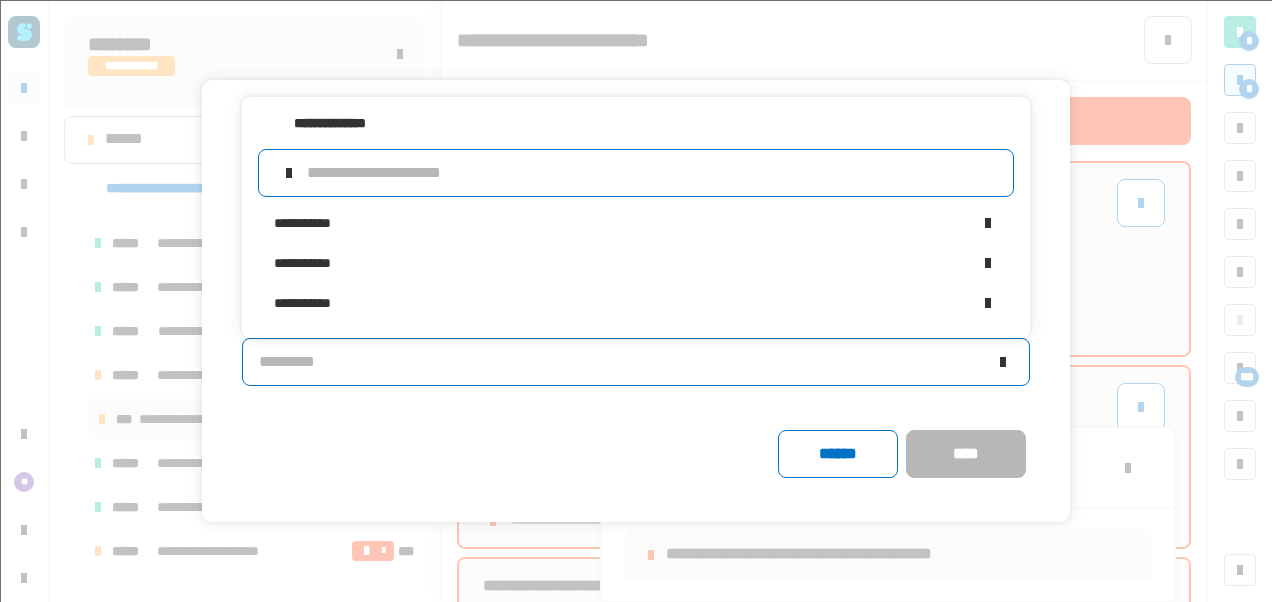 click at bounding box center [652, 173] 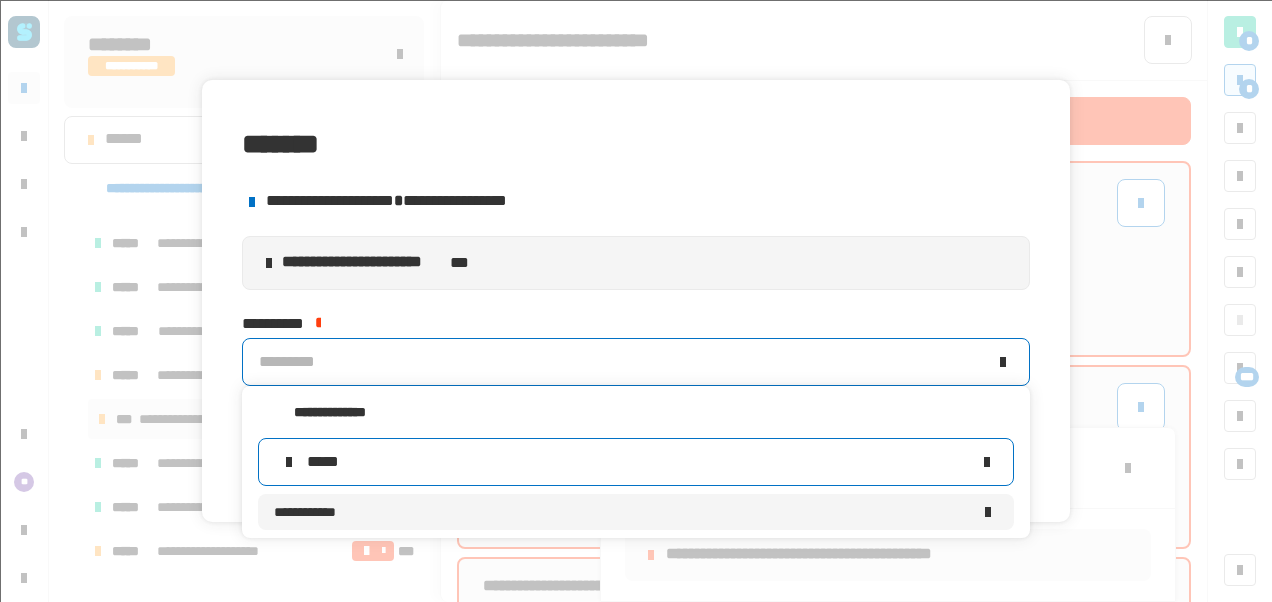 type on "*****" 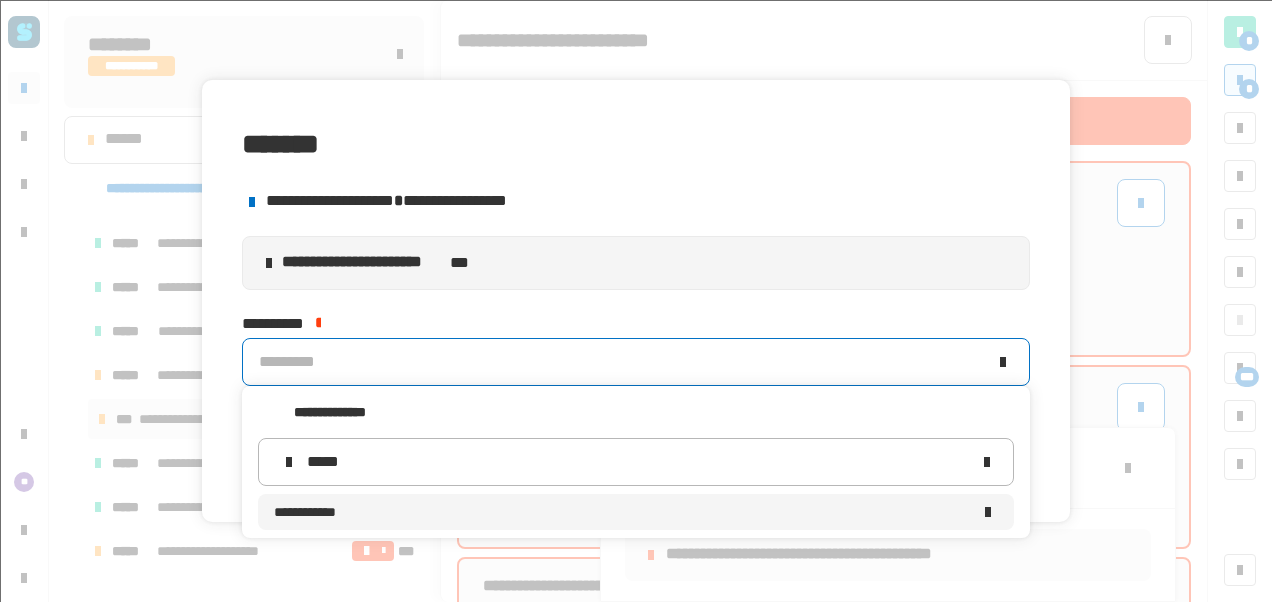 click on "**********" at bounding box center [622, 512] 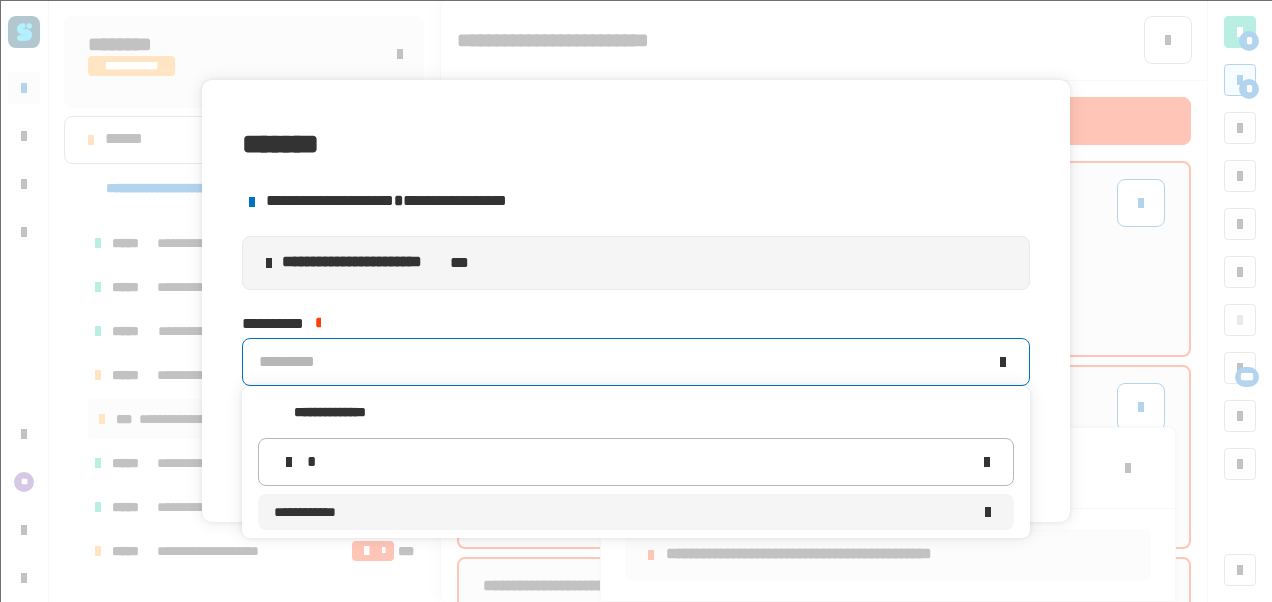 type 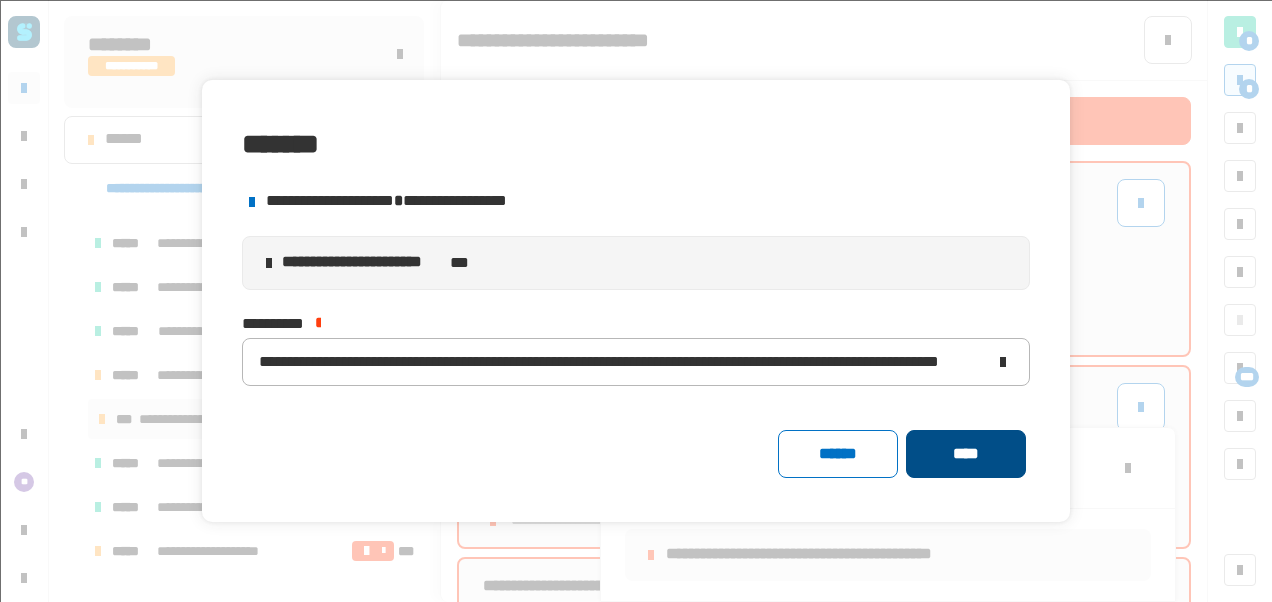 click on "****" 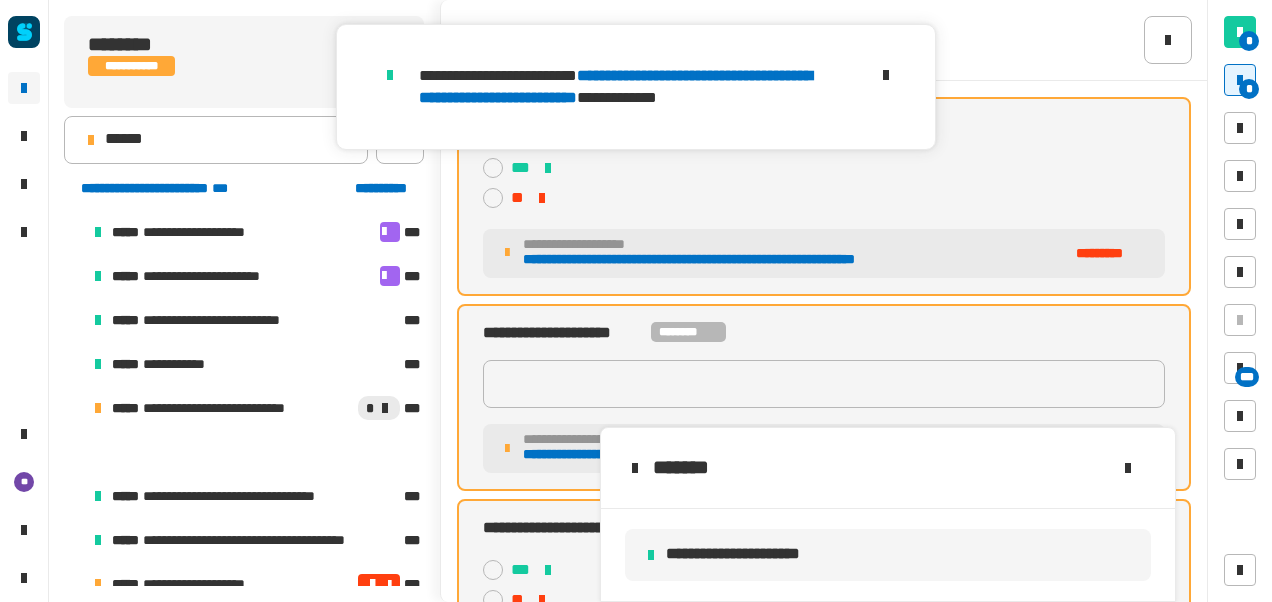 scroll, scrollTop: 55, scrollLeft: 0, axis: vertical 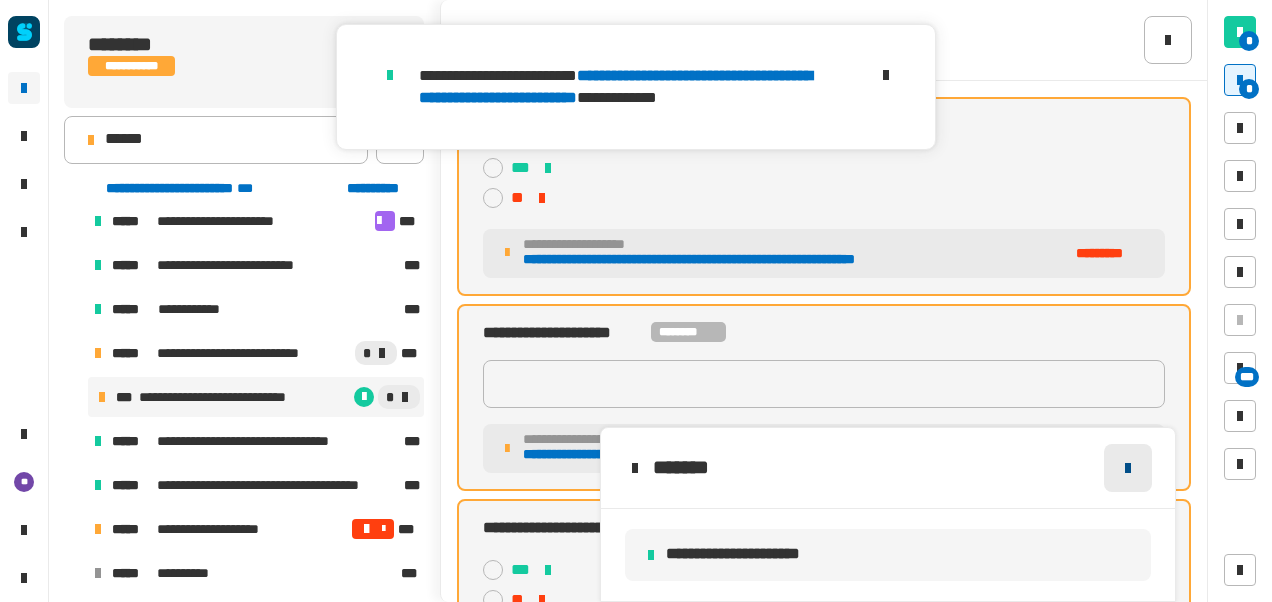 click 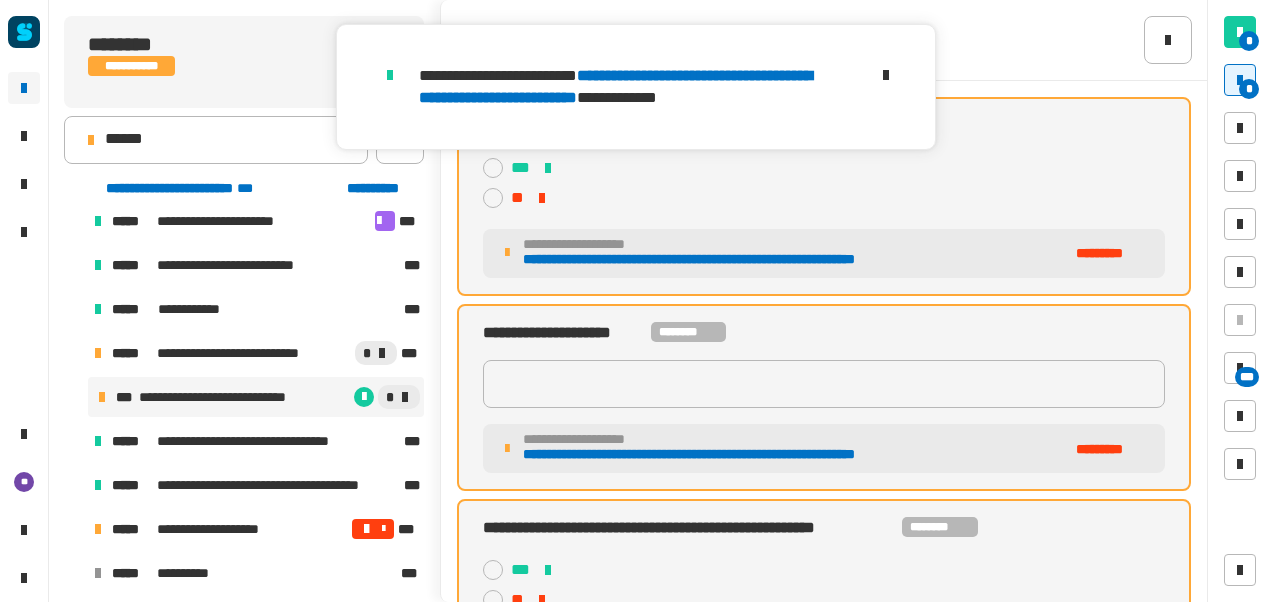 click 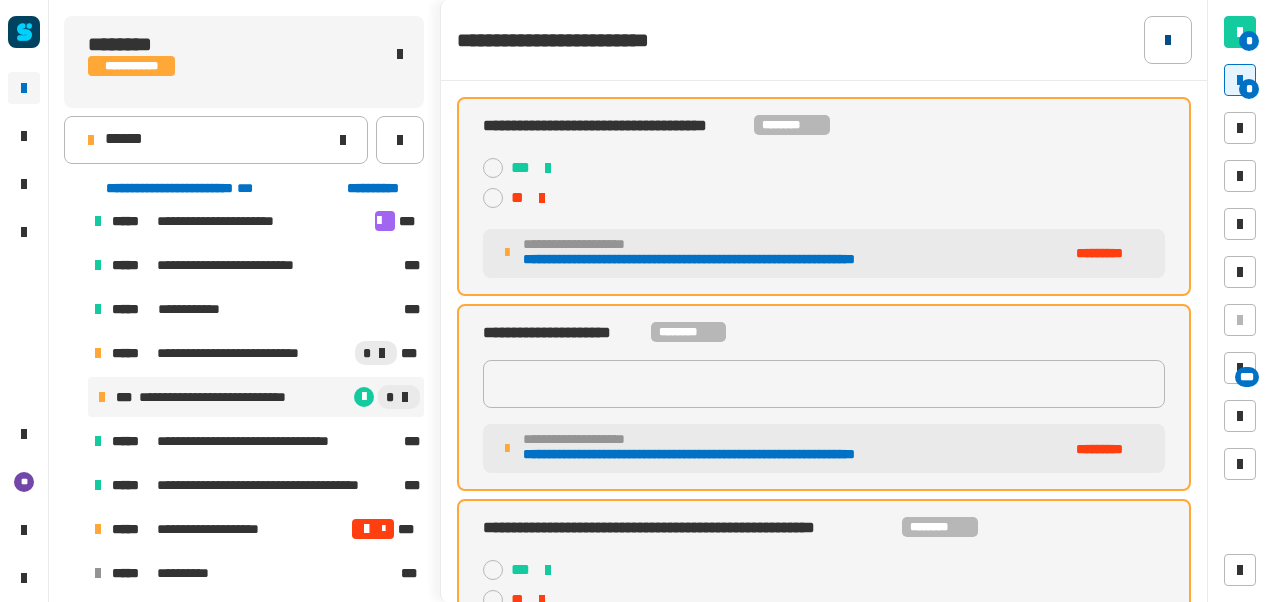 drag, startPoint x: 1176, startPoint y: 38, endPoint x: 893, endPoint y: 48, distance: 283.17664 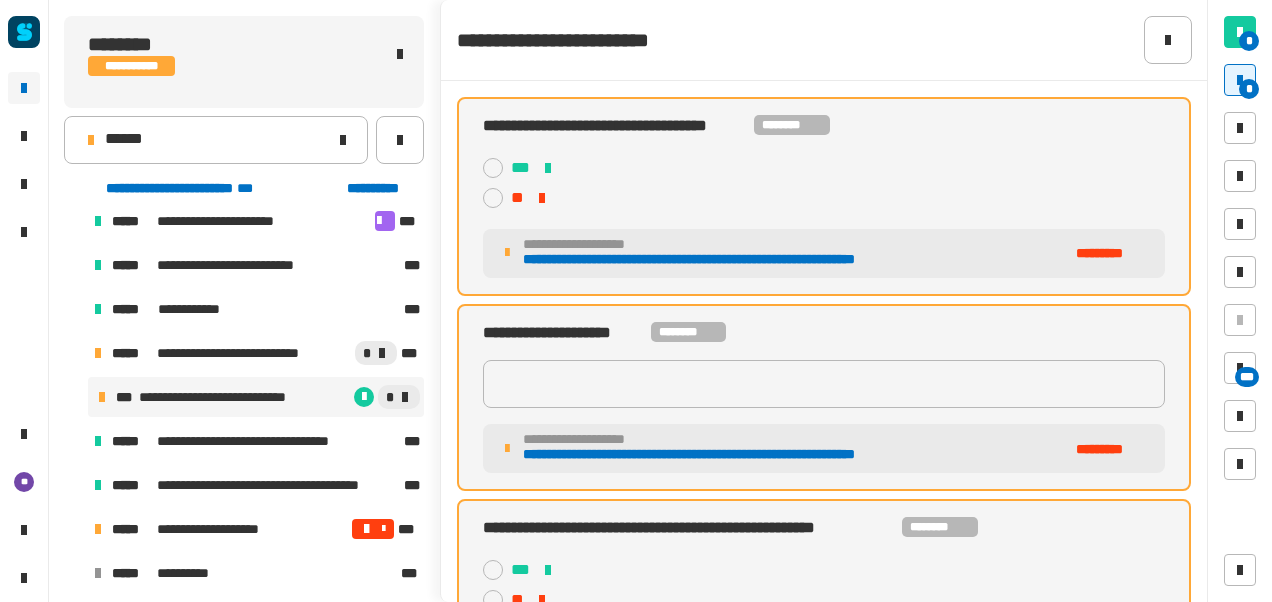 click 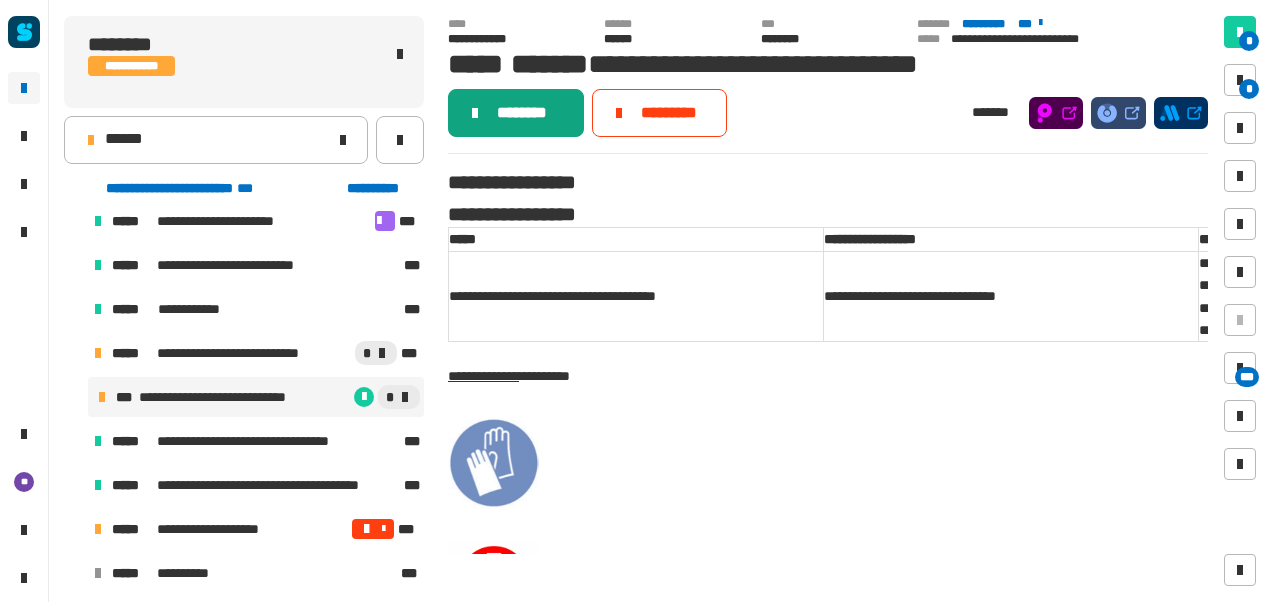 click on "********" 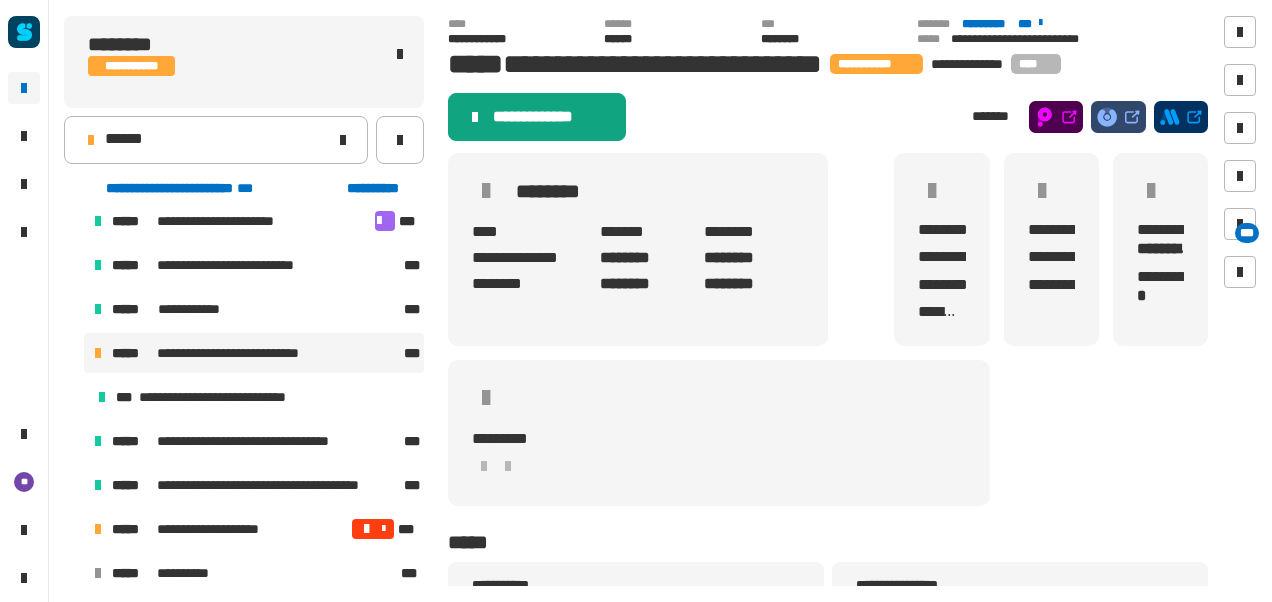 drag, startPoint x: 563, startPoint y: 112, endPoint x: 480, endPoint y: 115, distance: 83.0542 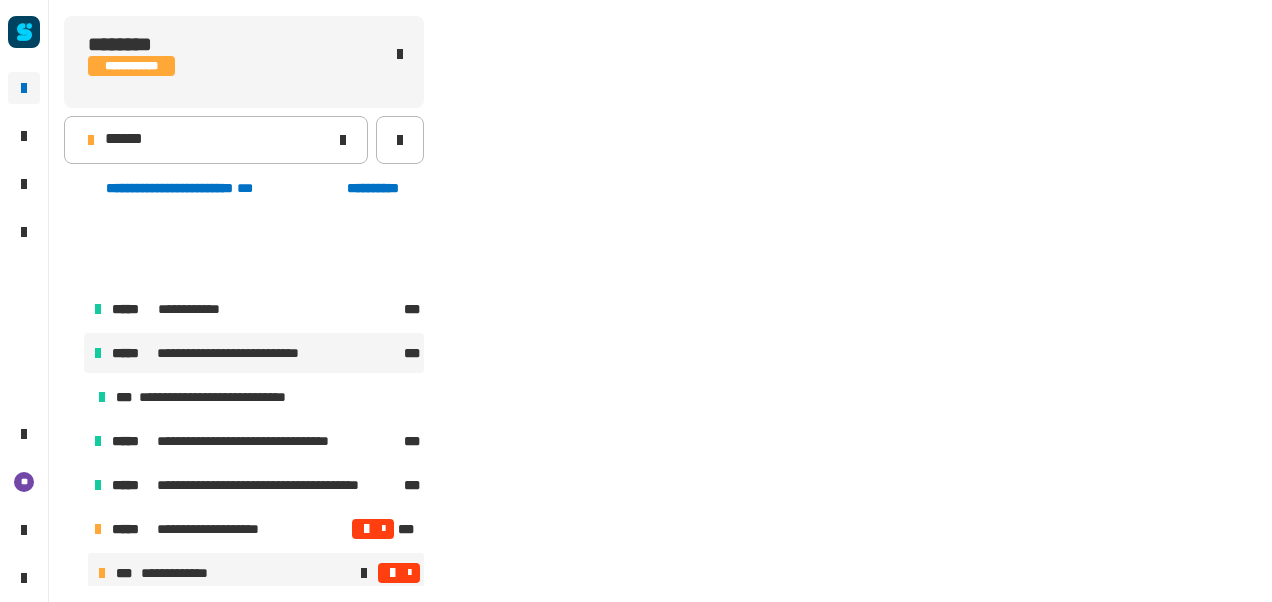 scroll, scrollTop: 150, scrollLeft: 0, axis: vertical 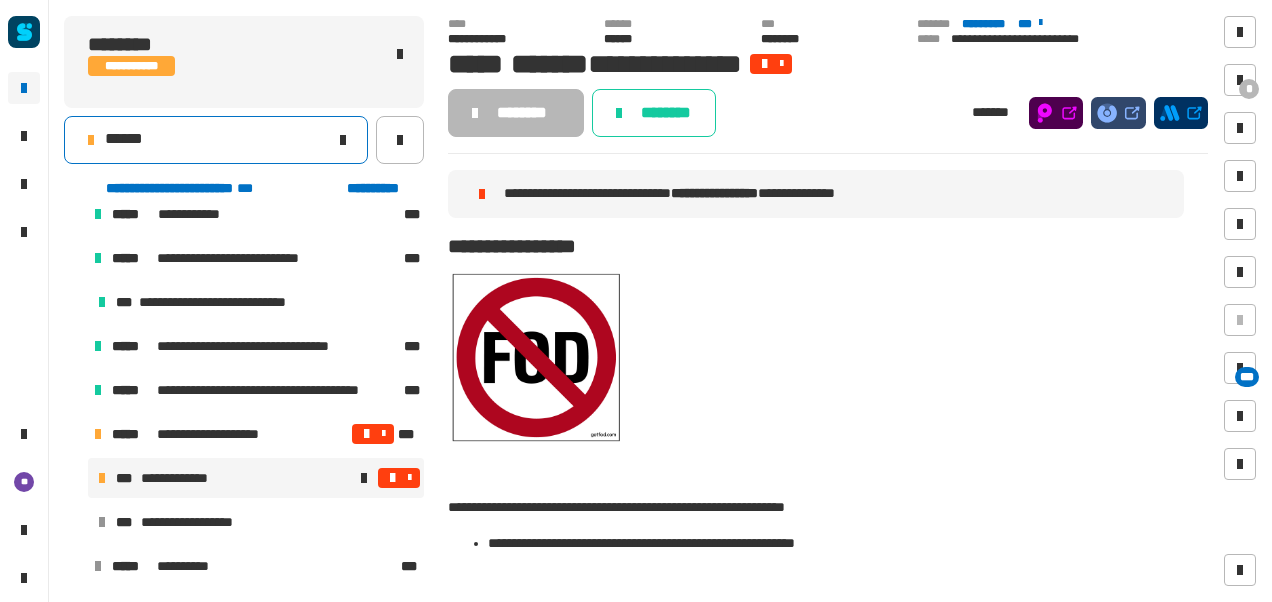 click on "******" 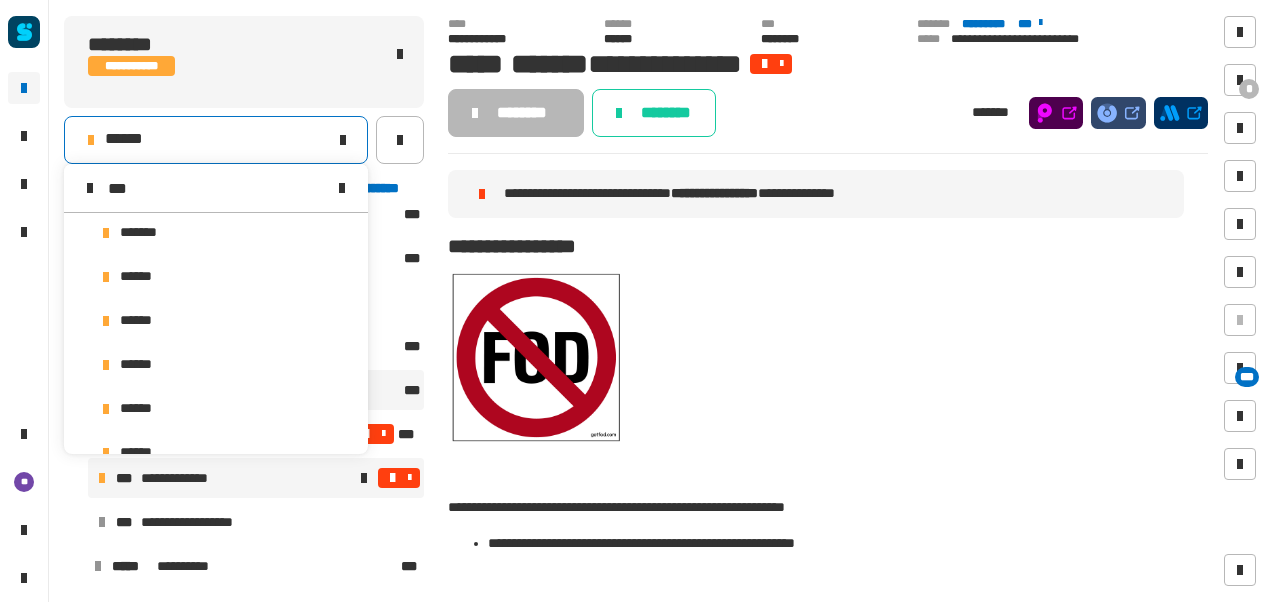 scroll, scrollTop: 0, scrollLeft: 0, axis: both 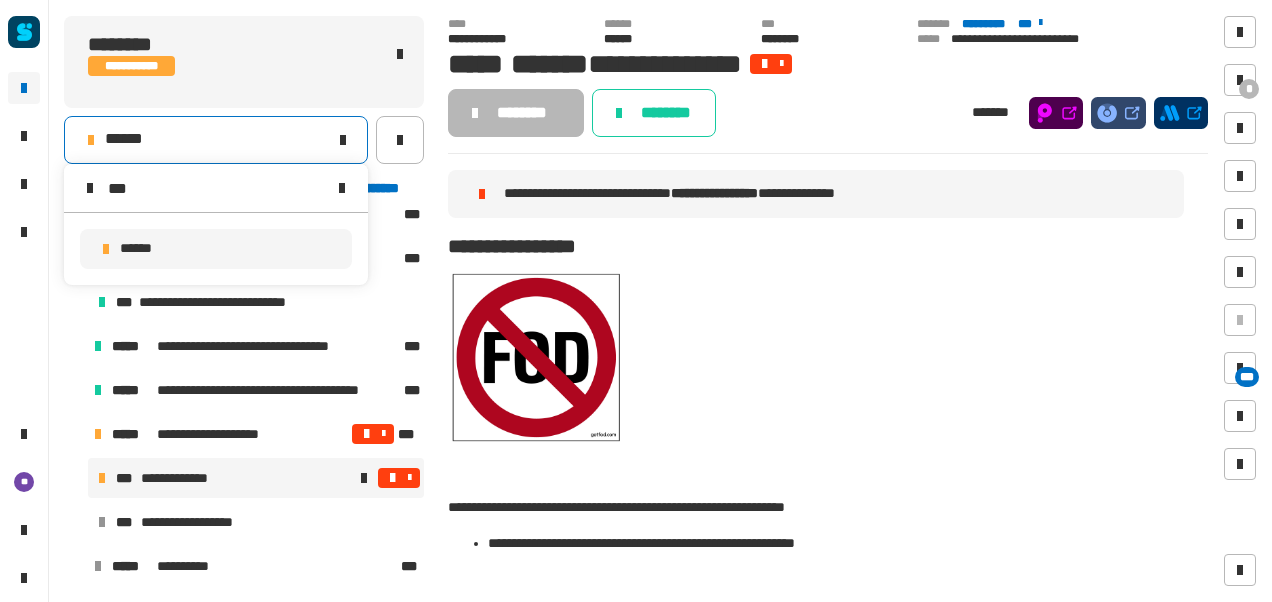 type on "***" 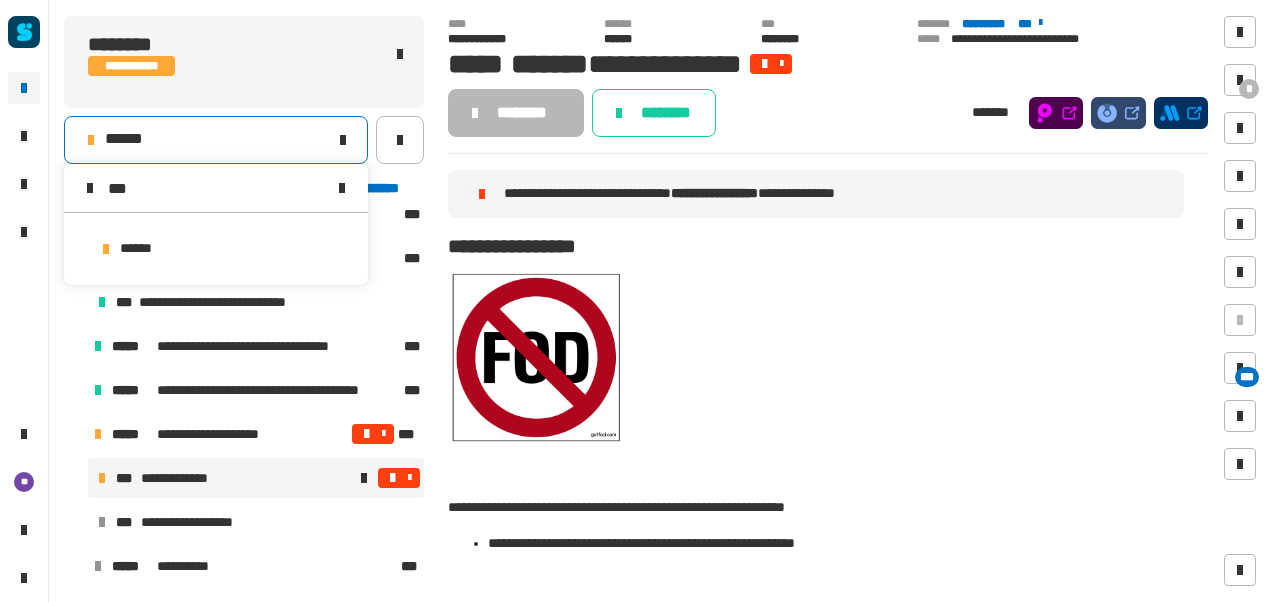 click on "******" at bounding box center (216, 249) 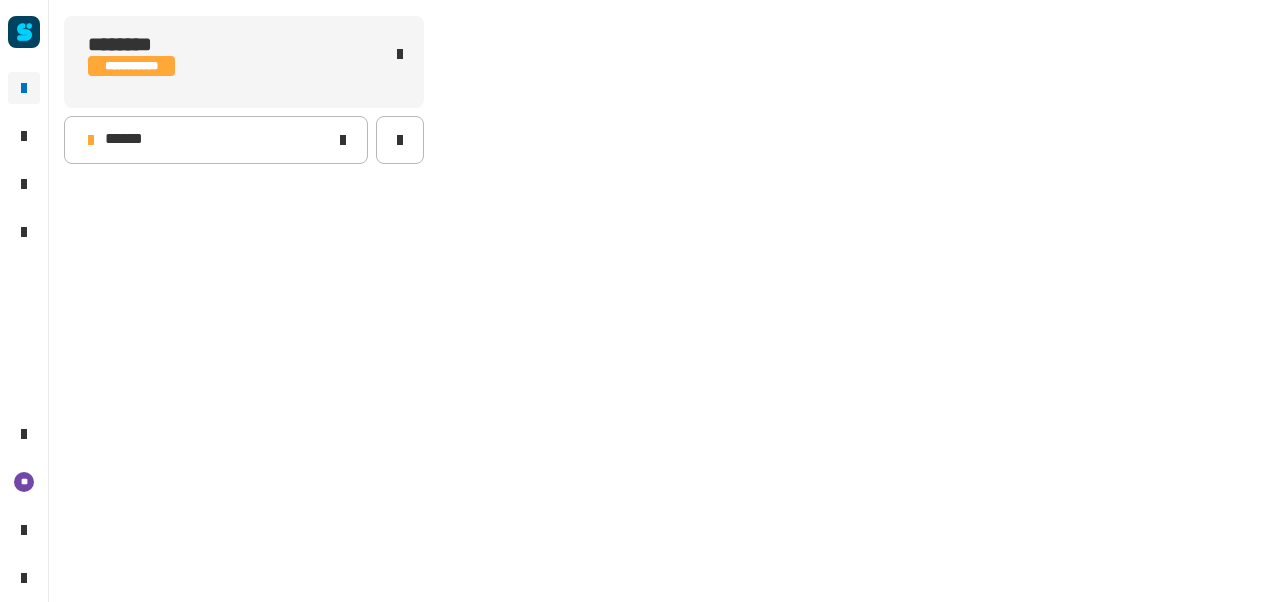 scroll, scrollTop: 0, scrollLeft: 0, axis: both 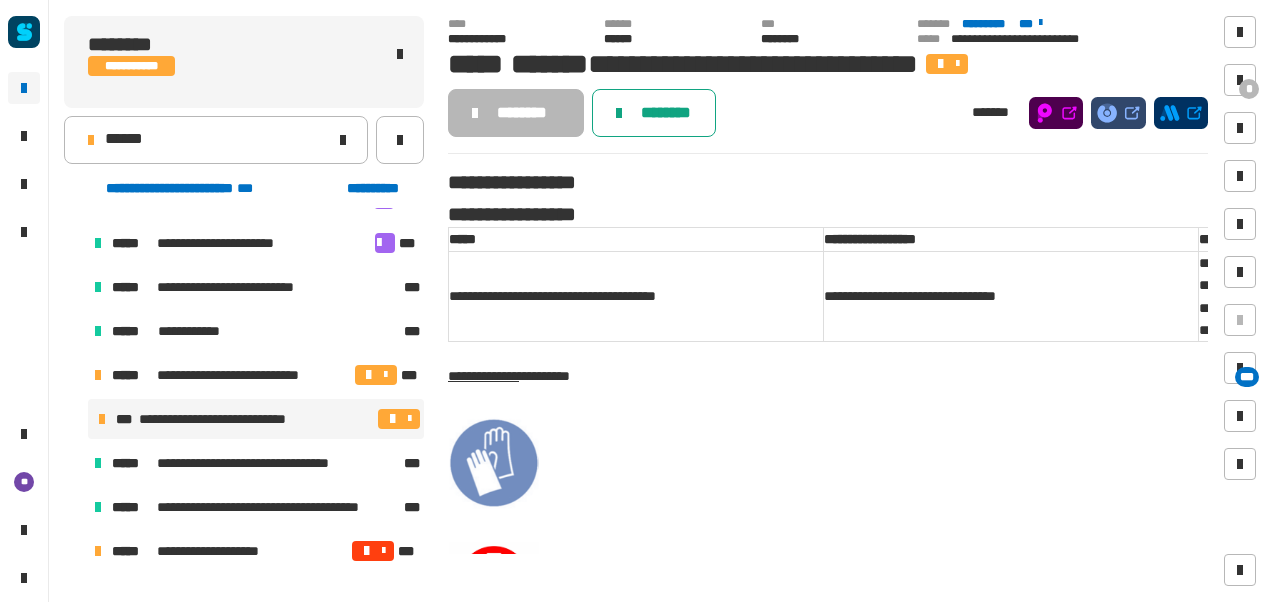 click on "********" 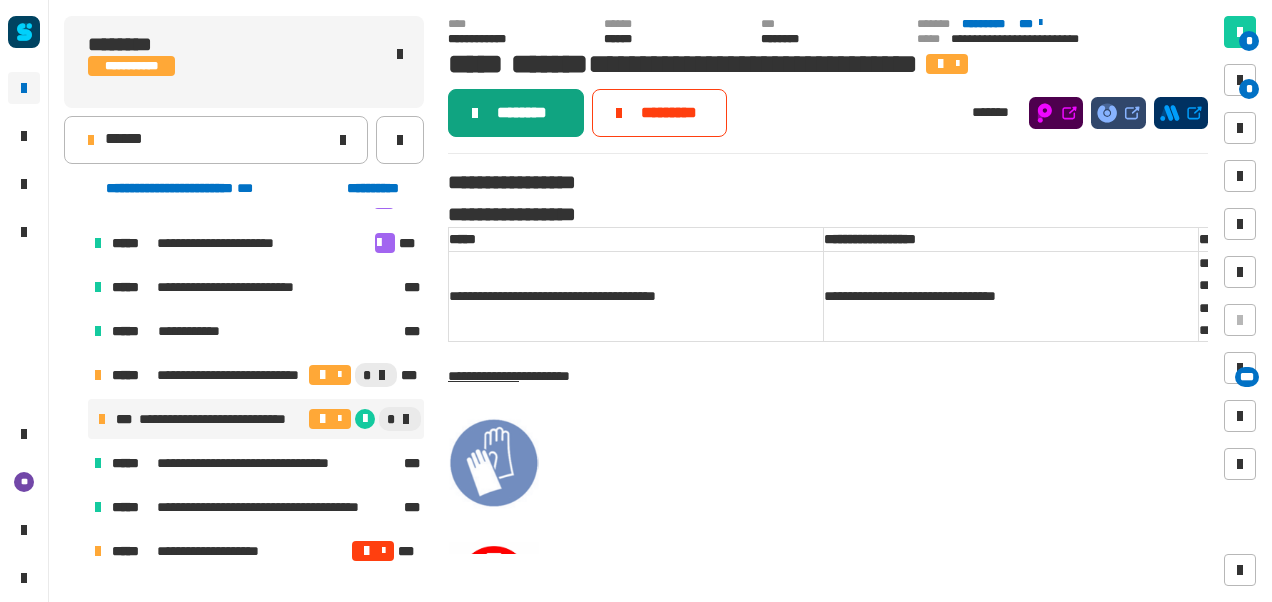 click on "********" 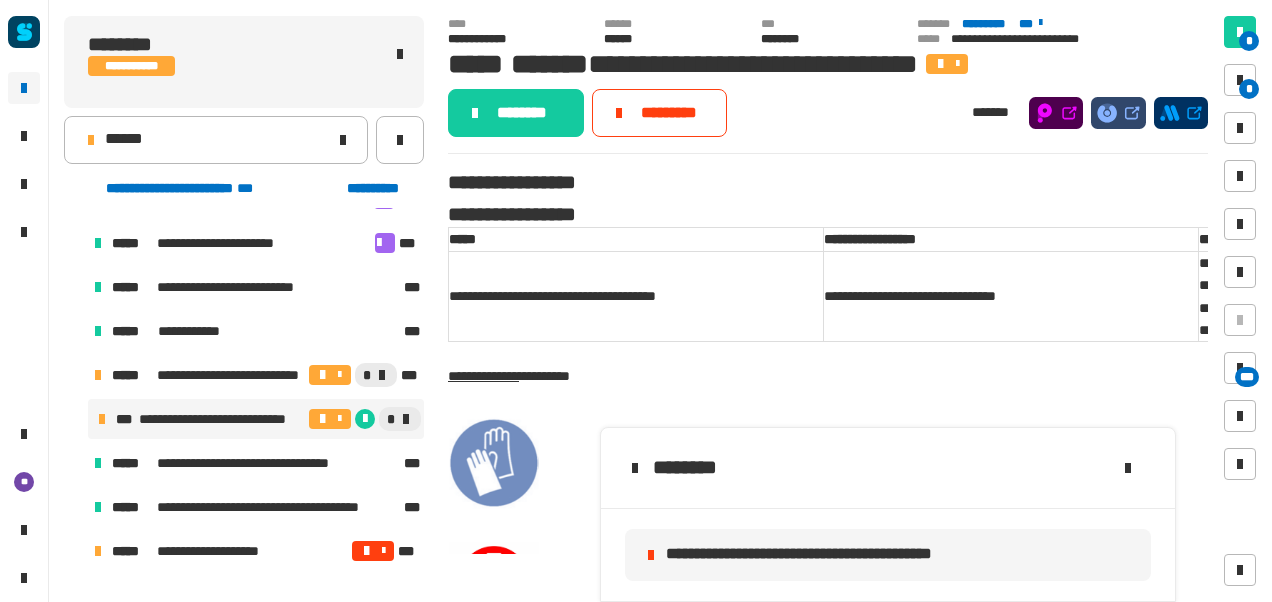 click on "**********" 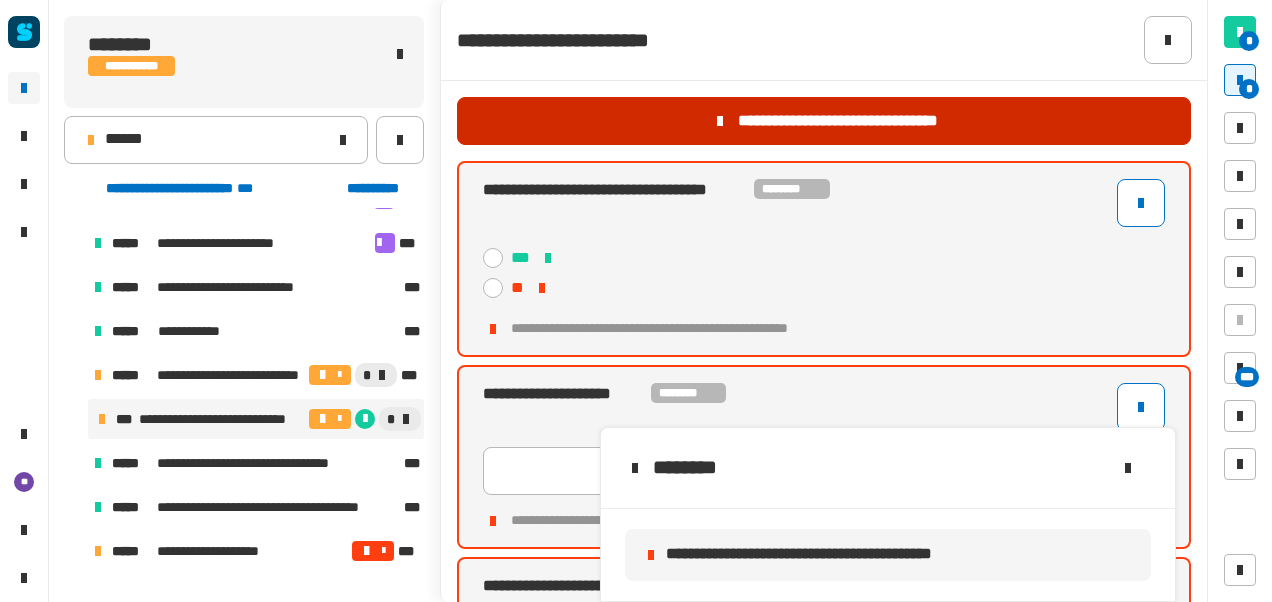 click on "**********" 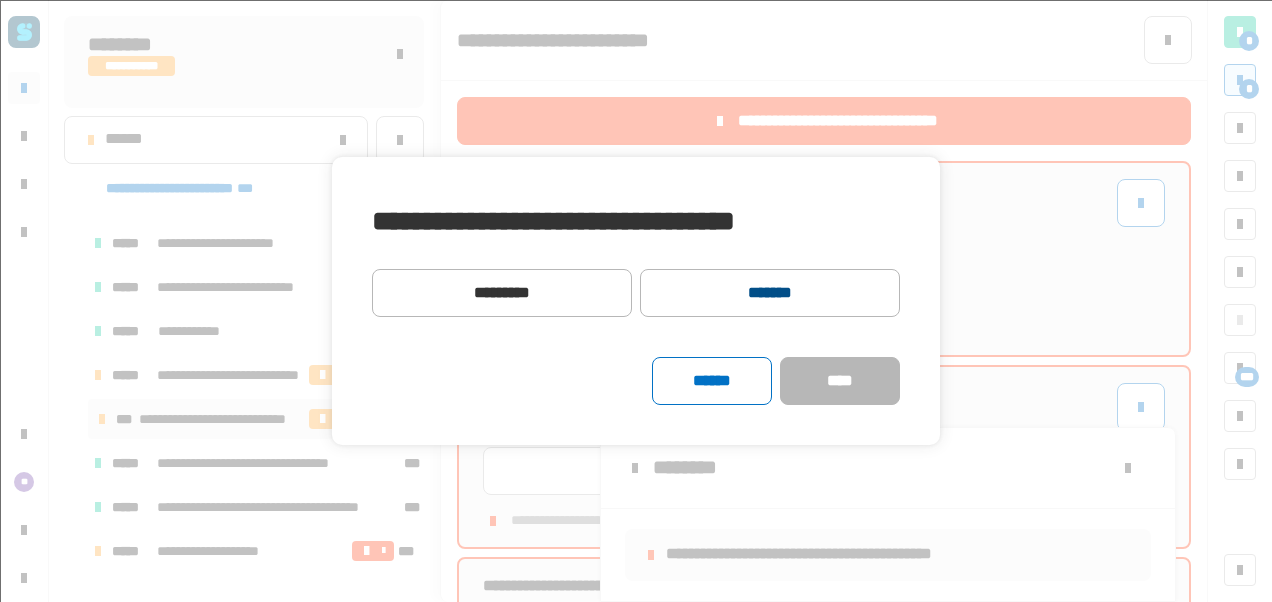 click on "*******" 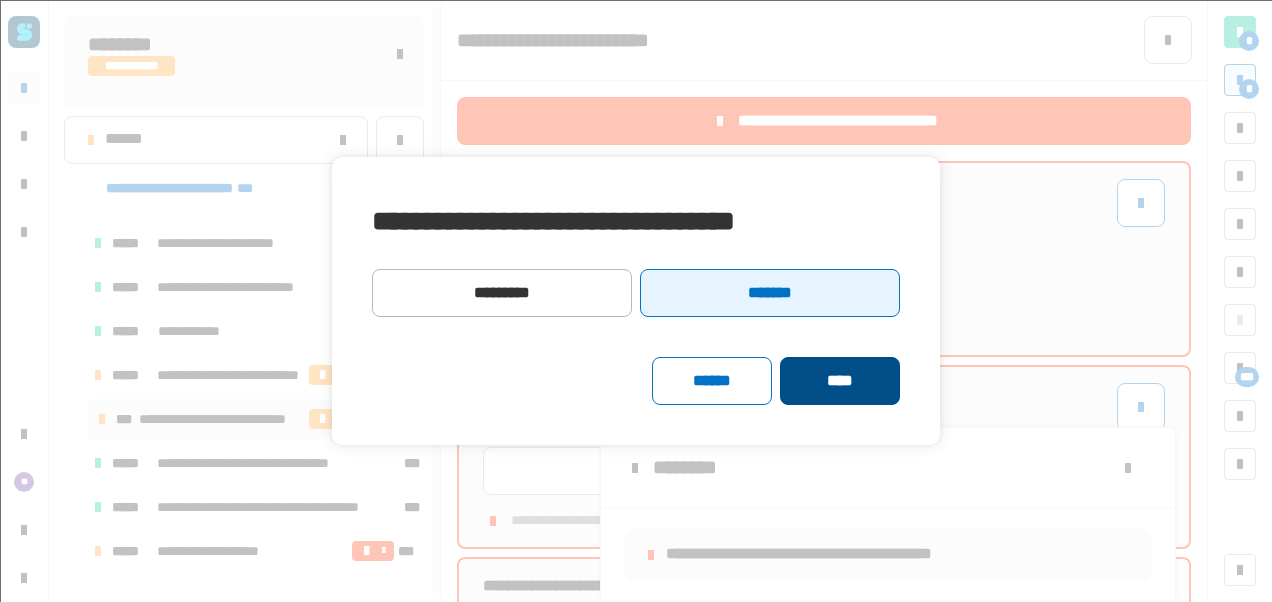 click on "****" 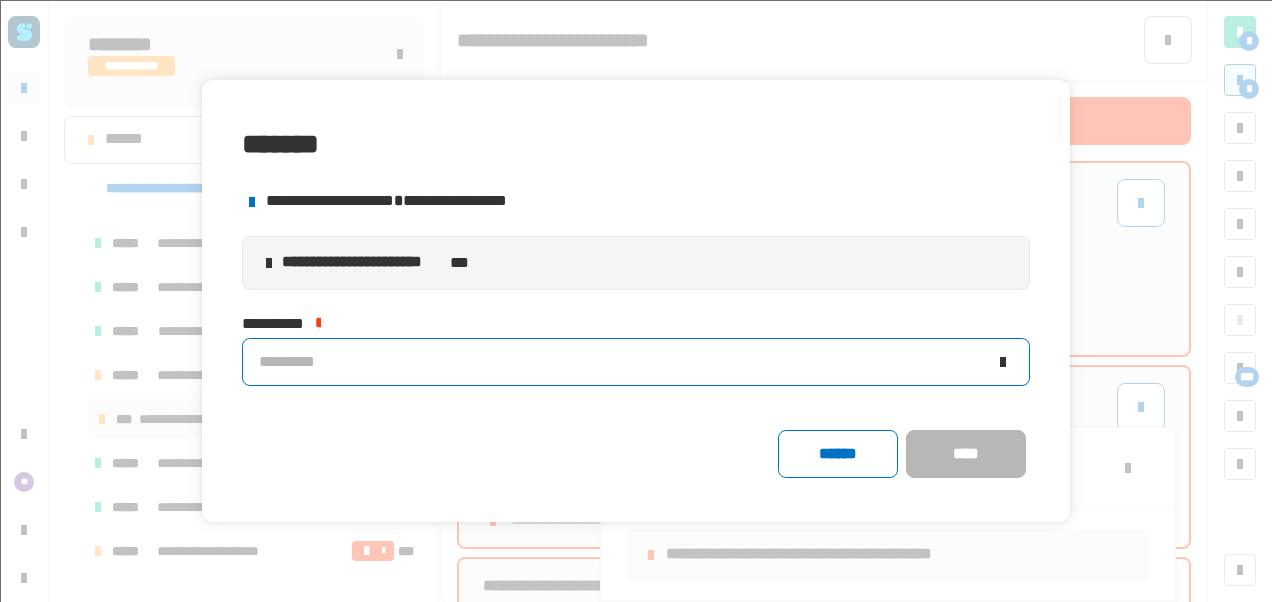 click on "*********" 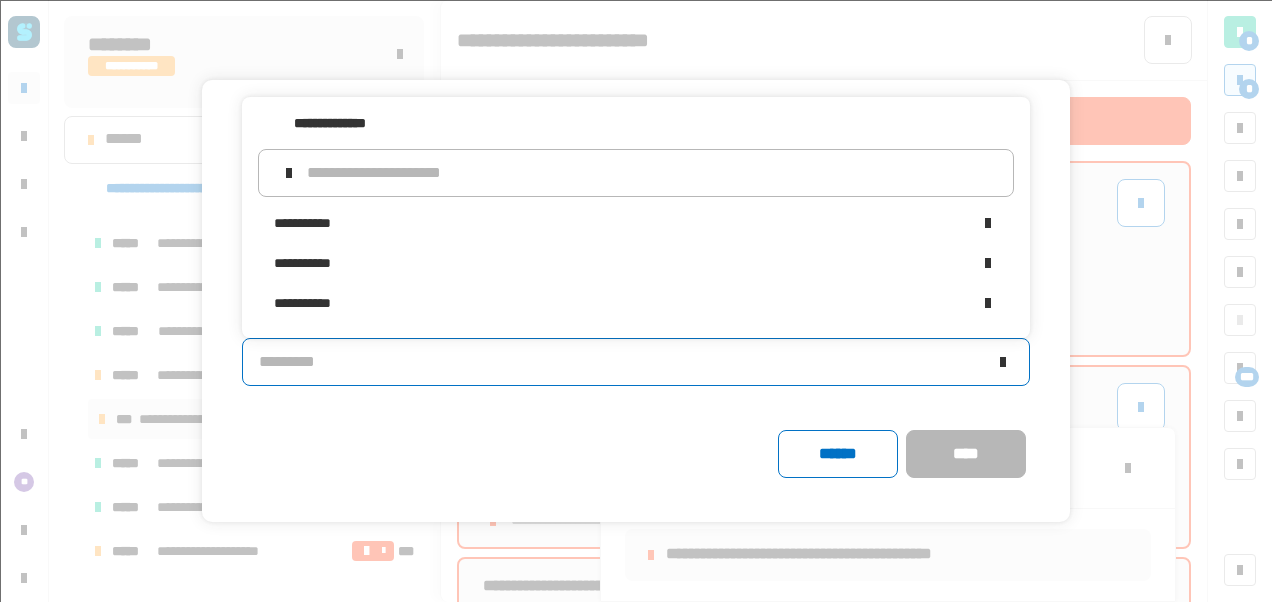 click on "*********" 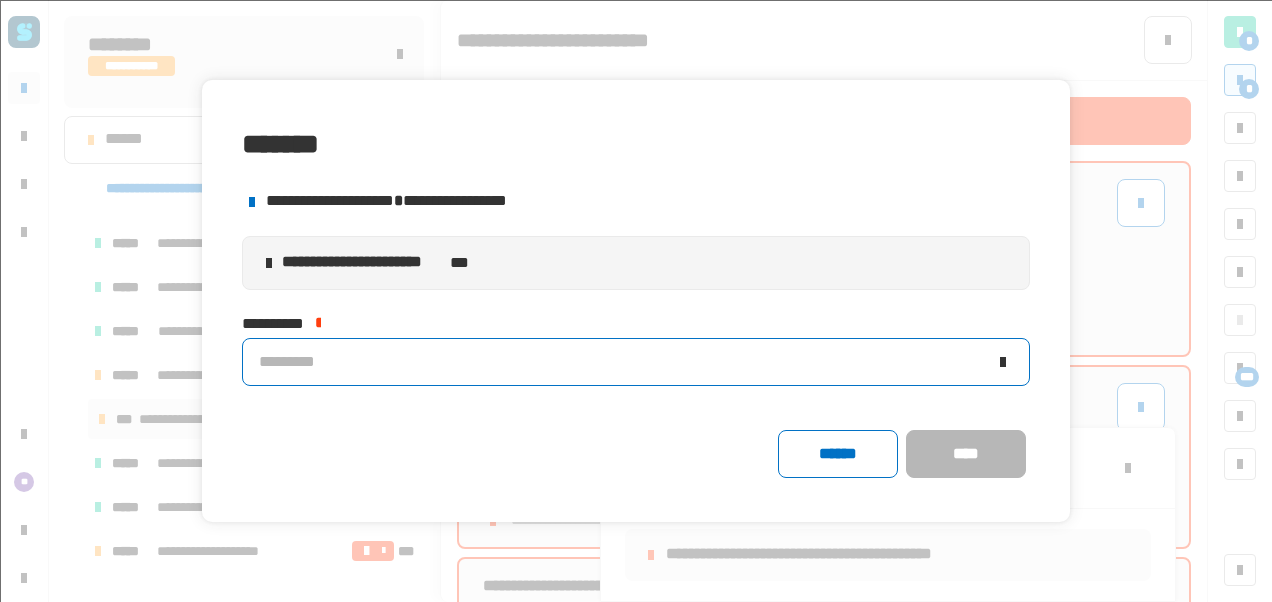 click on "*********" 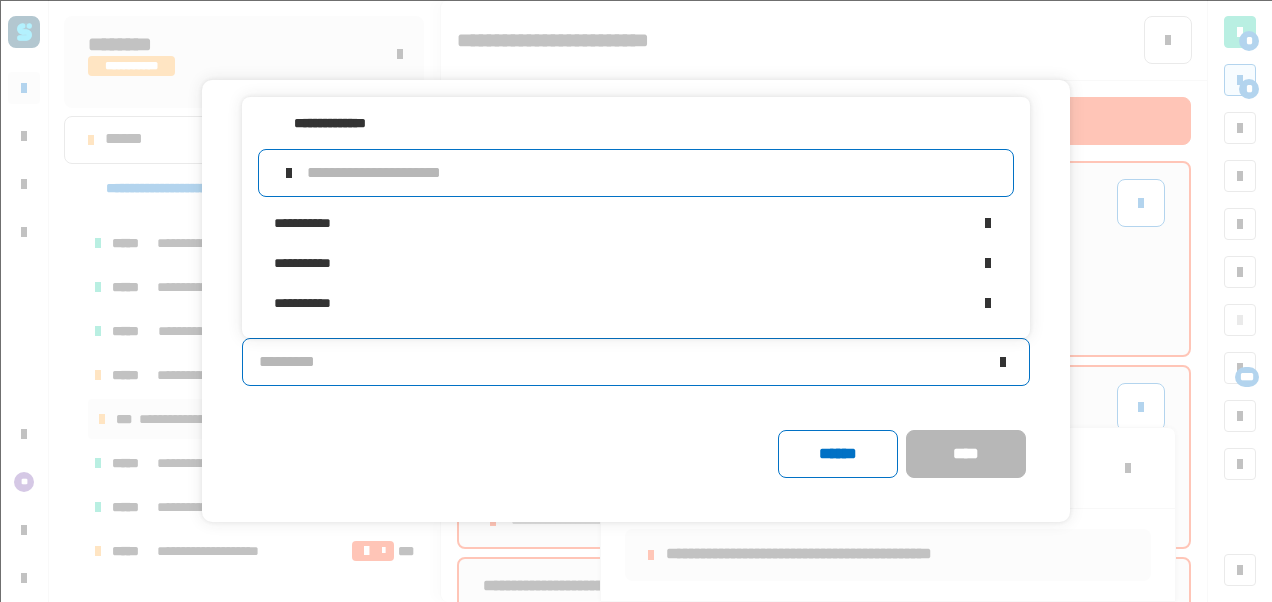 drag, startPoint x: 356, startPoint y: 173, endPoint x: 324, endPoint y: 180, distance: 32.75668 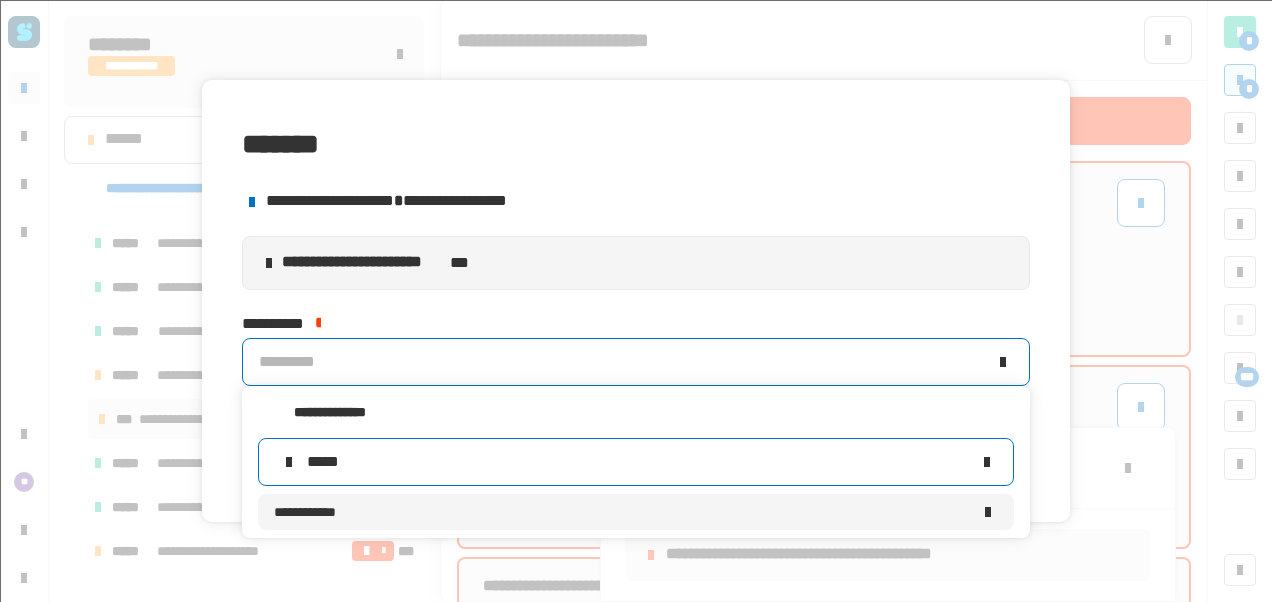type on "*****" 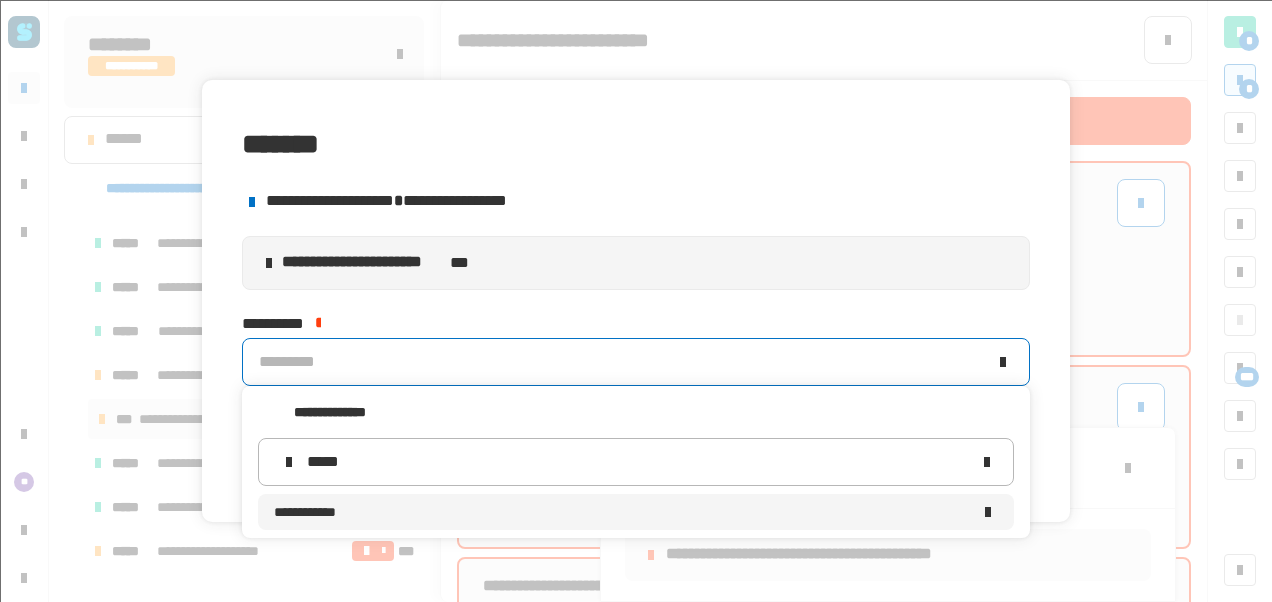 click on "**********" at bounding box center (622, 512) 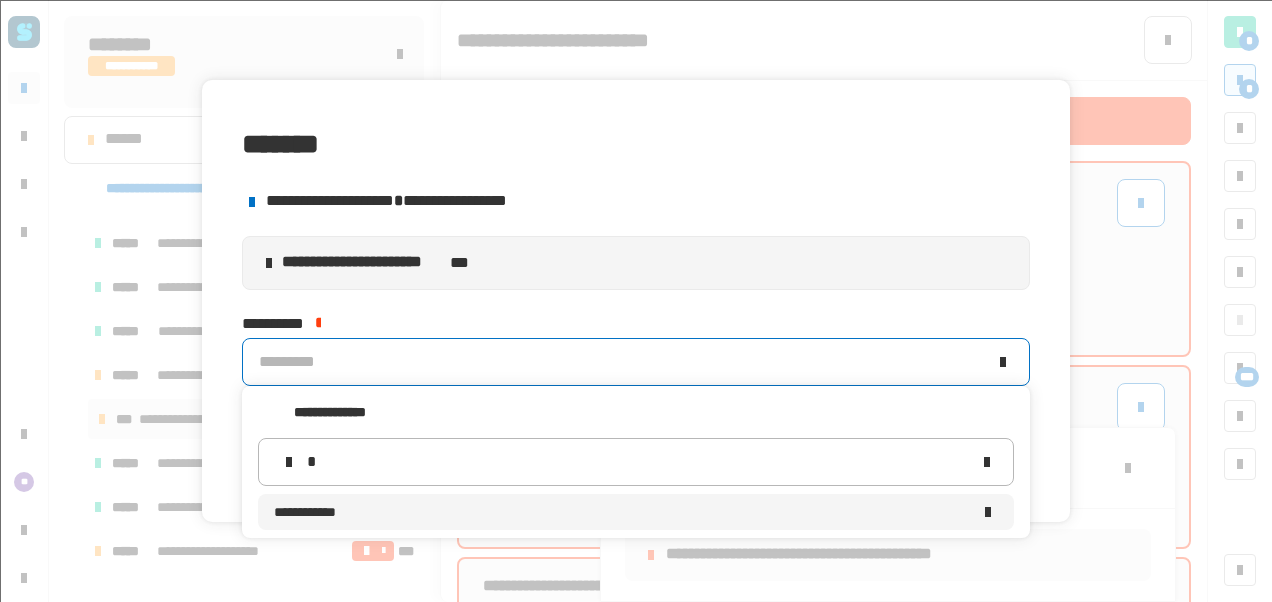 type 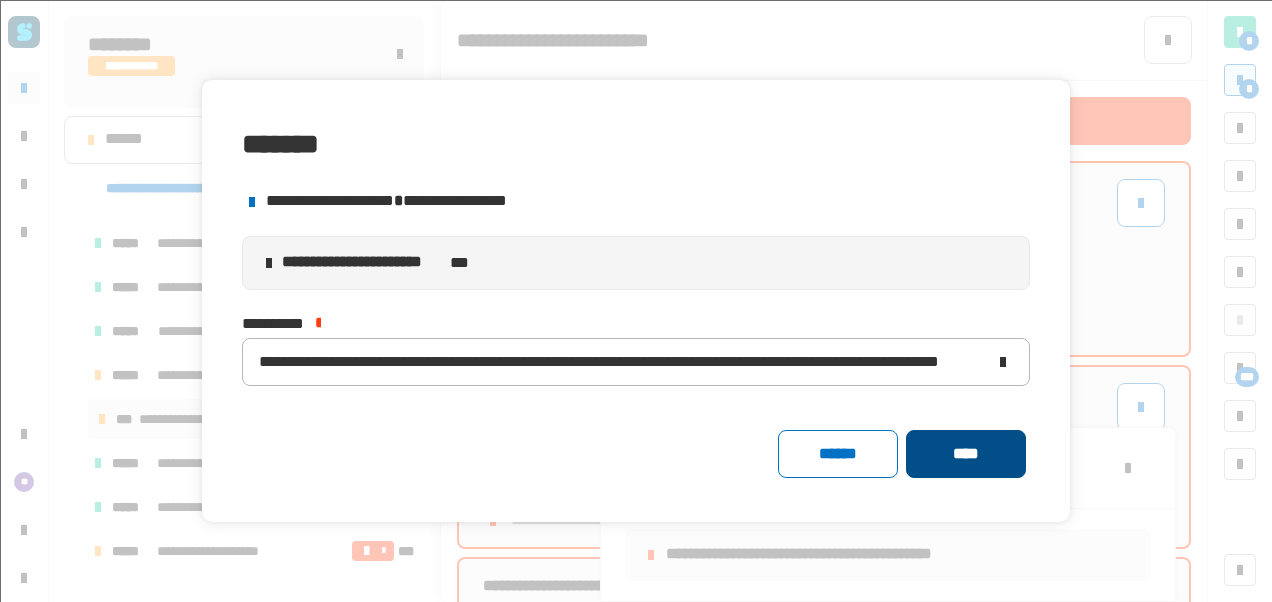 click on "****" 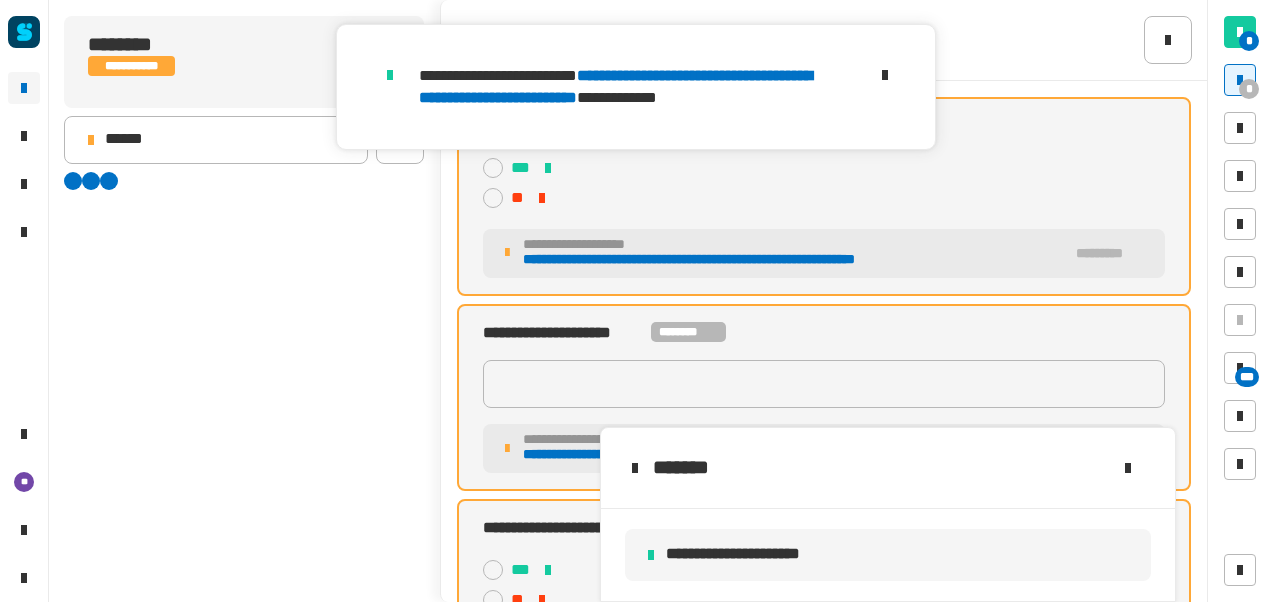 scroll, scrollTop: 33, scrollLeft: 0, axis: vertical 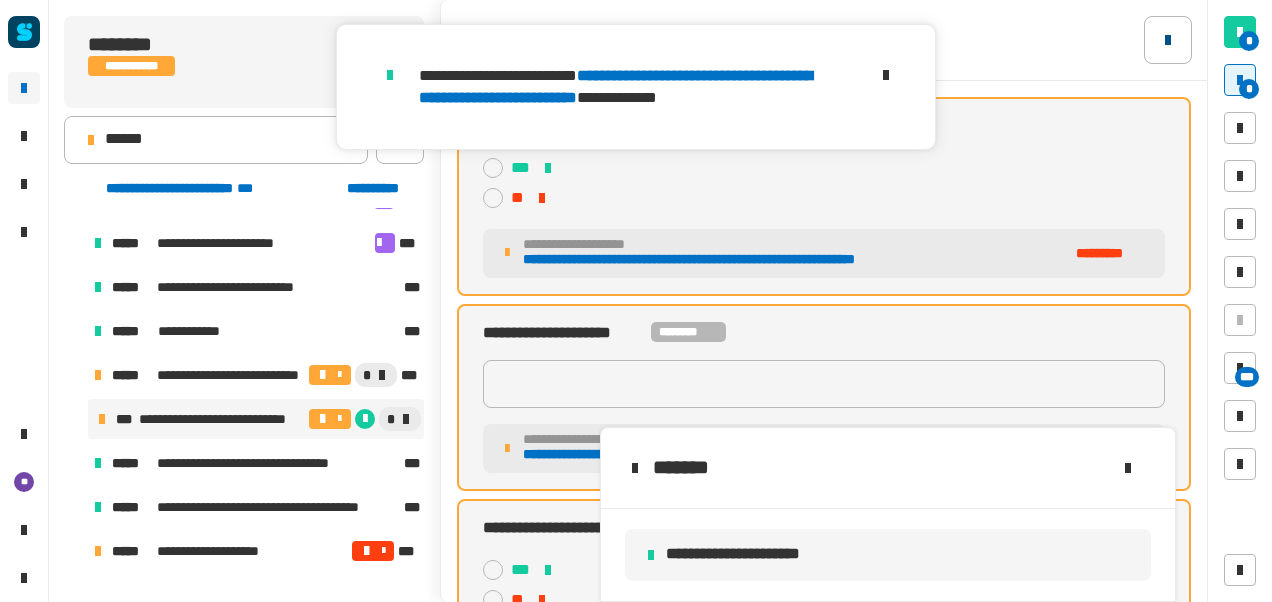 click 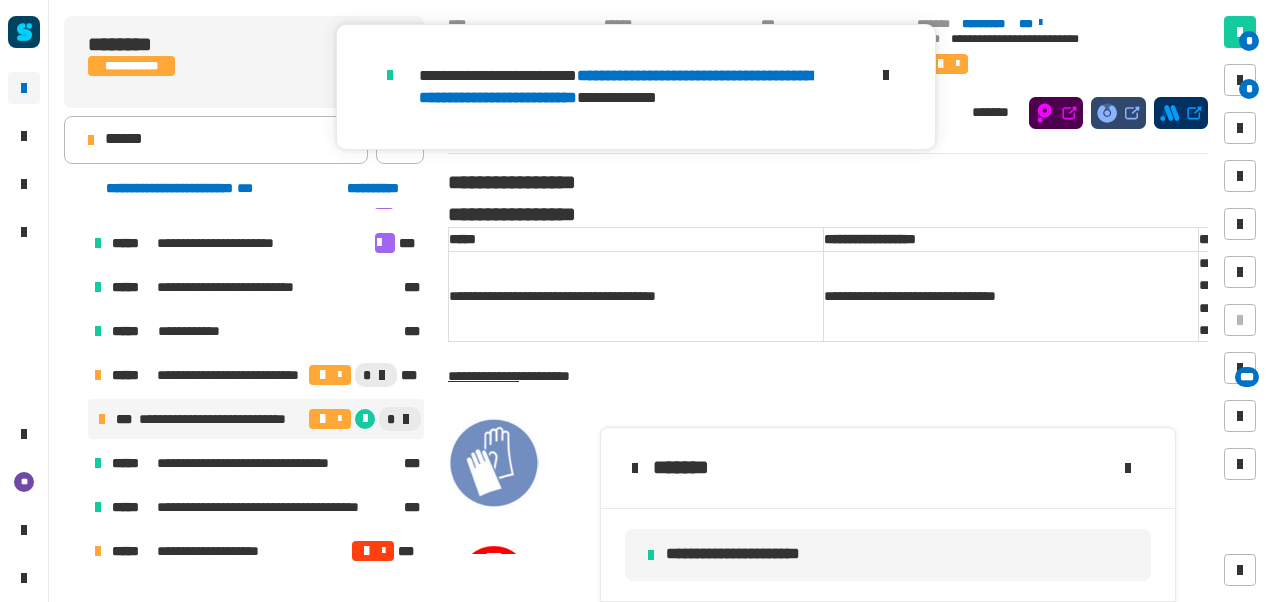 click 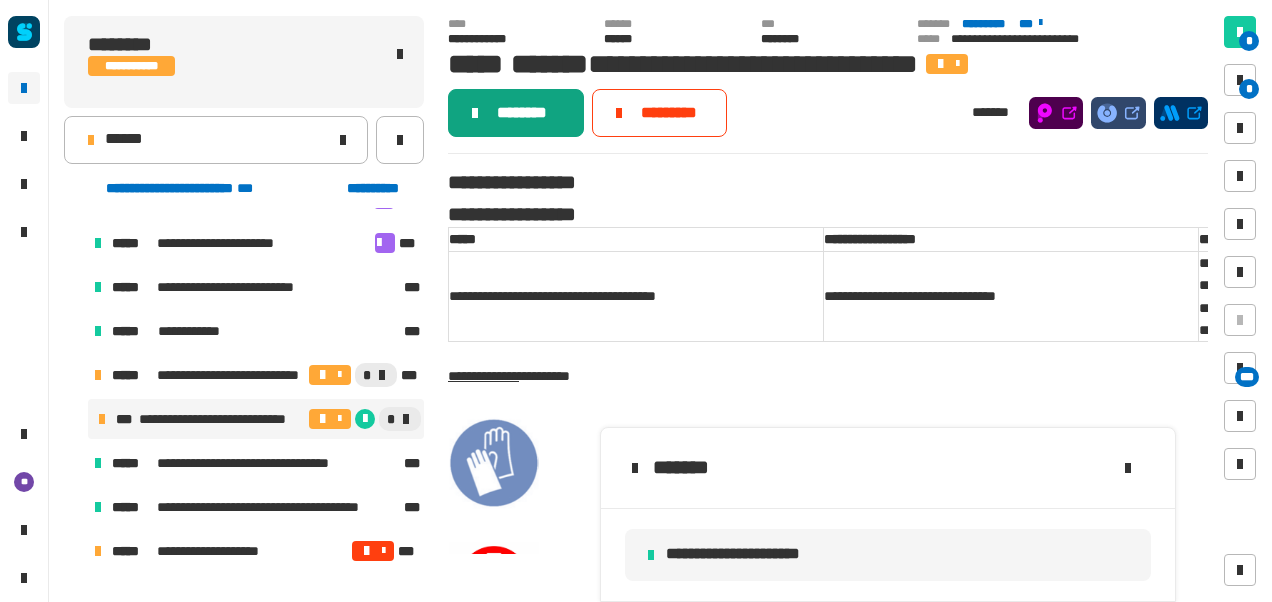 click on "********" 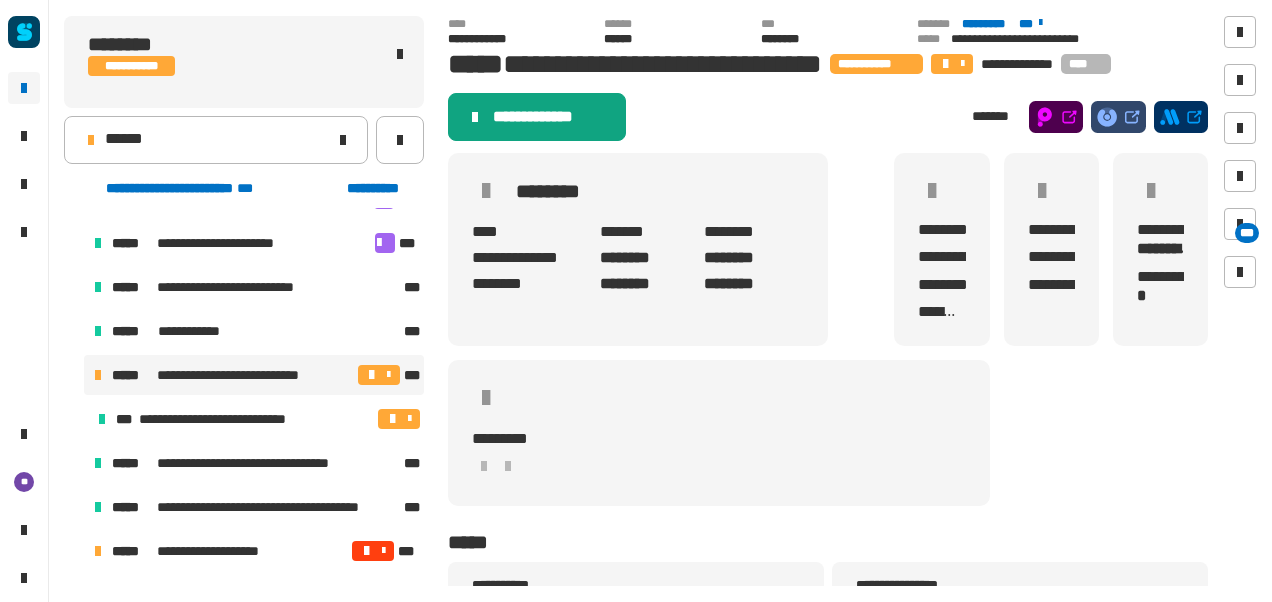 click on "**********" 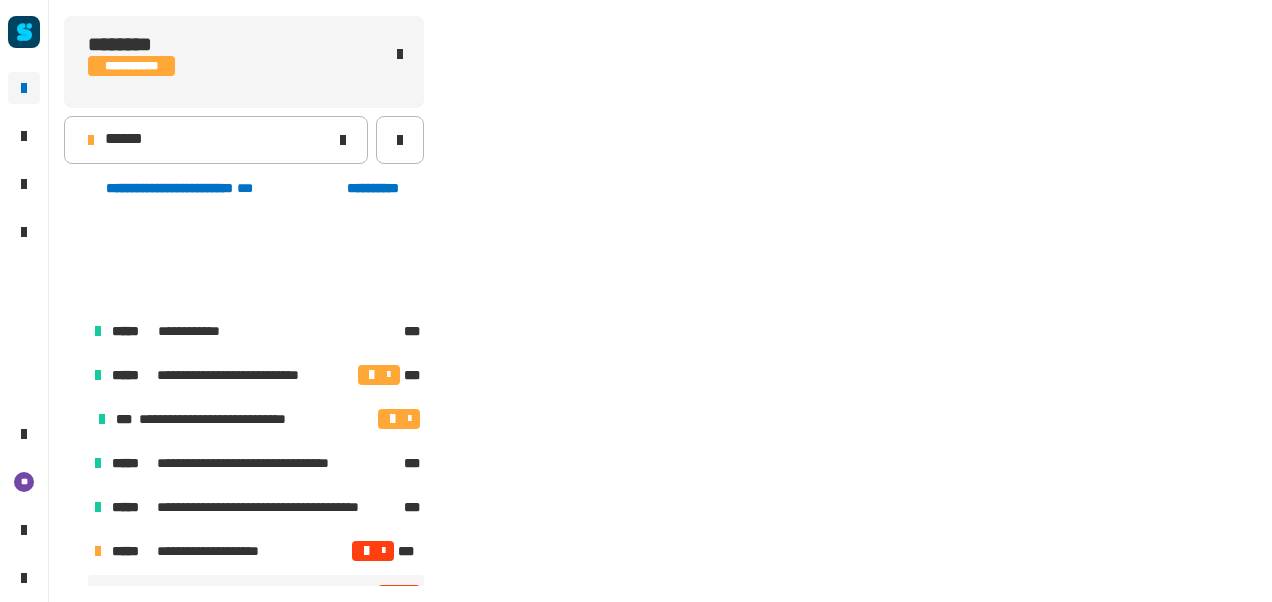scroll, scrollTop: 150, scrollLeft: 0, axis: vertical 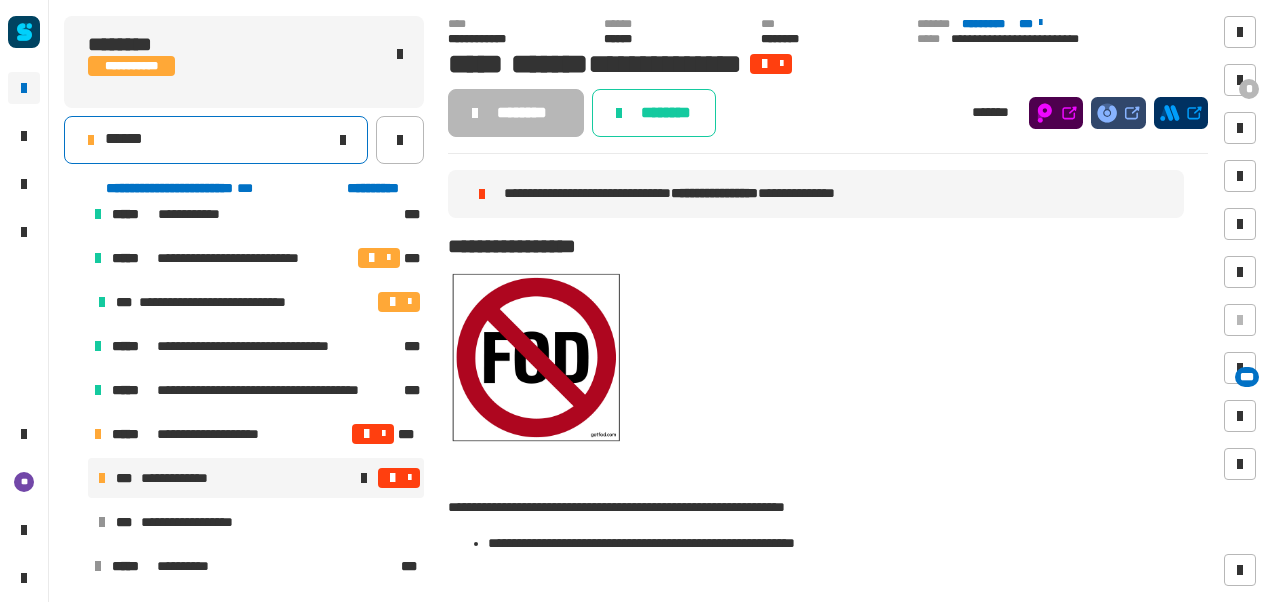 click on "******" 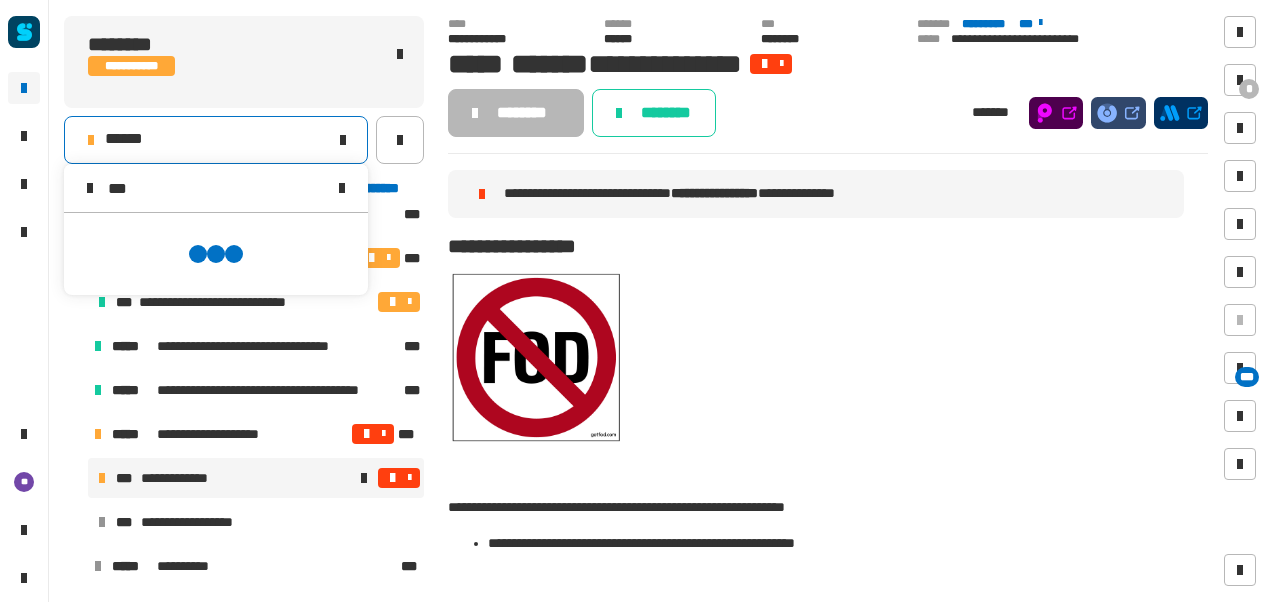 scroll, scrollTop: 0, scrollLeft: 0, axis: both 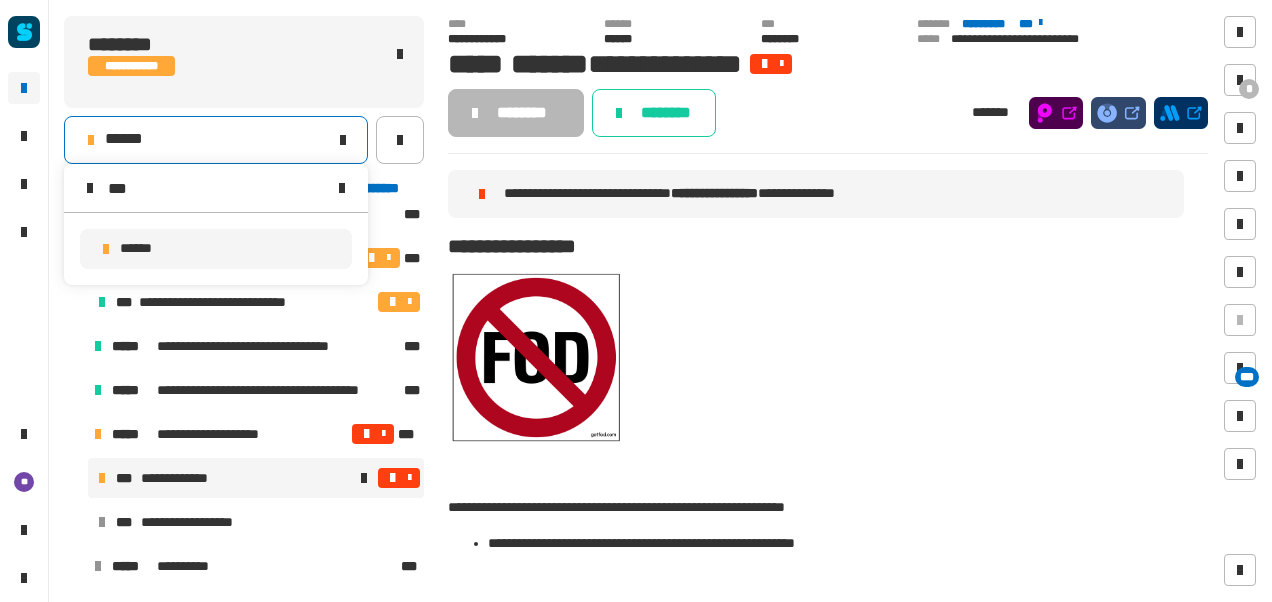 type on "***" 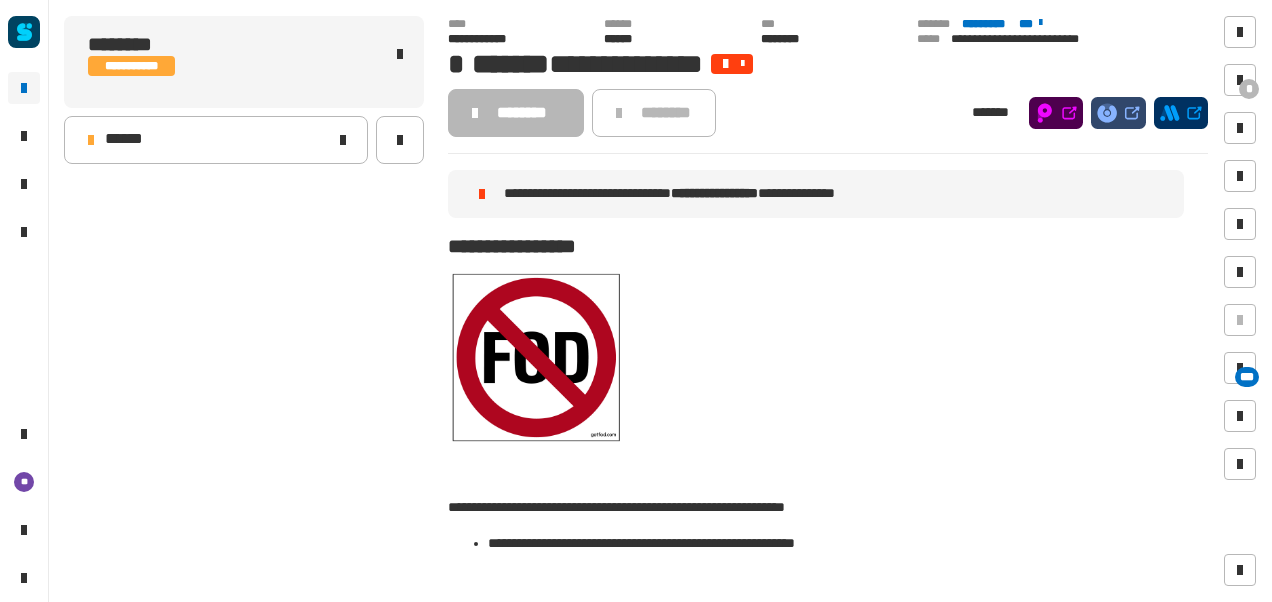 scroll, scrollTop: 0, scrollLeft: 0, axis: both 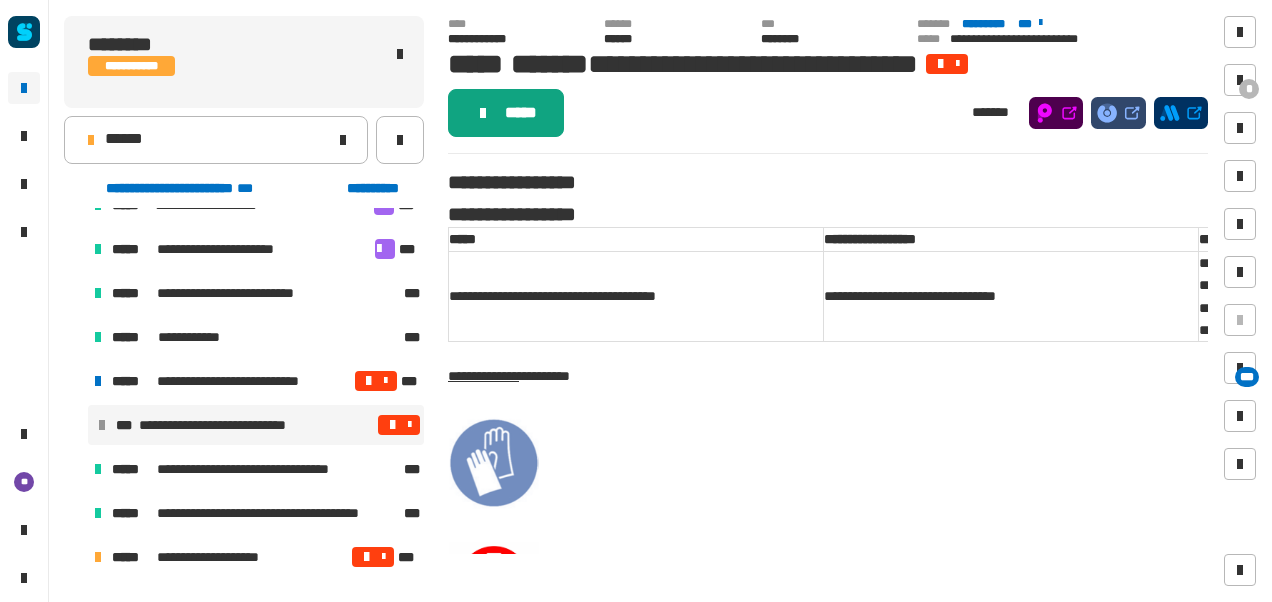 click on "*****" 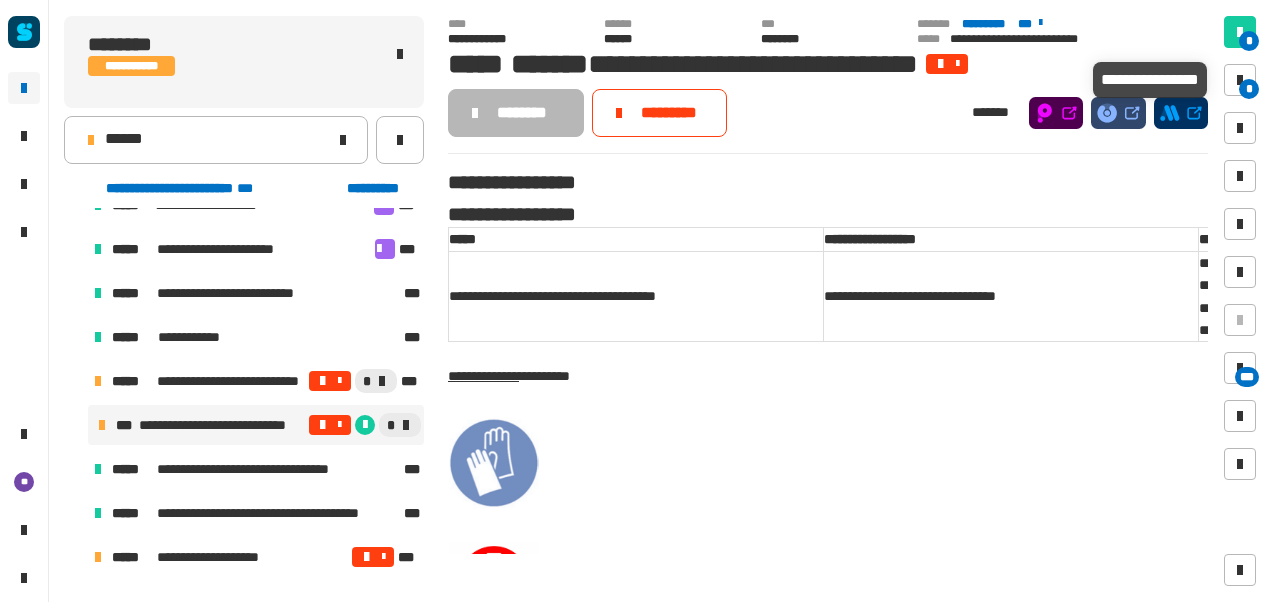 drag, startPoint x: 1243, startPoint y: 80, endPoint x: 1161, endPoint y: 95, distance: 83.360664 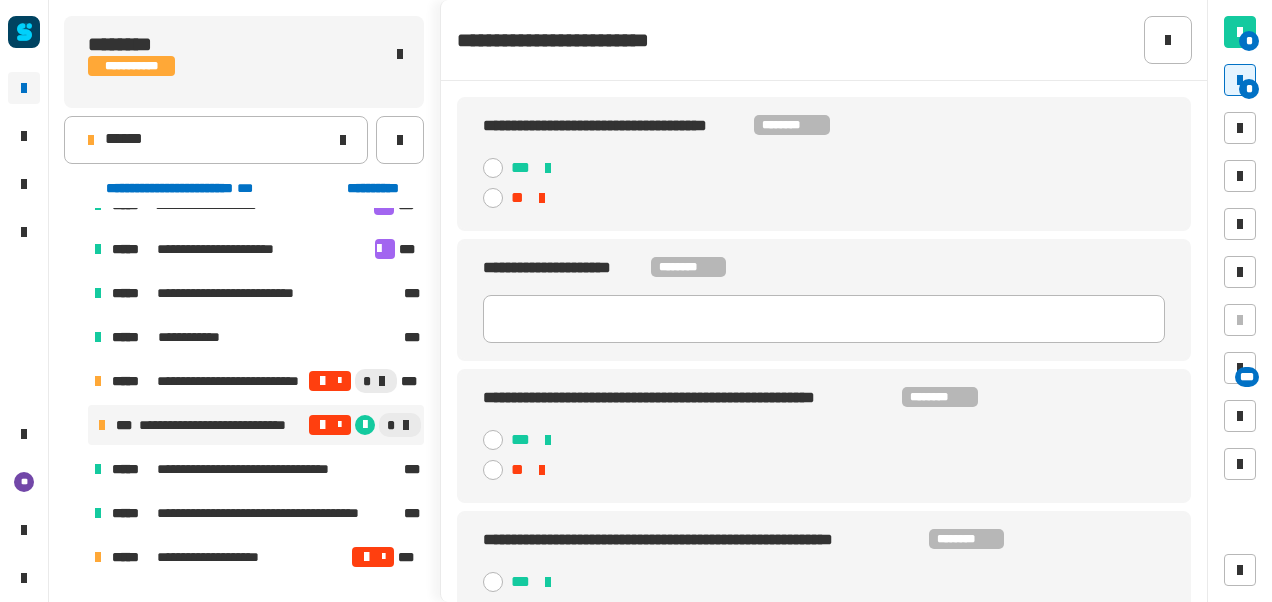 click 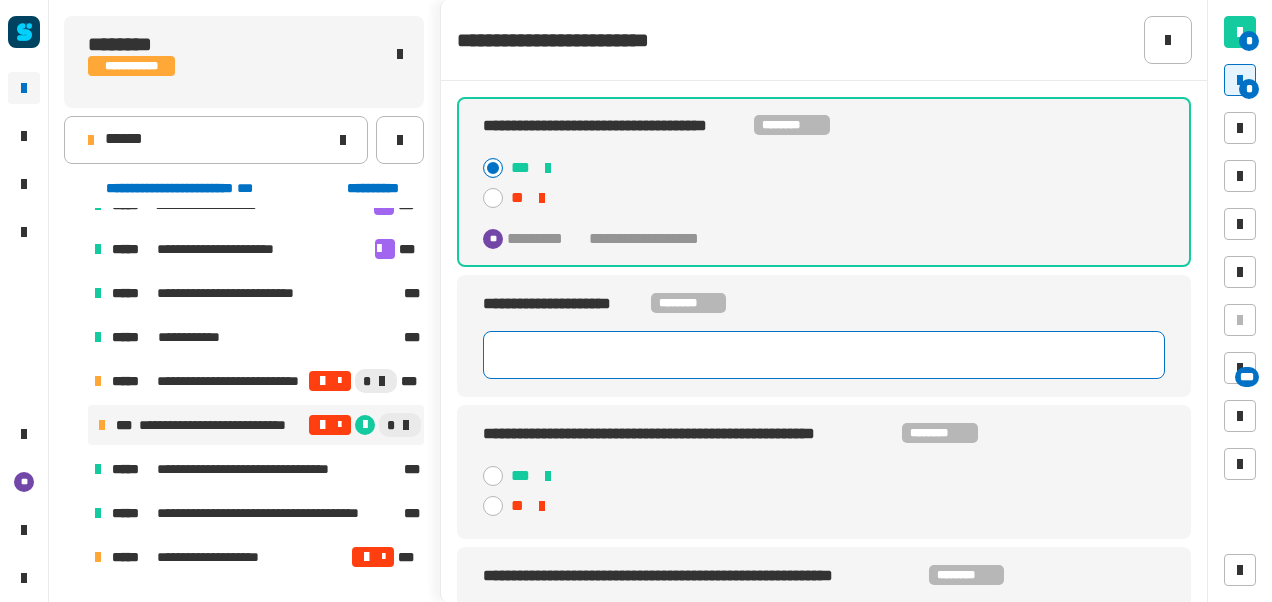 paste on "**********" 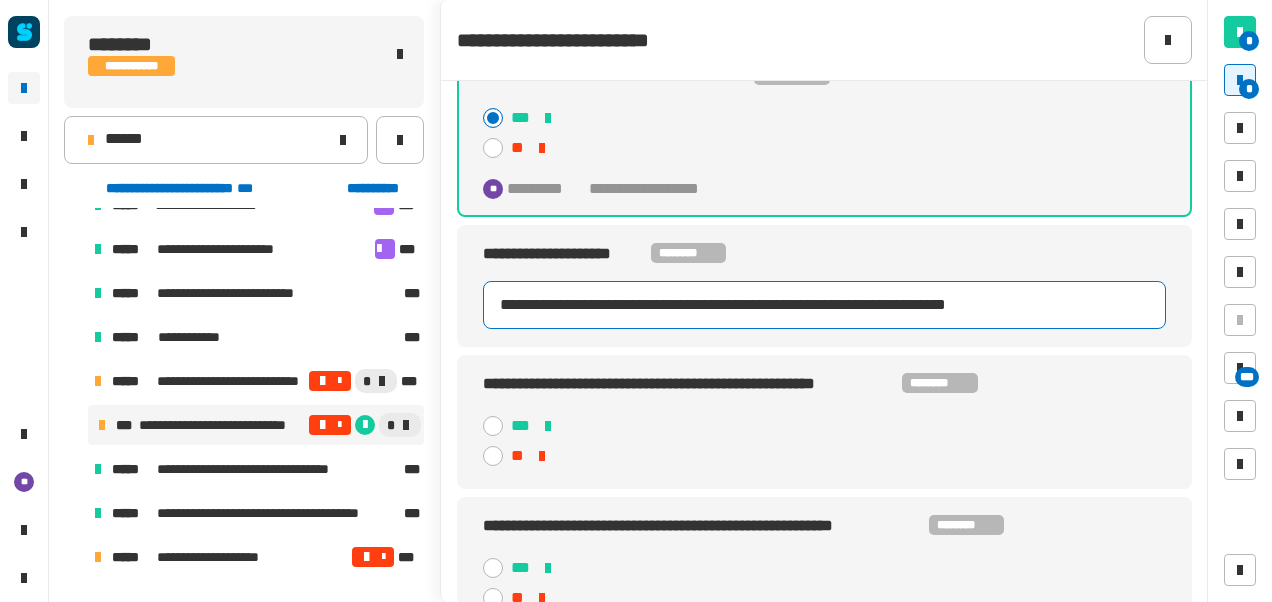 scroll, scrollTop: 78, scrollLeft: 0, axis: vertical 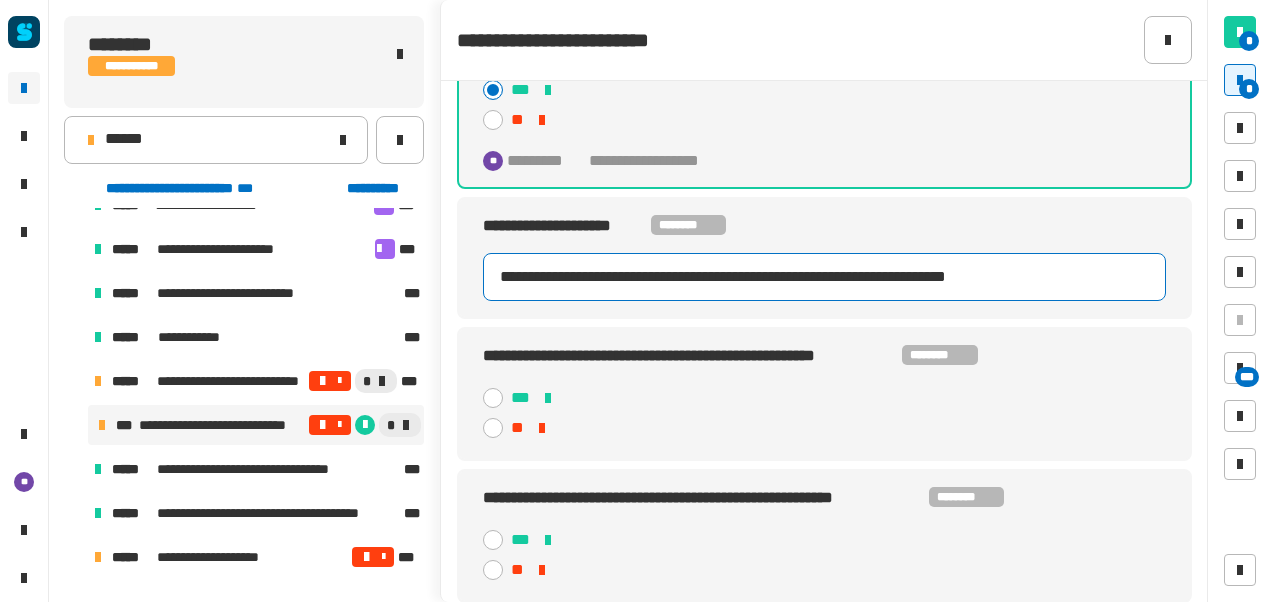 type on "**********" 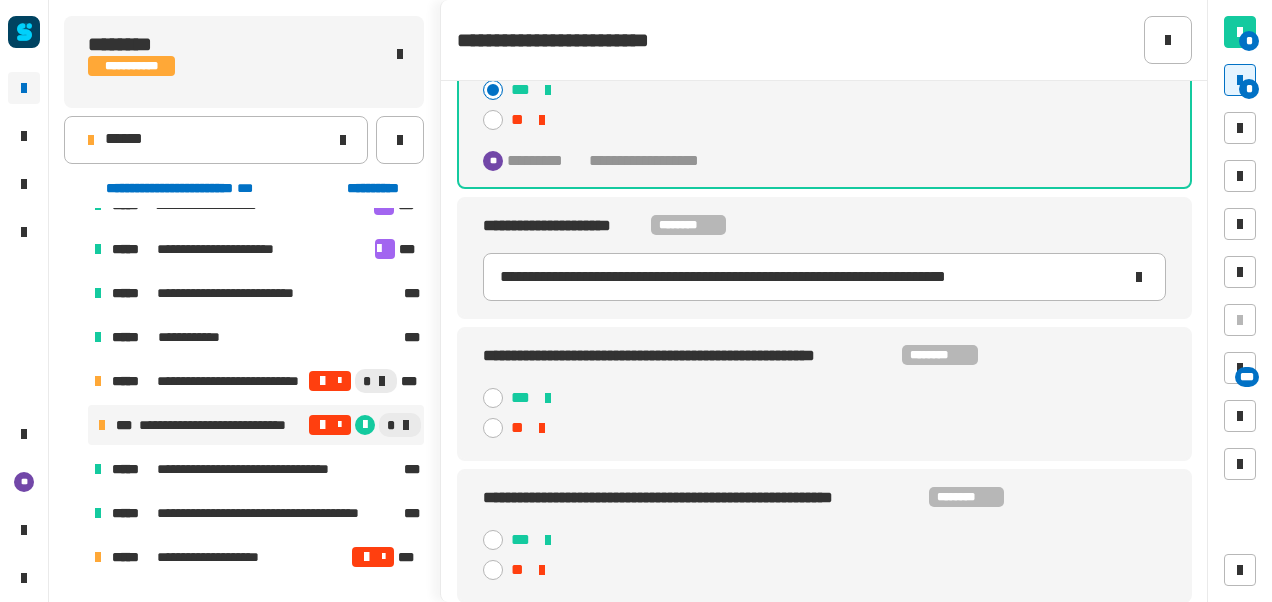 click 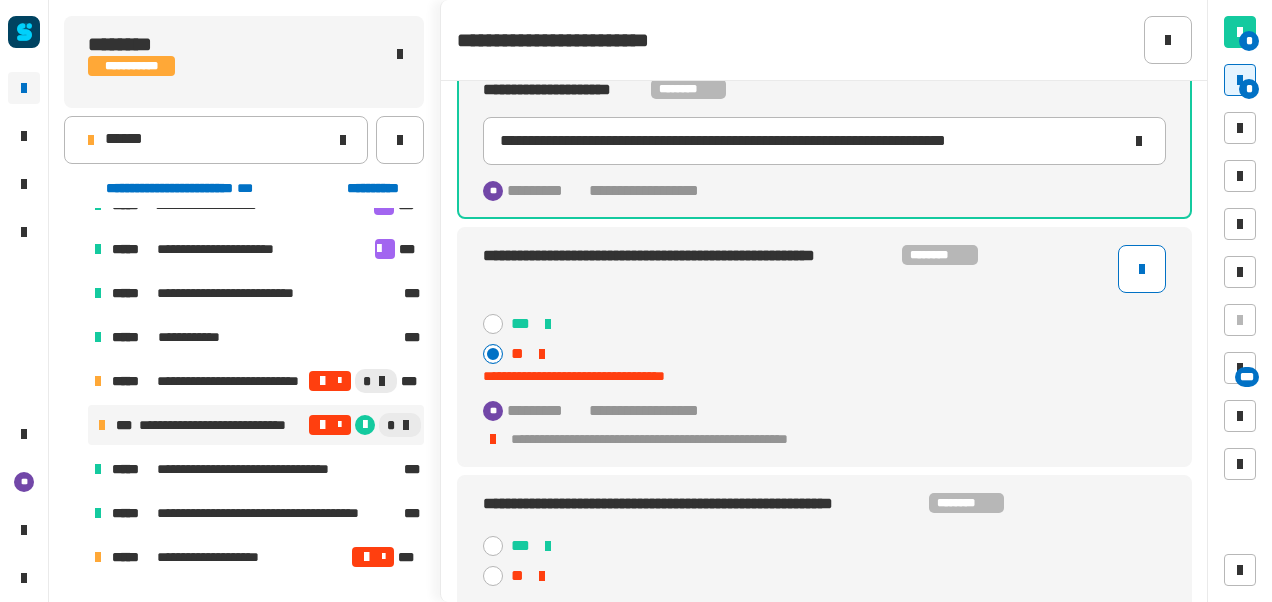 scroll, scrollTop: 221, scrollLeft: 0, axis: vertical 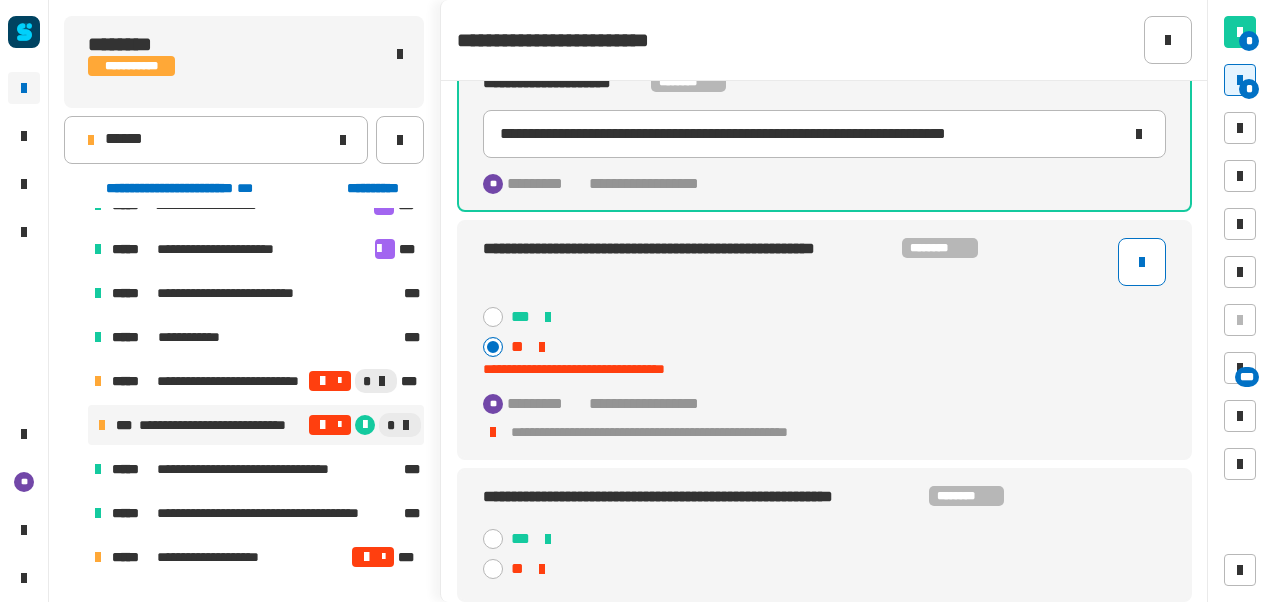 click 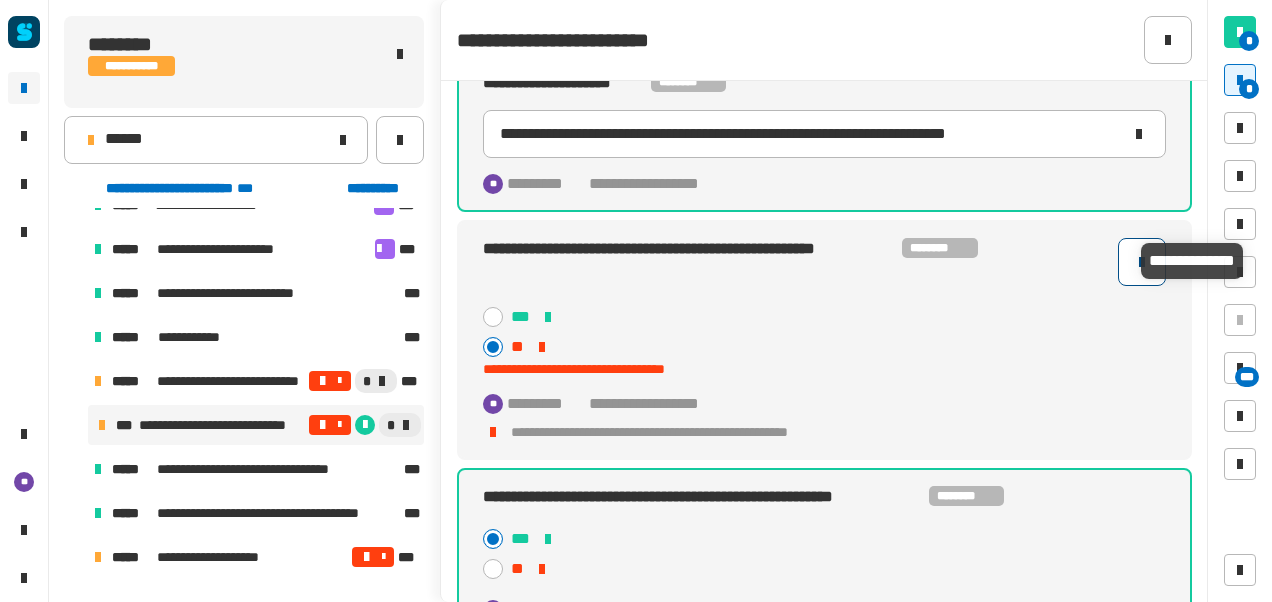 click 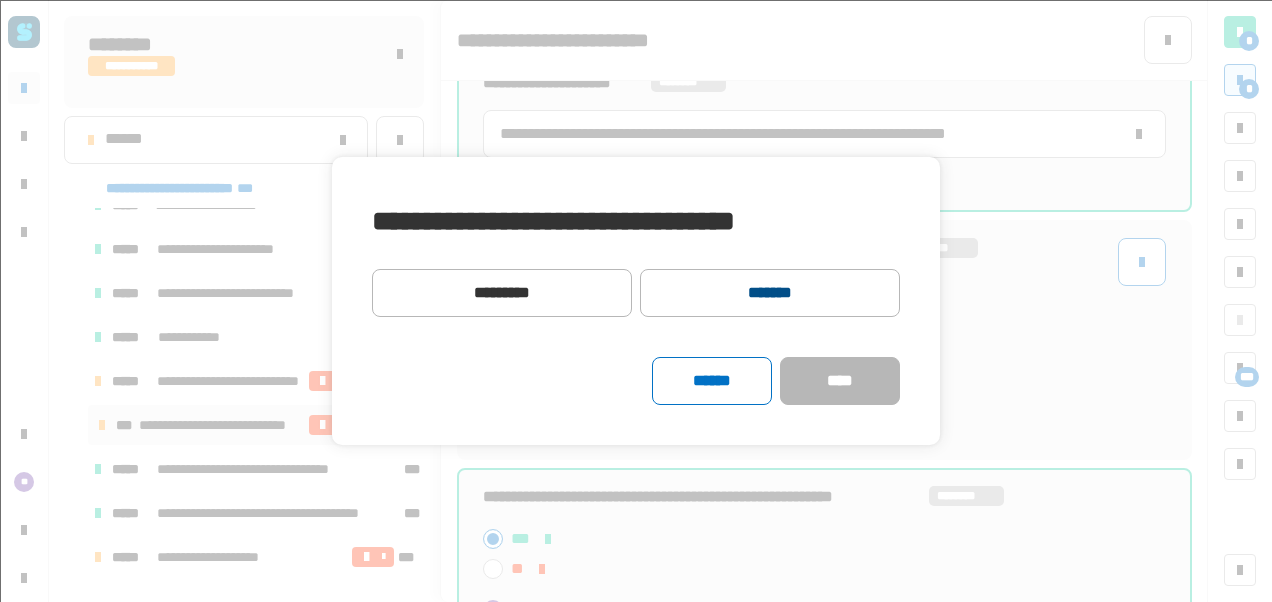 click on "*******" 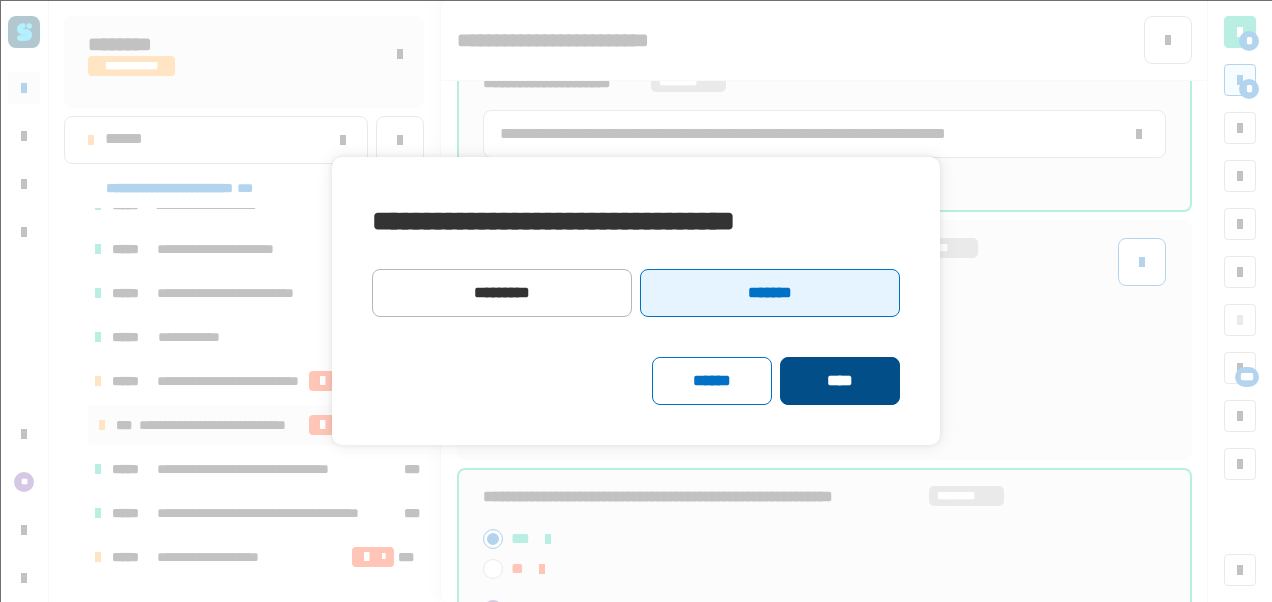 click on "****" 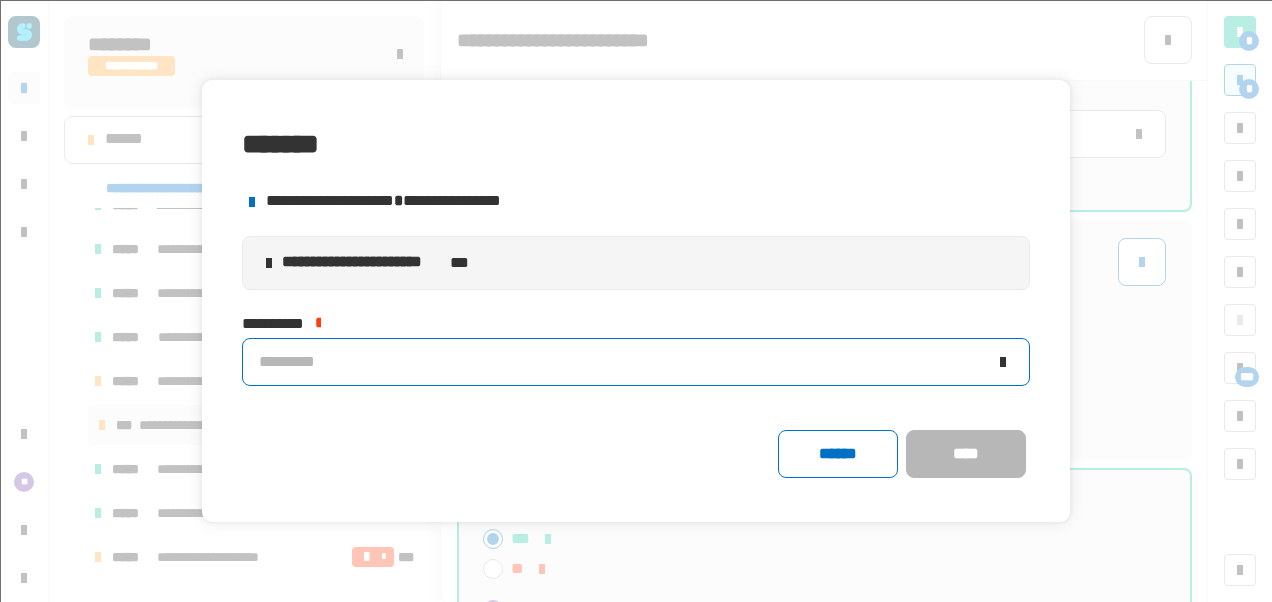 click on "*********" 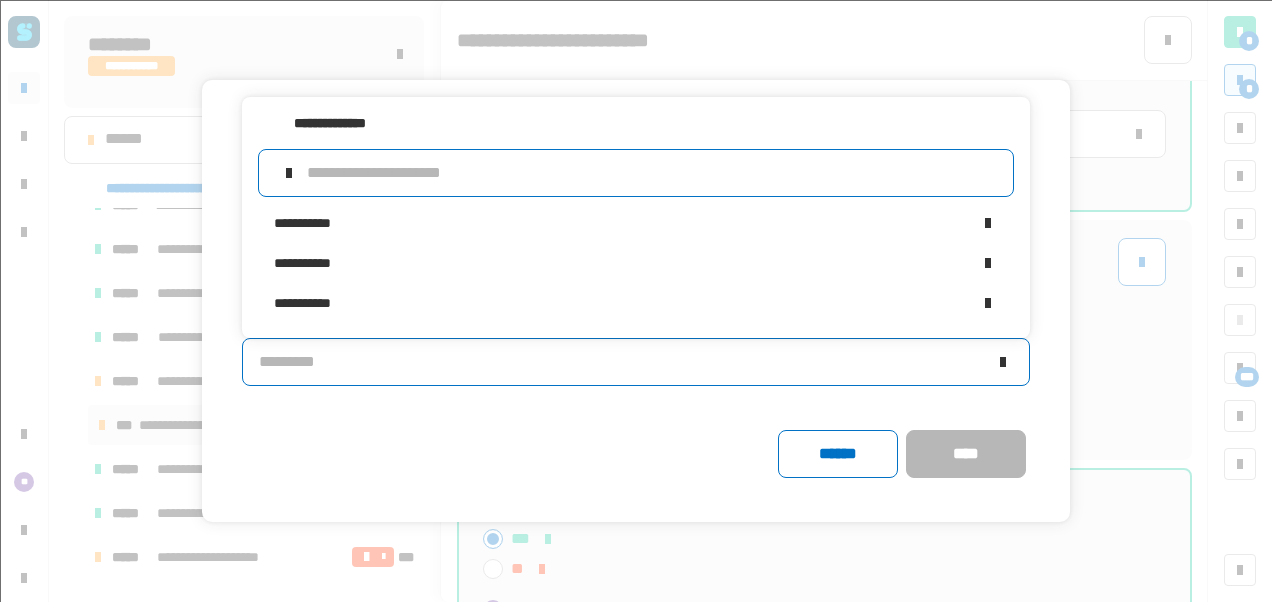 click at bounding box center [652, 173] 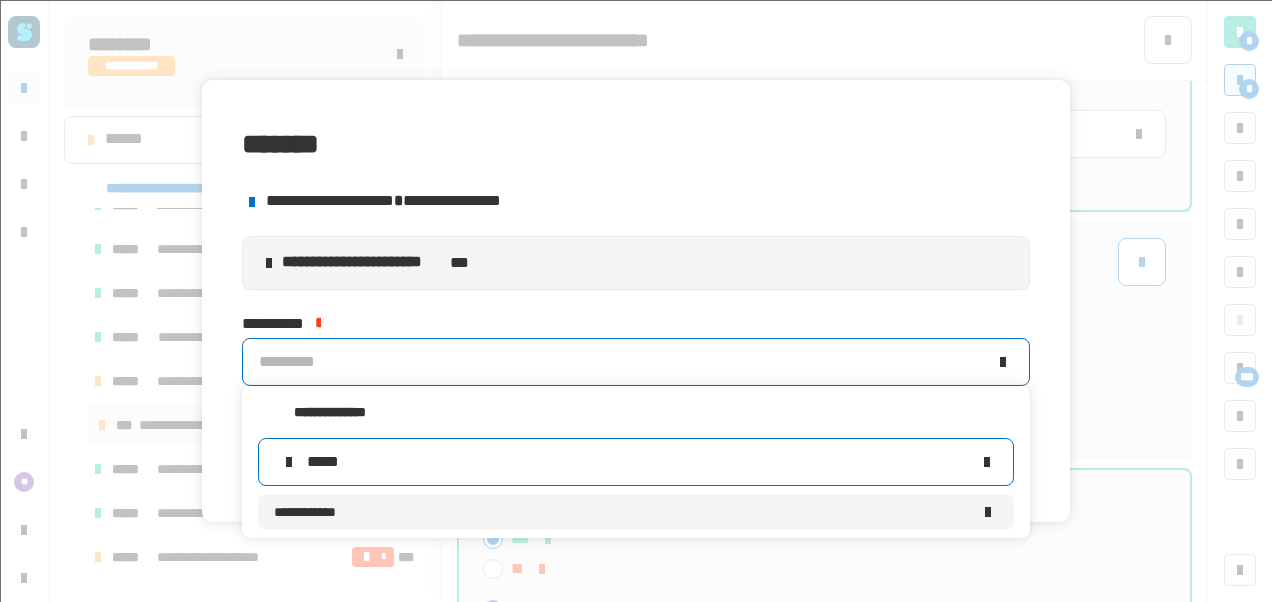 type on "*****" 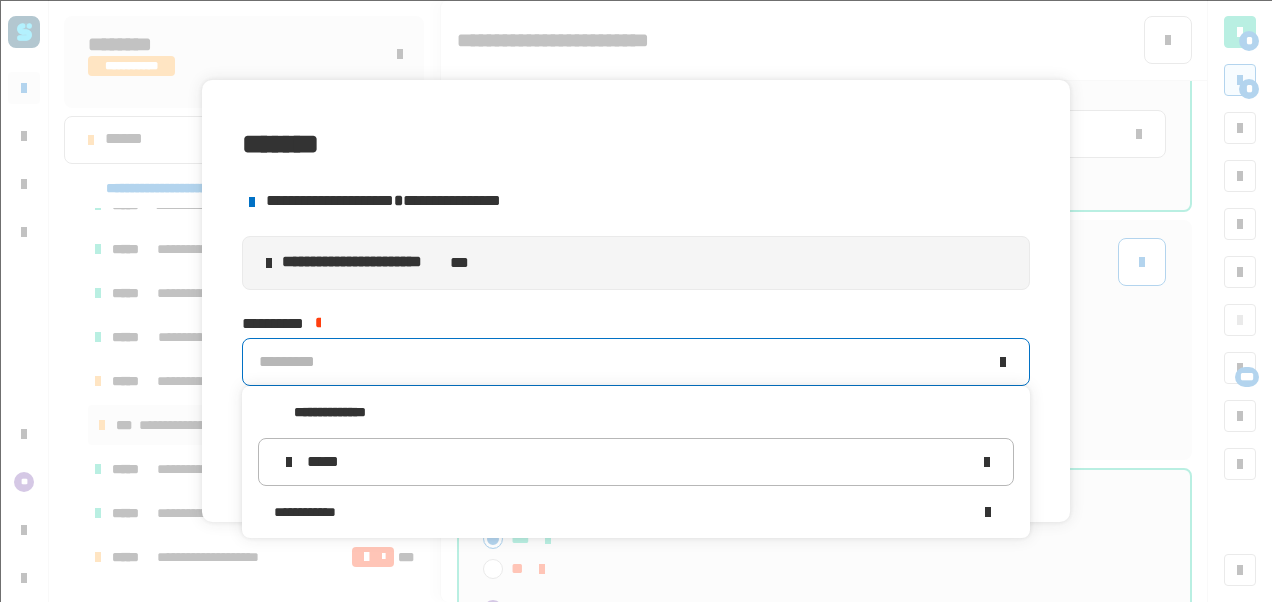 click on "**********" at bounding box center (636, 512) 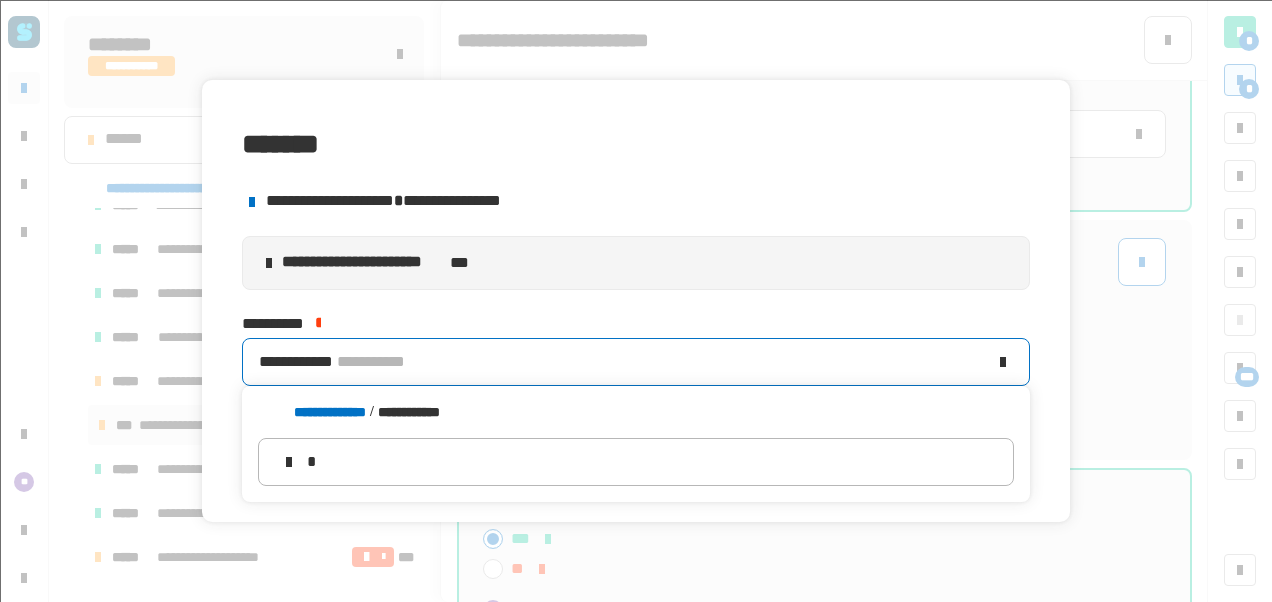 type 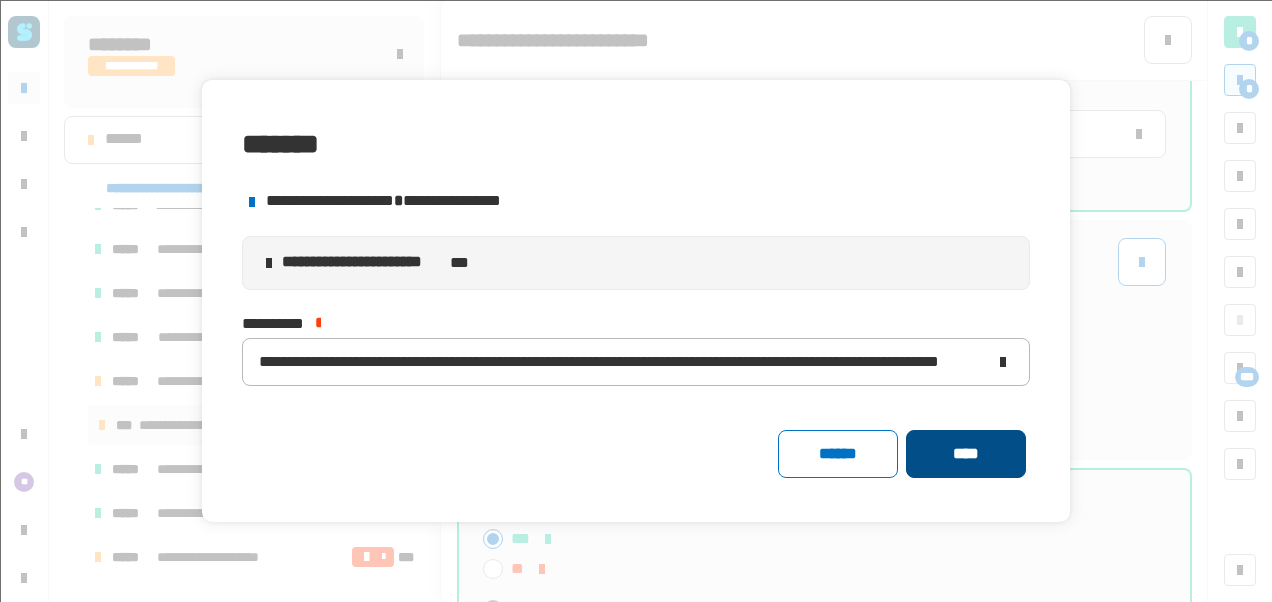 click on "****" 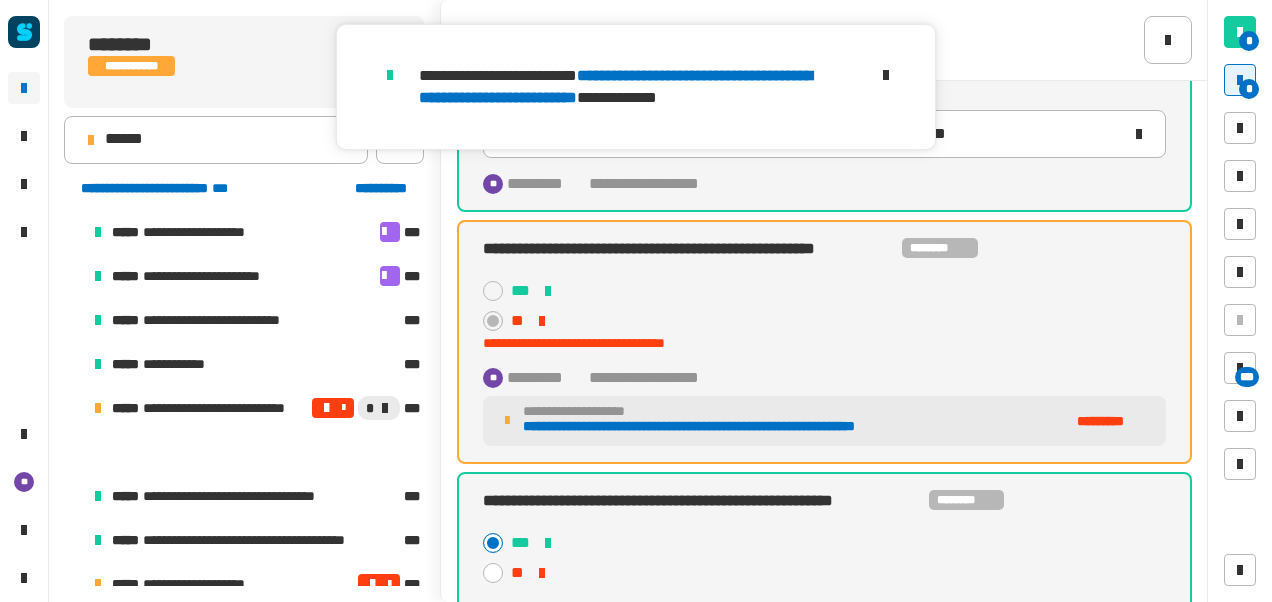 scroll, scrollTop: 33, scrollLeft: 0, axis: vertical 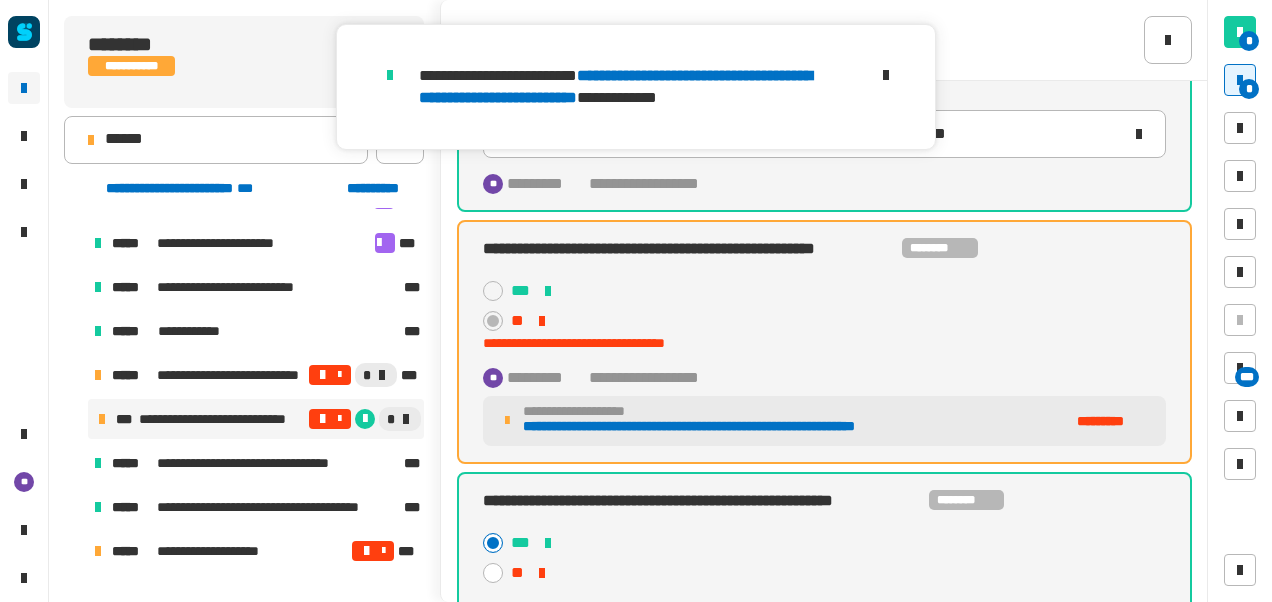 drag, startPoint x: 1182, startPoint y: 42, endPoint x: 824, endPoint y: 87, distance: 360.81714 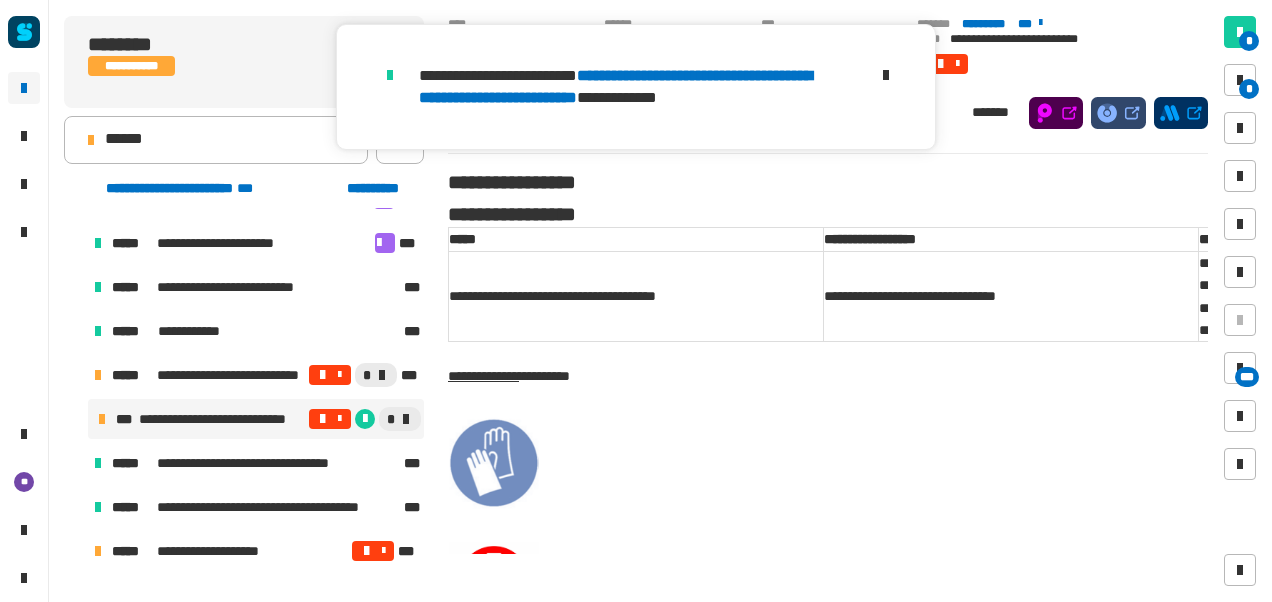 click 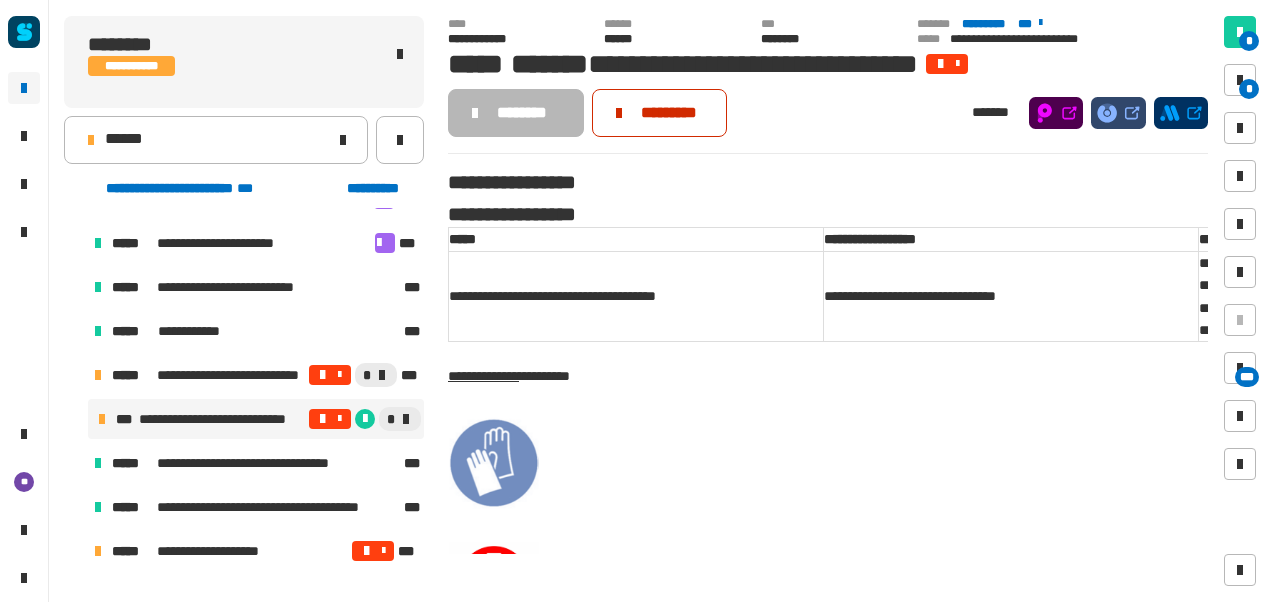 click on "*********" 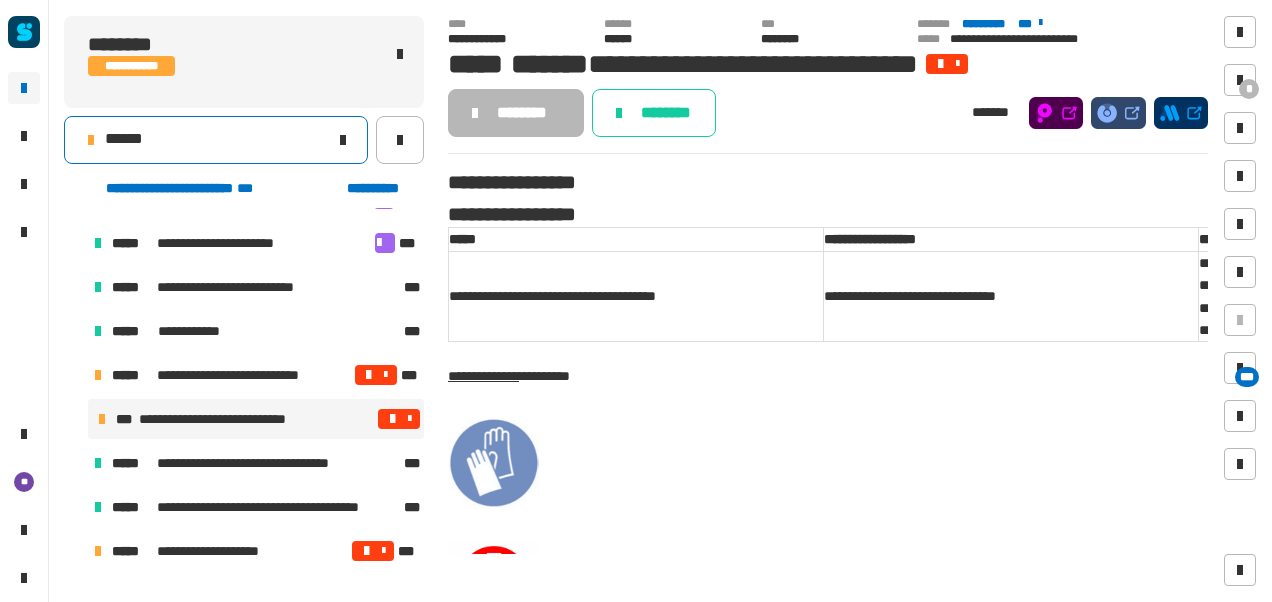 click on "******" 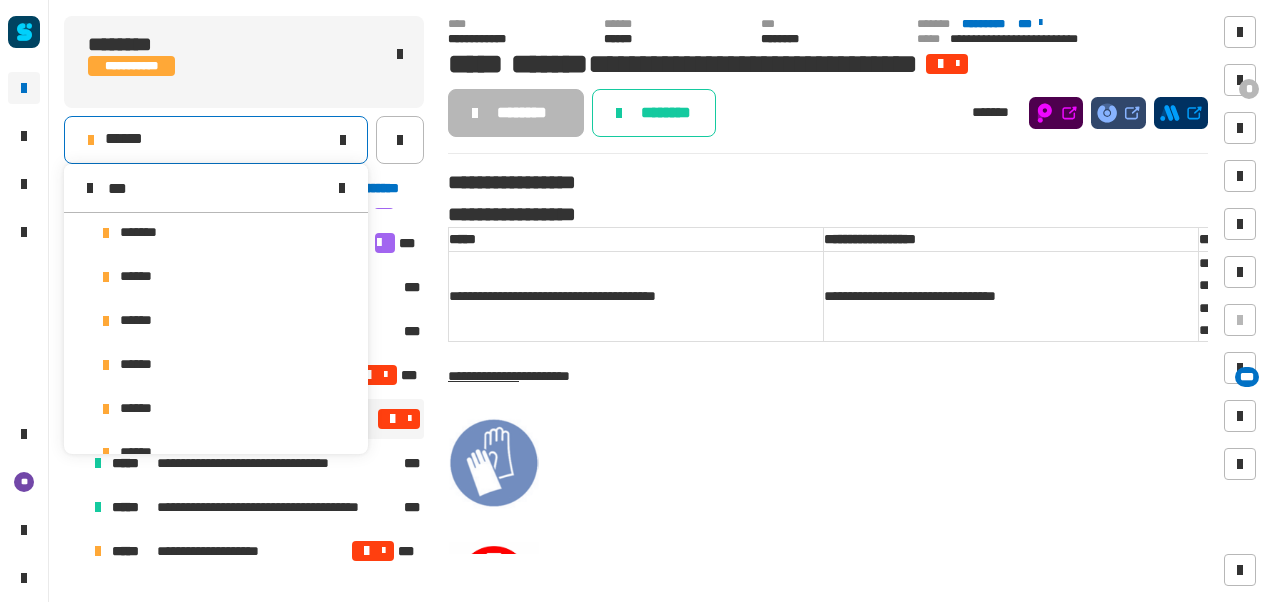 scroll, scrollTop: 0, scrollLeft: 0, axis: both 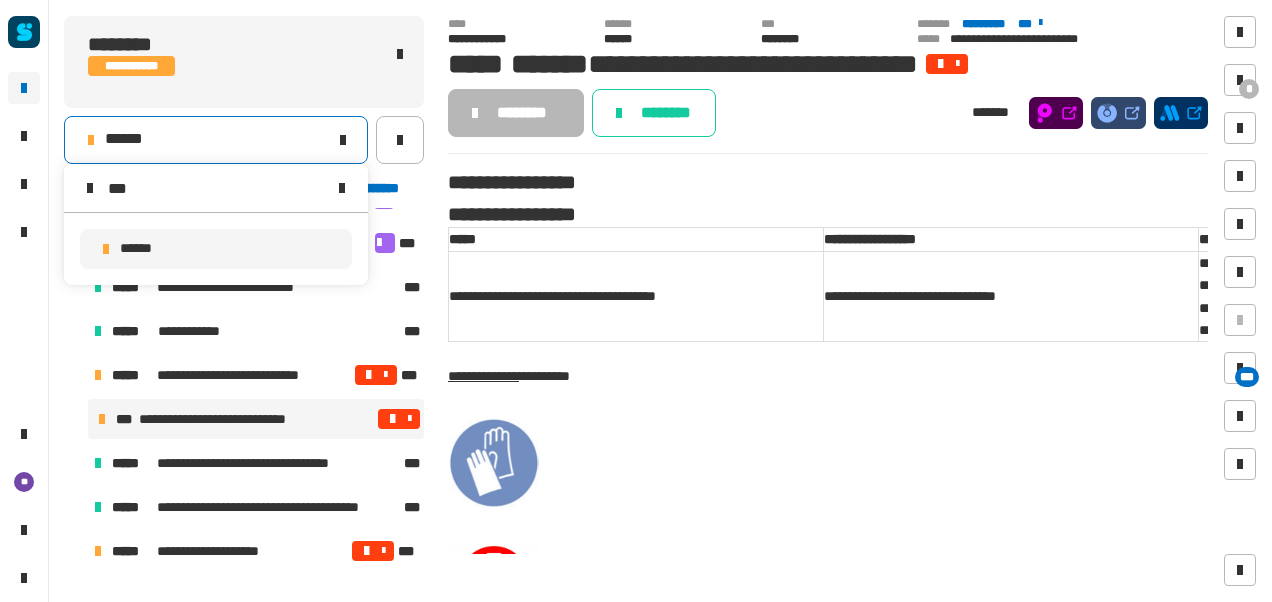 type on "***" 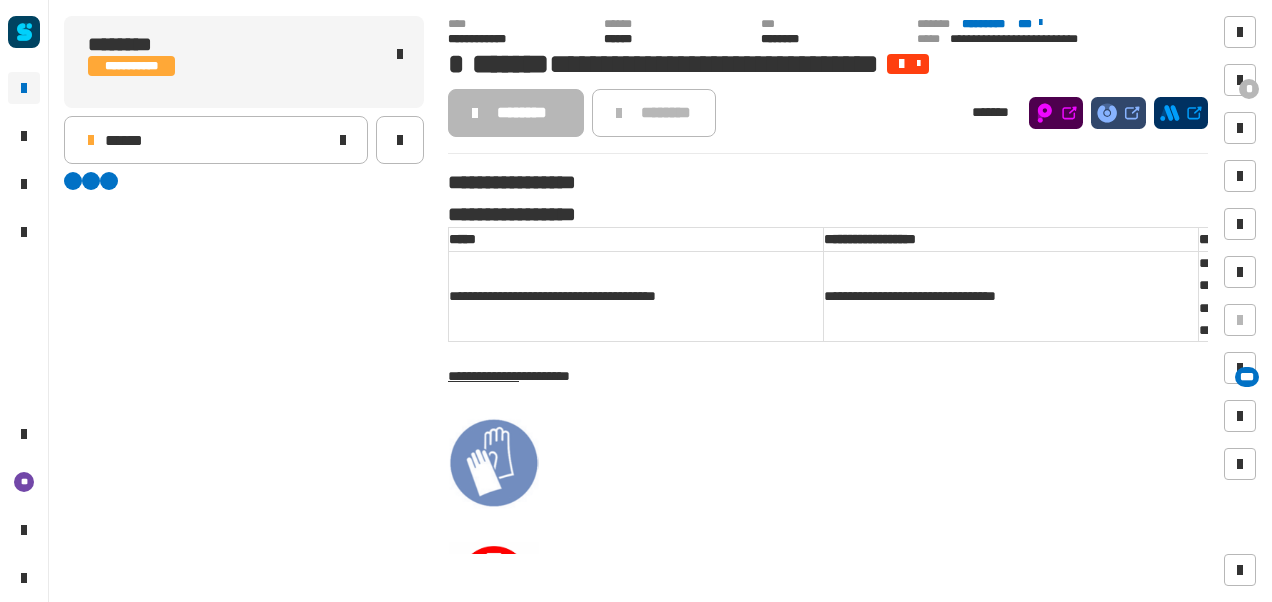 scroll, scrollTop: 0, scrollLeft: 0, axis: both 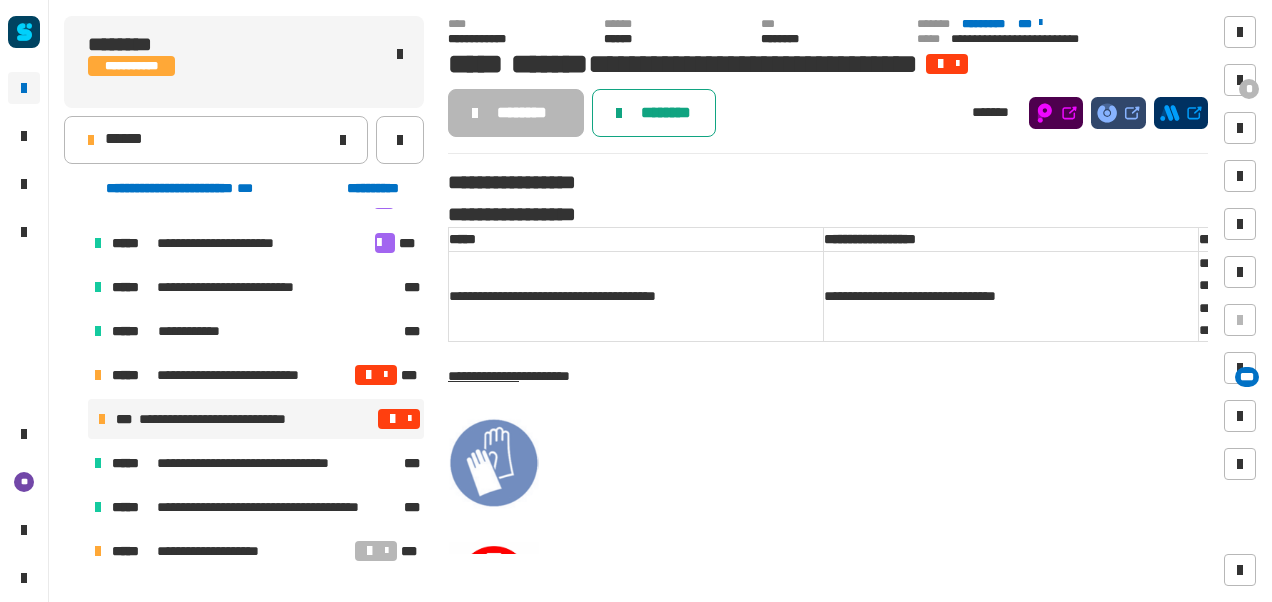 drag, startPoint x: 680, startPoint y: 113, endPoint x: 617, endPoint y: 122, distance: 63.63961 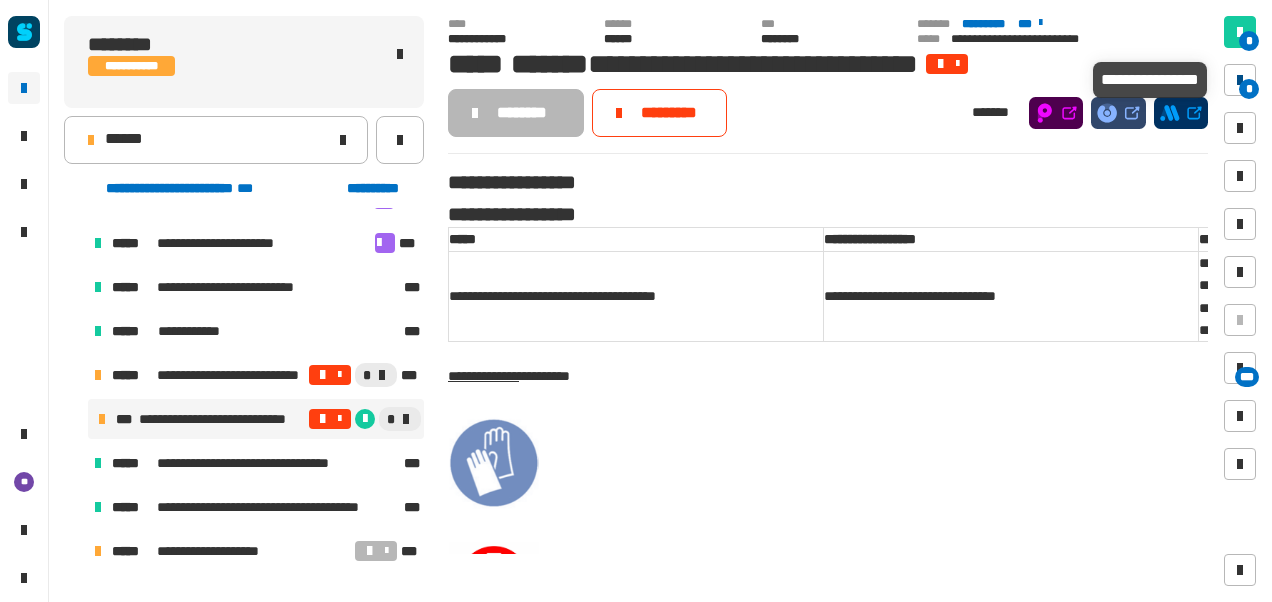 click at bounding box center (1240, 80) 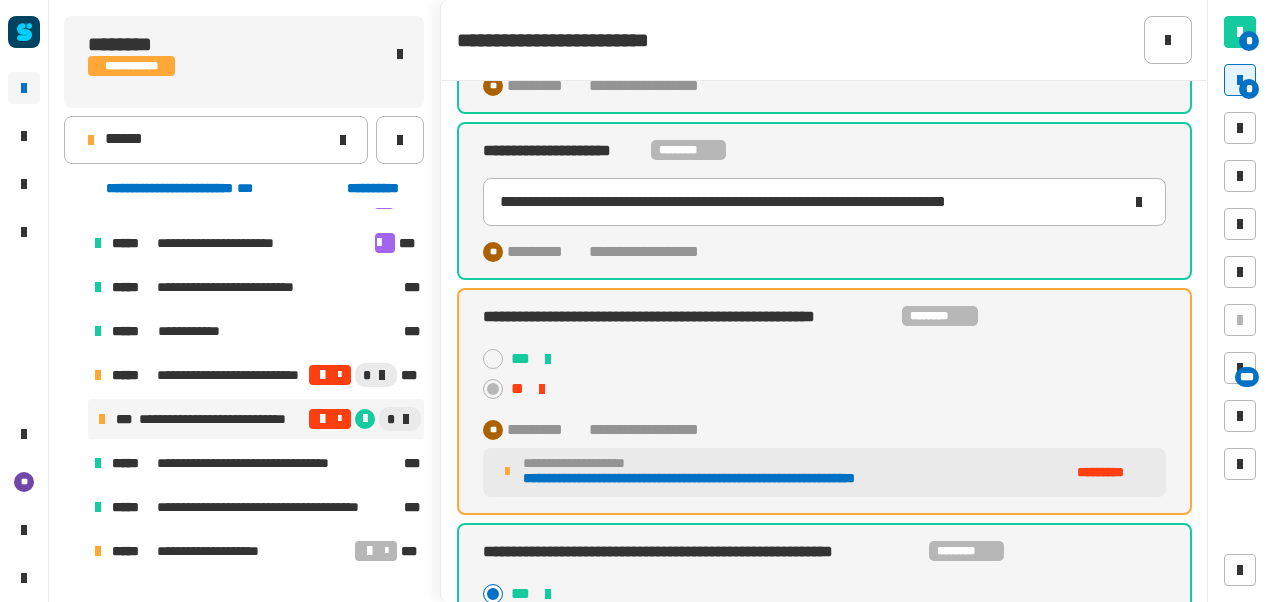 scroll, scrollTop: 0, scrollLeft: 0, axis: both 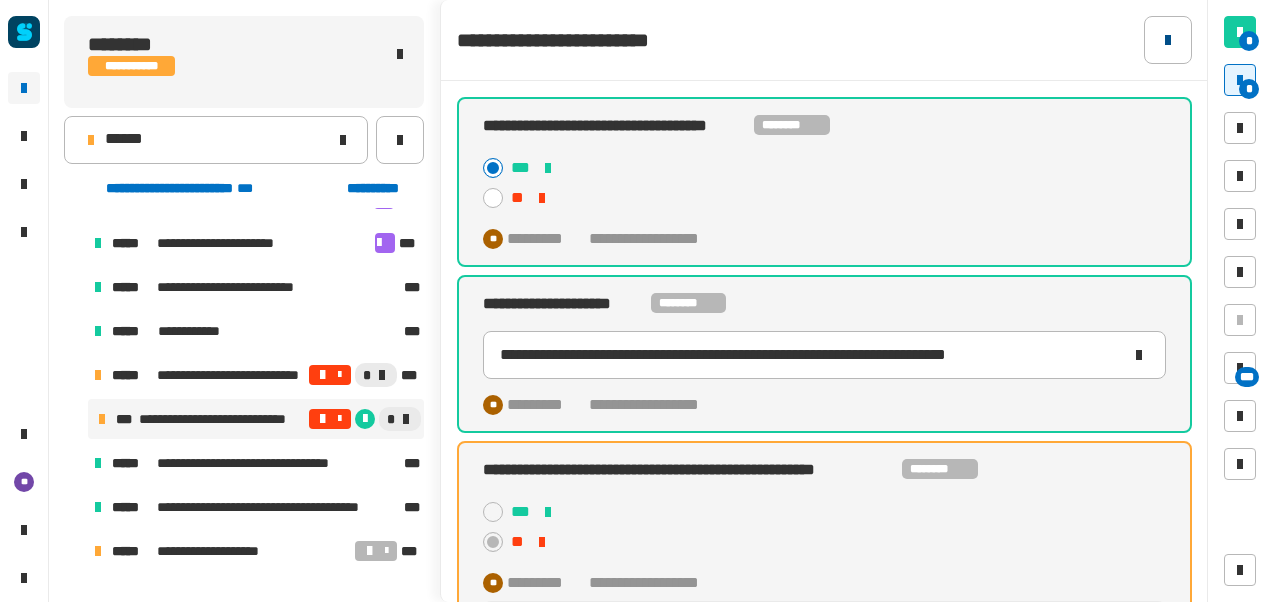 click 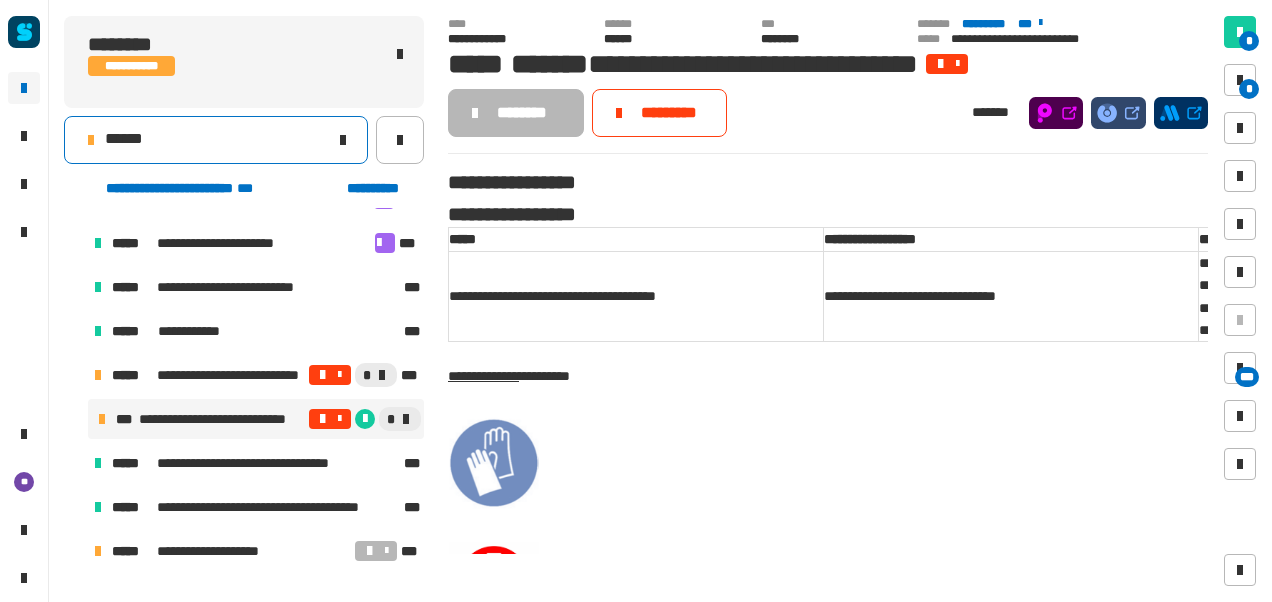 click on "******" 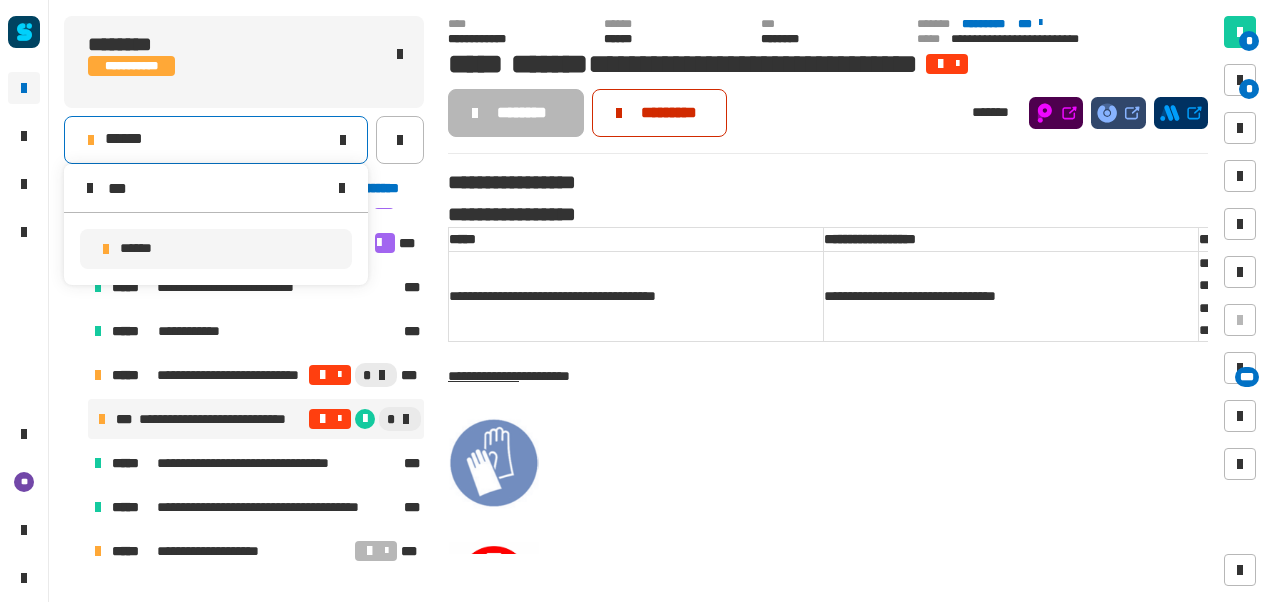 click on "*********" 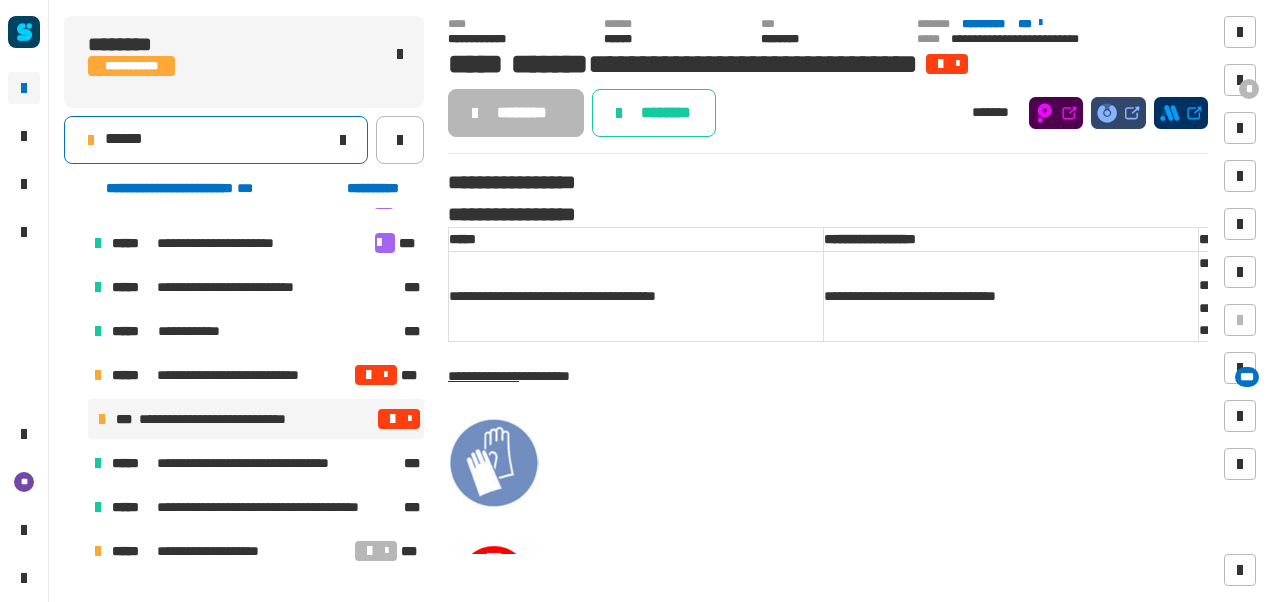 click on "******" 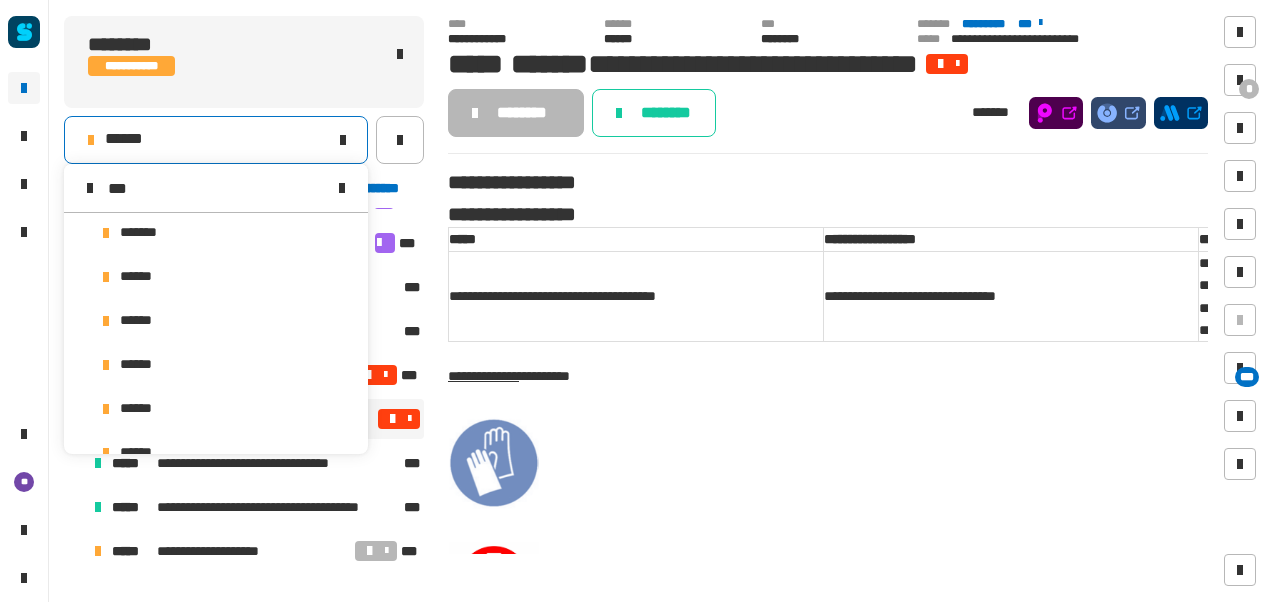 scroll, scrollTop: 0, scrollLeft: 0, axis: both 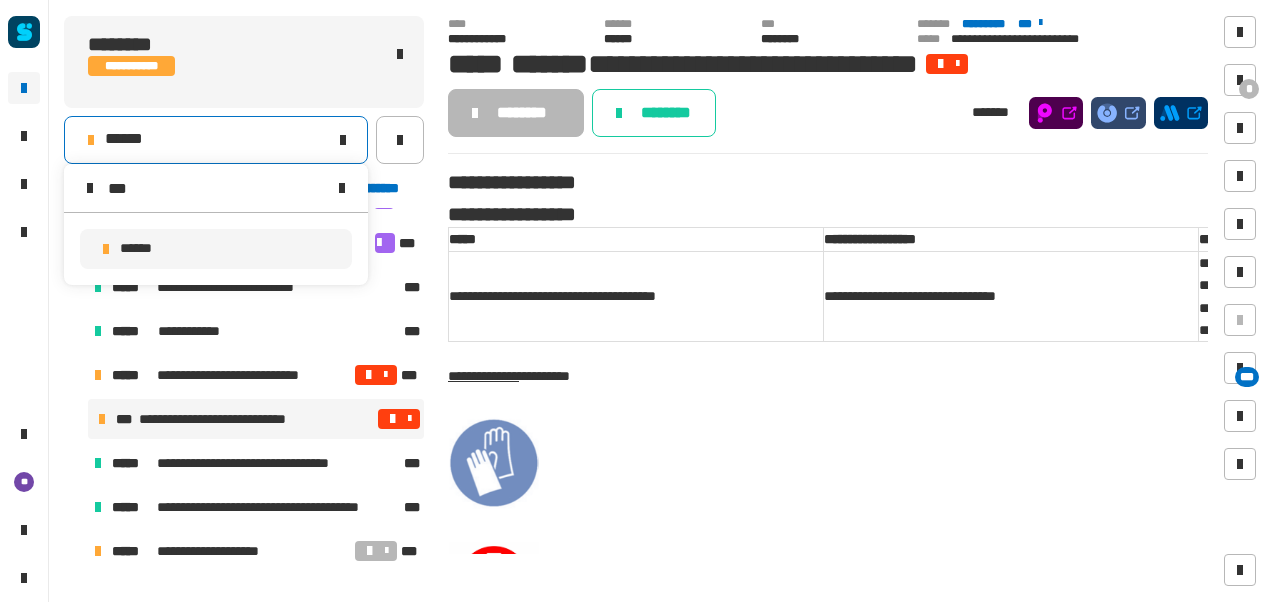 type on "***" 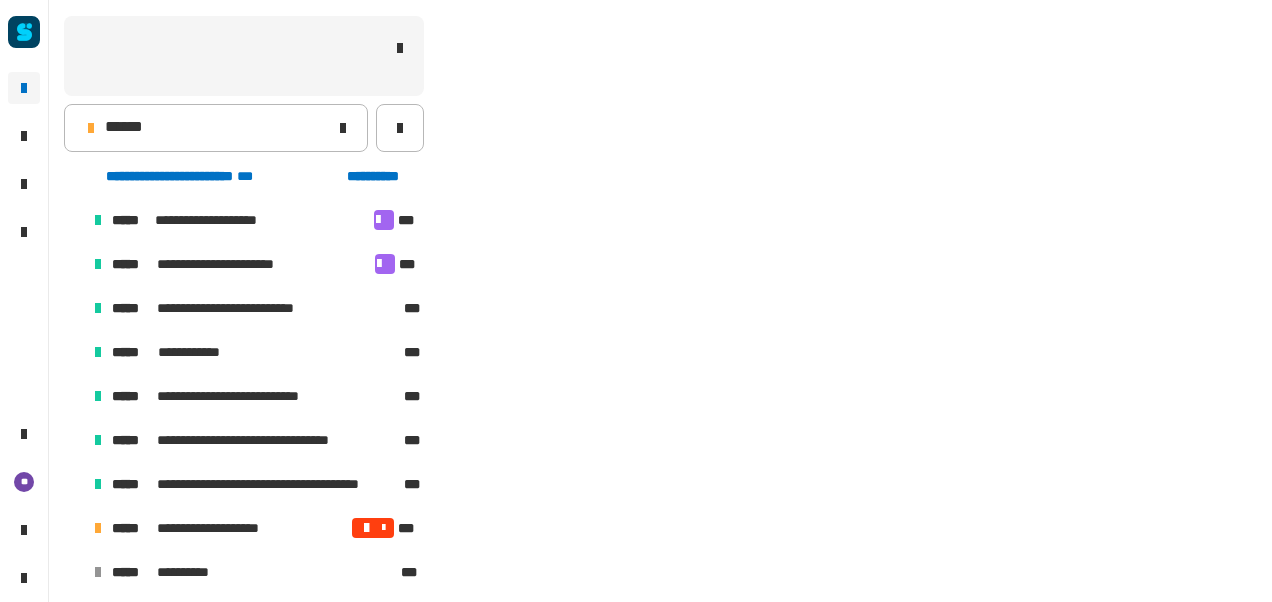 scroll, scrollTop: 106, scrollLeft: 0, axis: vertical 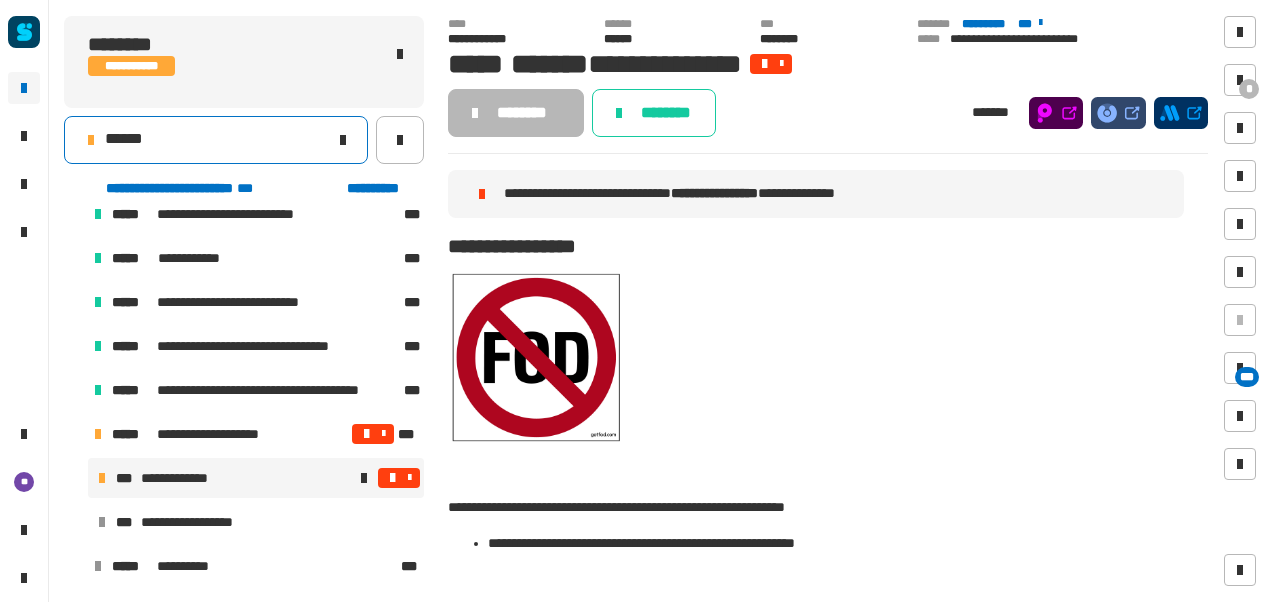 click on "******" 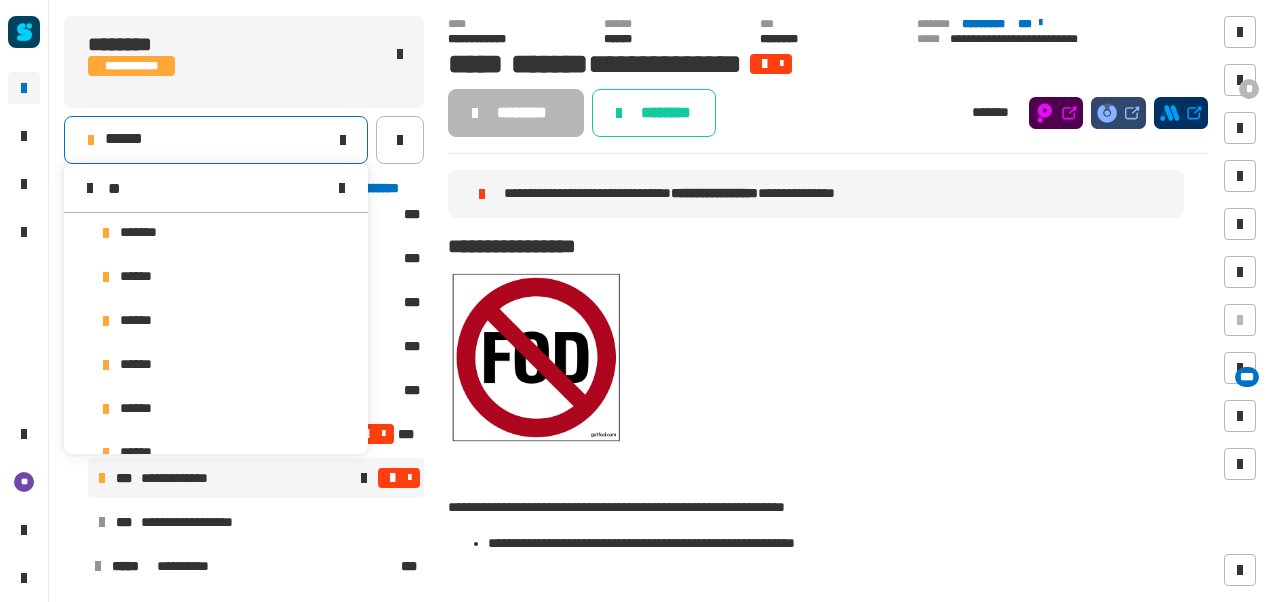 scroll, scrollTop: 0, scrollLeft: 0, axis: both 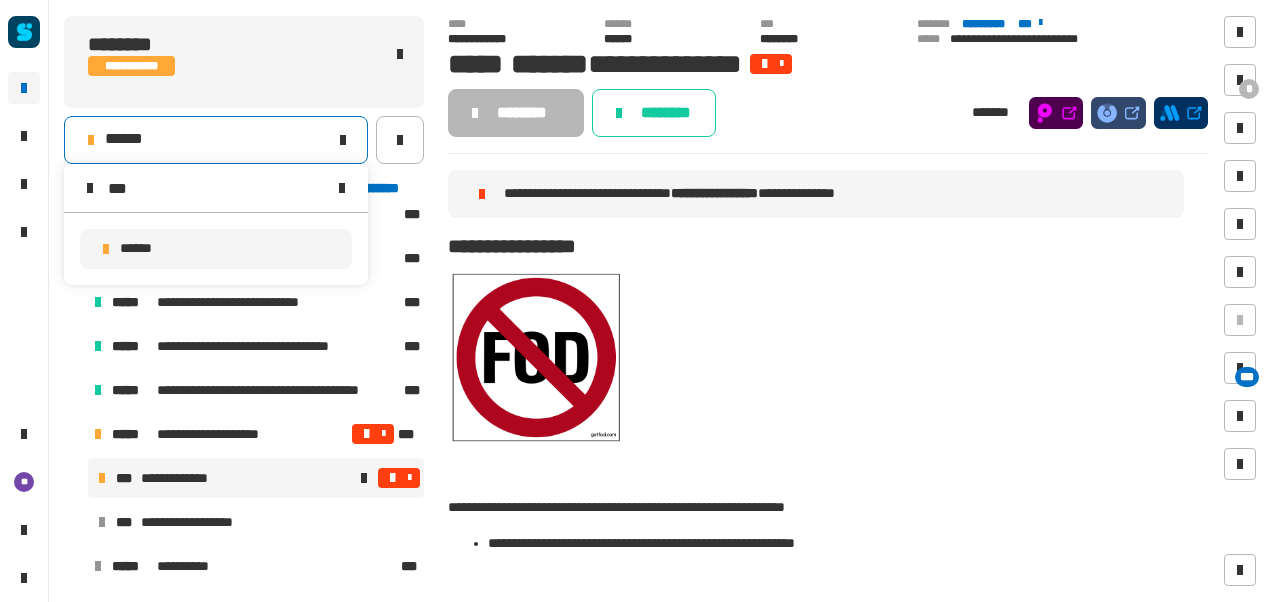type on "***" 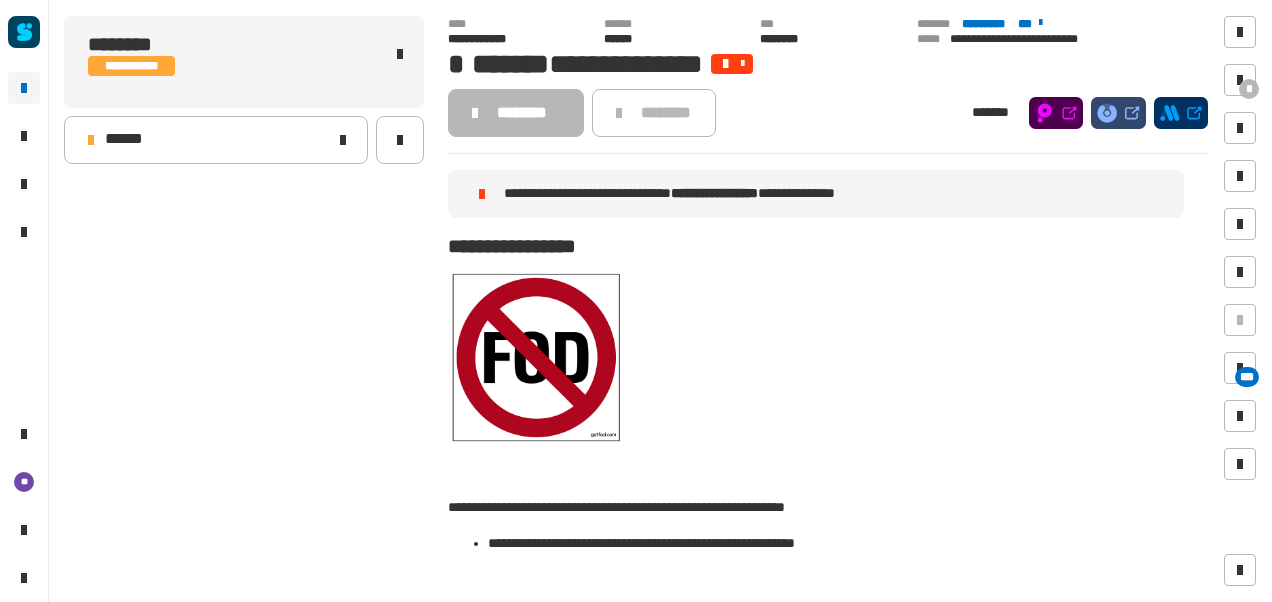 scroll, scrollTop: 0, scrollLeft: 0, axis: both 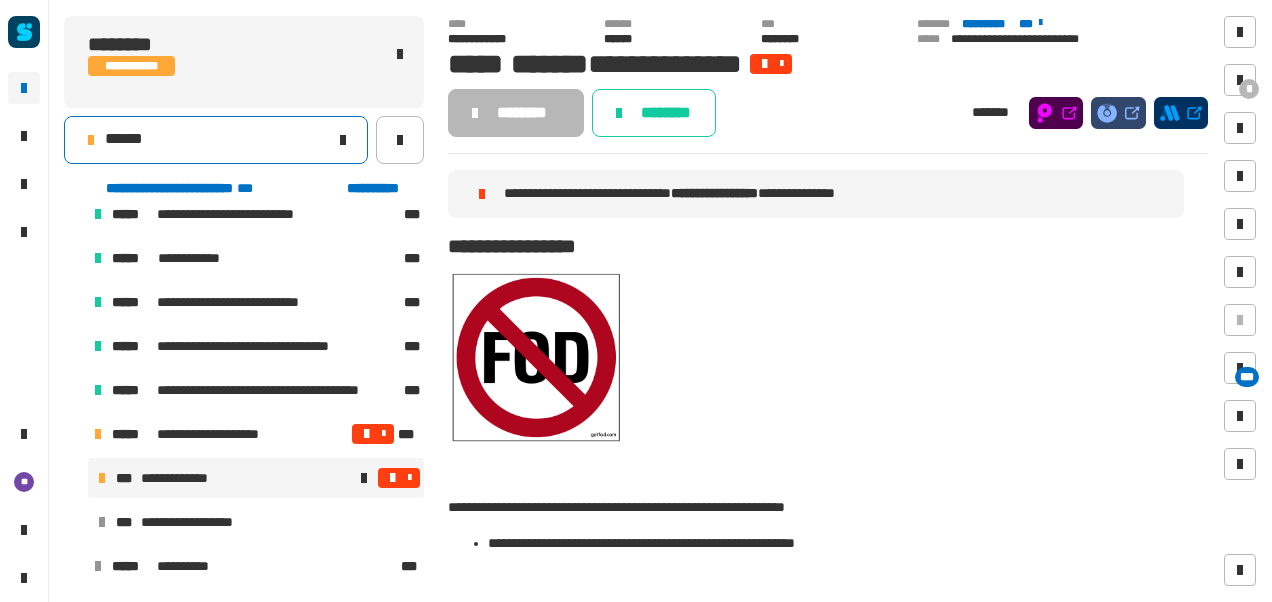 click on "******" 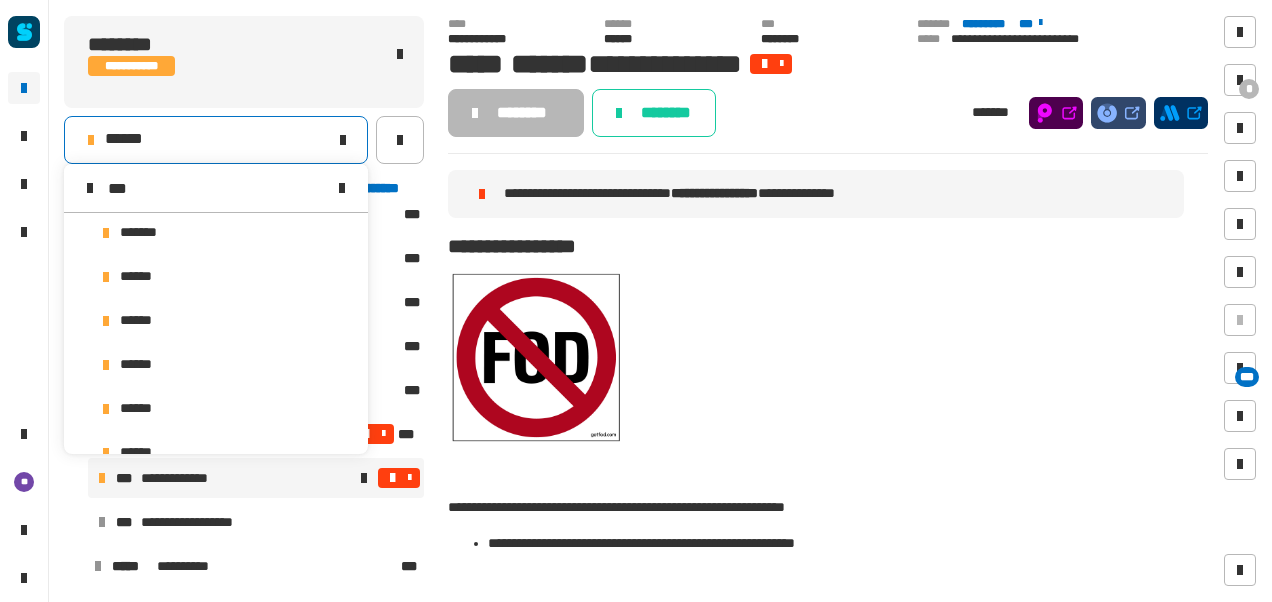 scroll, scrollTop: 0, scrollLeft: 0, axis: both 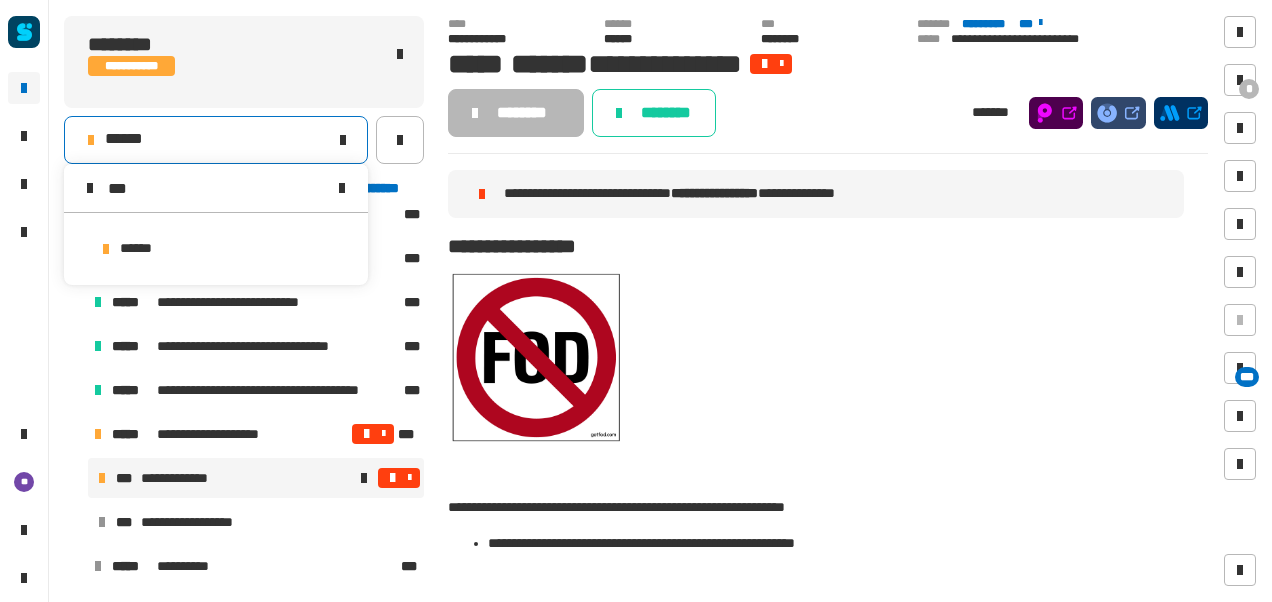 type on "***" 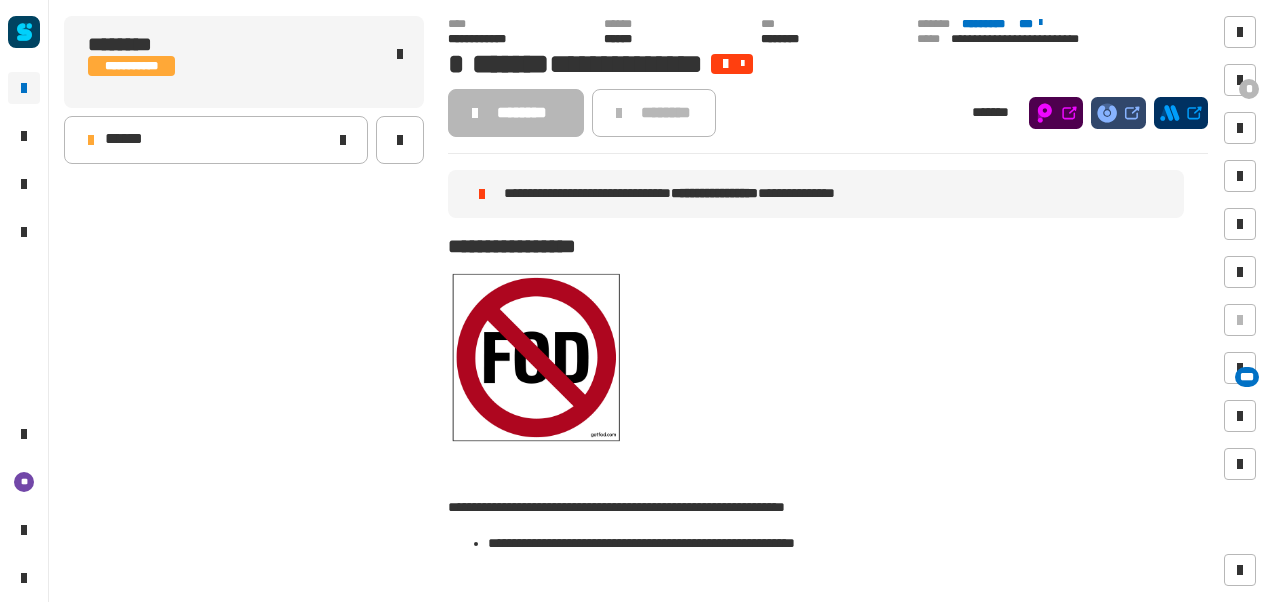 scroll, scrollTop: 0, scrollLeft: 0, axis: both 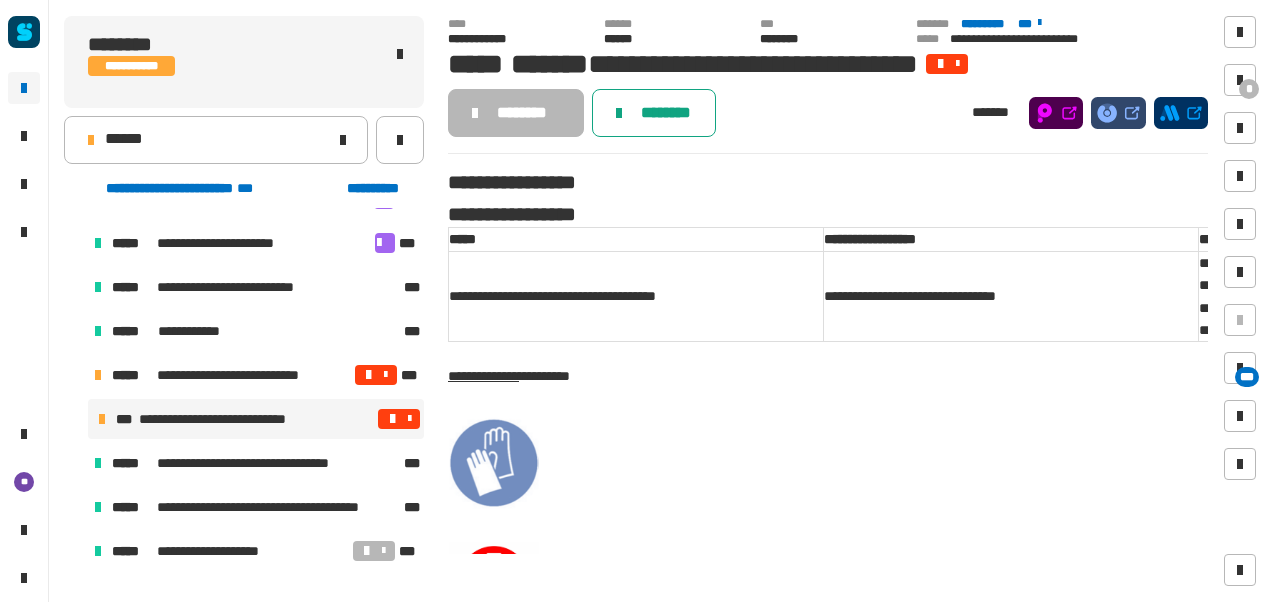 click on "********" 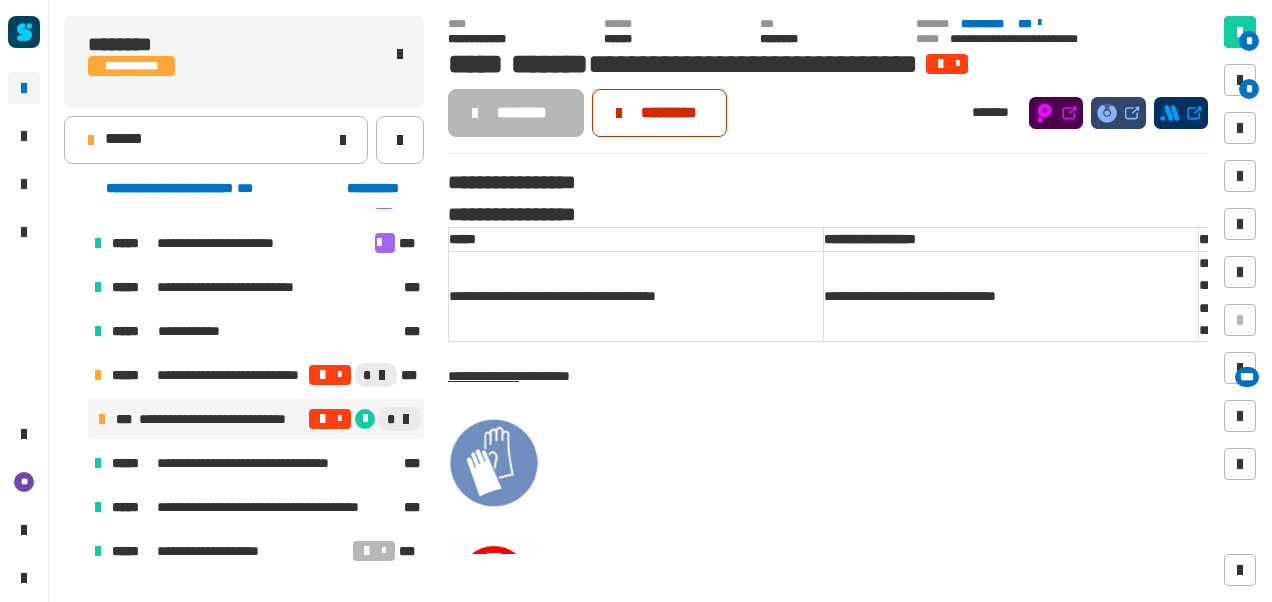 click on "******** ********* *******" 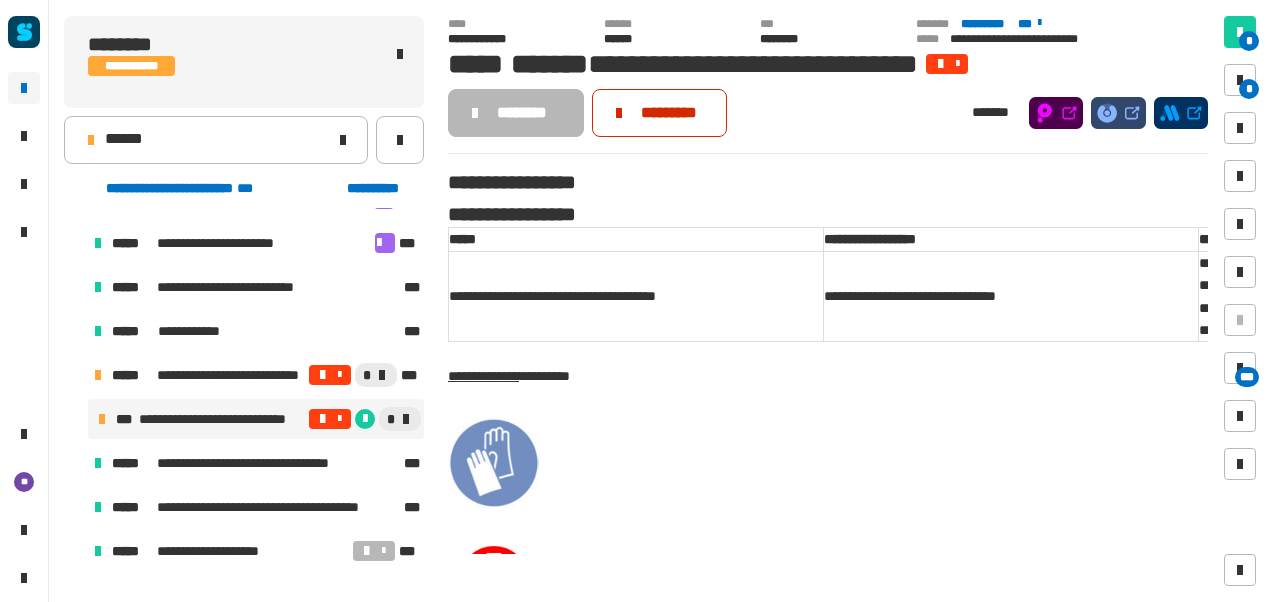 click on "*********" 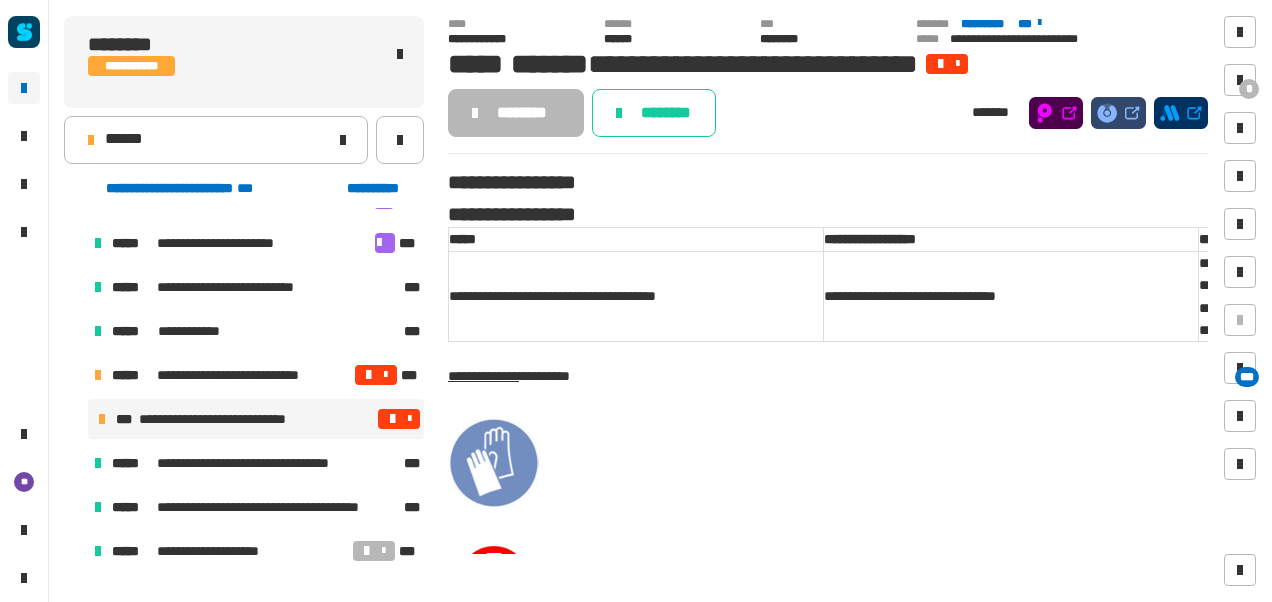 drag, startPoint x: 659, startPoint y: 116, endPoint x: 1047, endPoint y: 125, distance: 388.10437 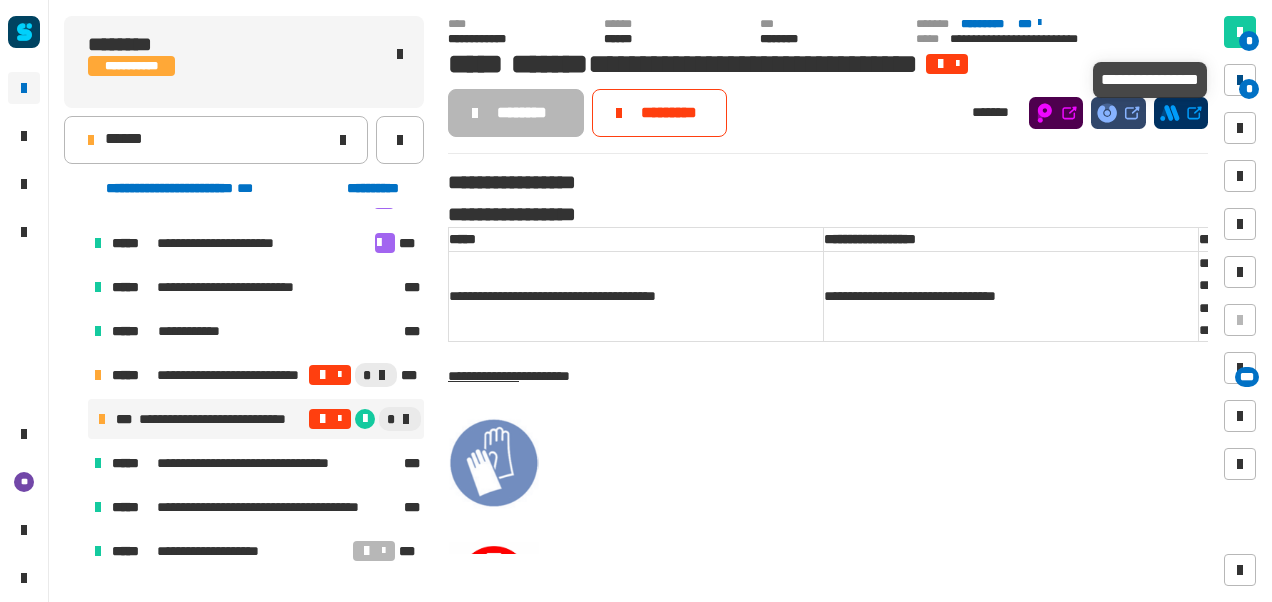 click at bounding box center [1240, 80] 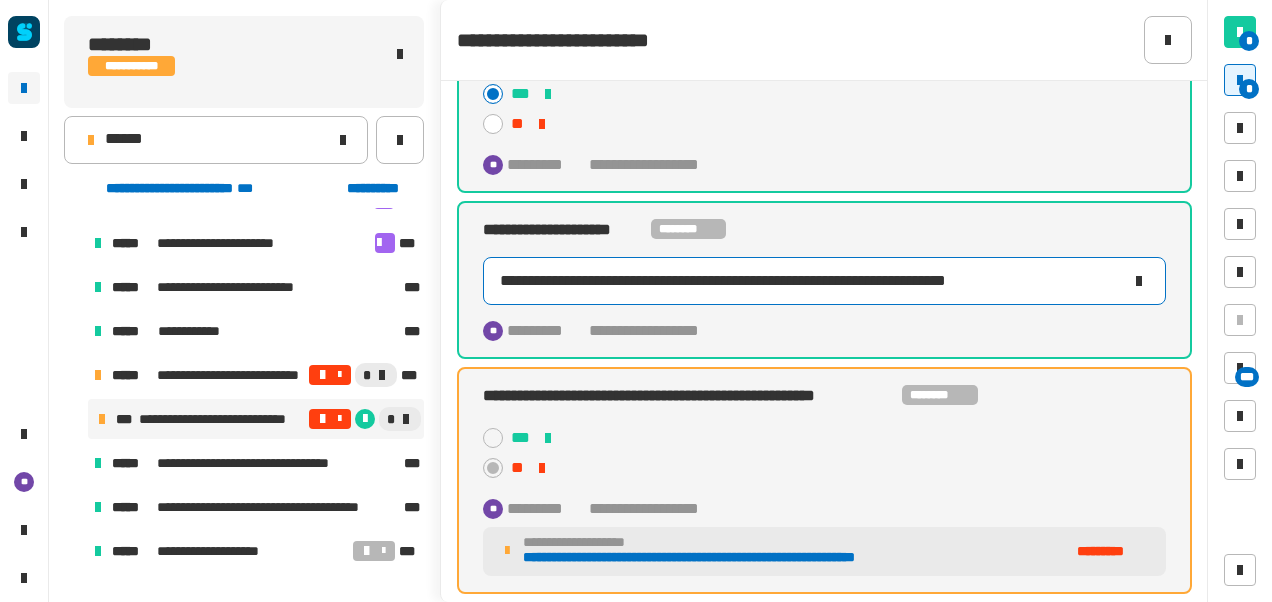 scroll, scrollTop: 100, scrollLeft: 0, axis: vertical 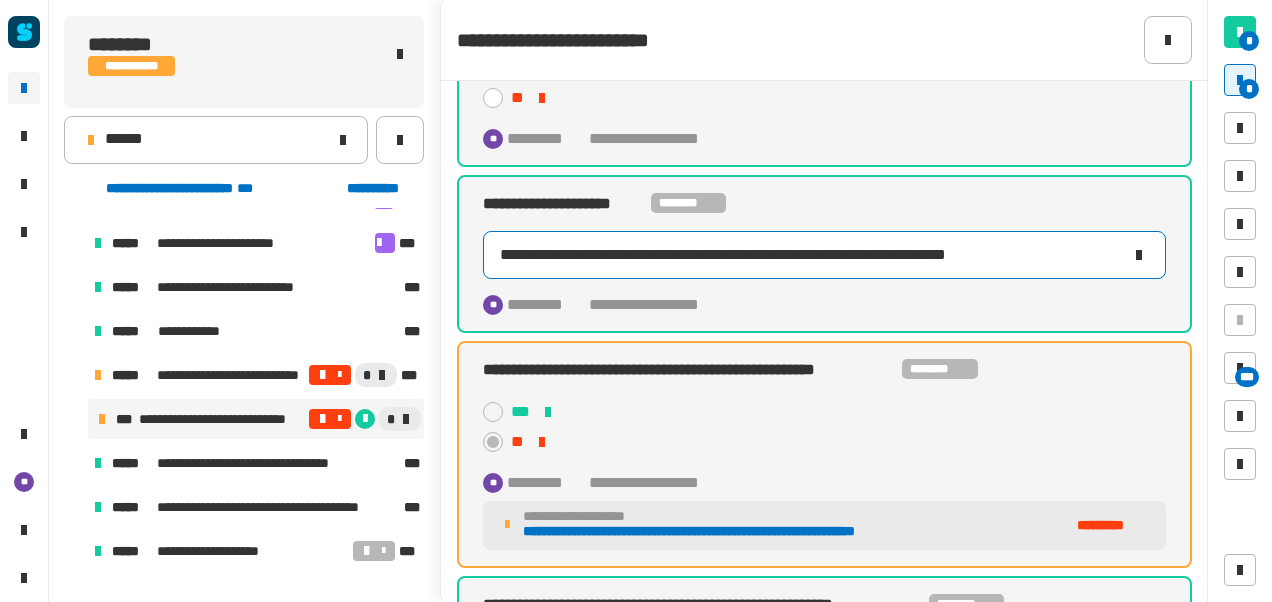 click on "**********" 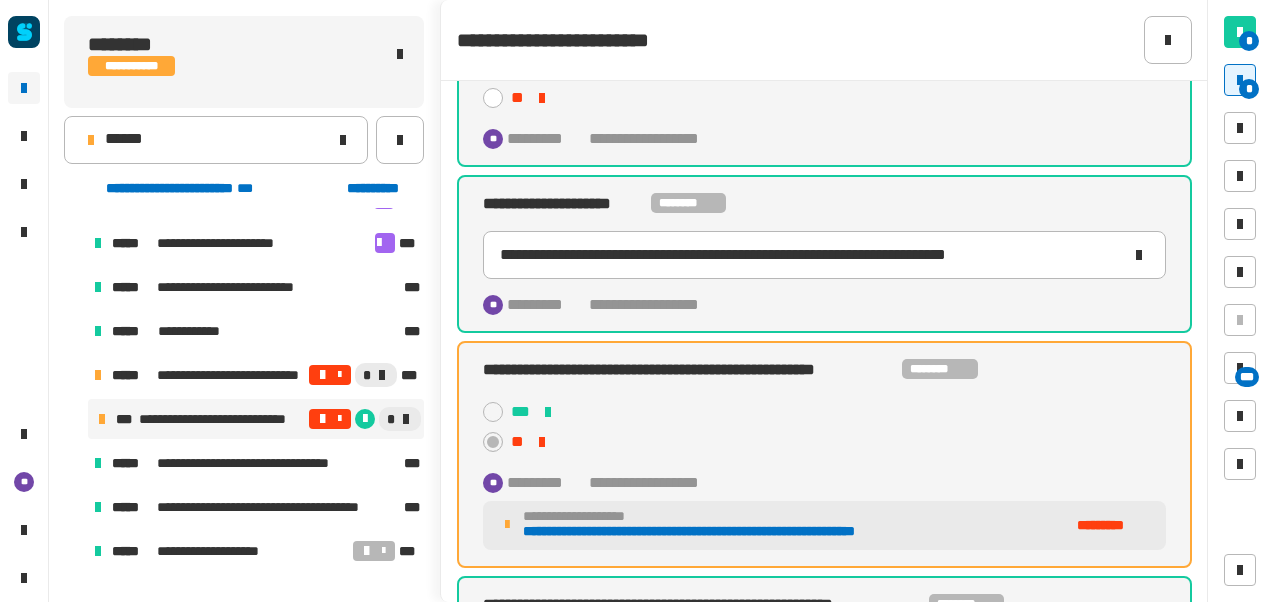 click on "**********" 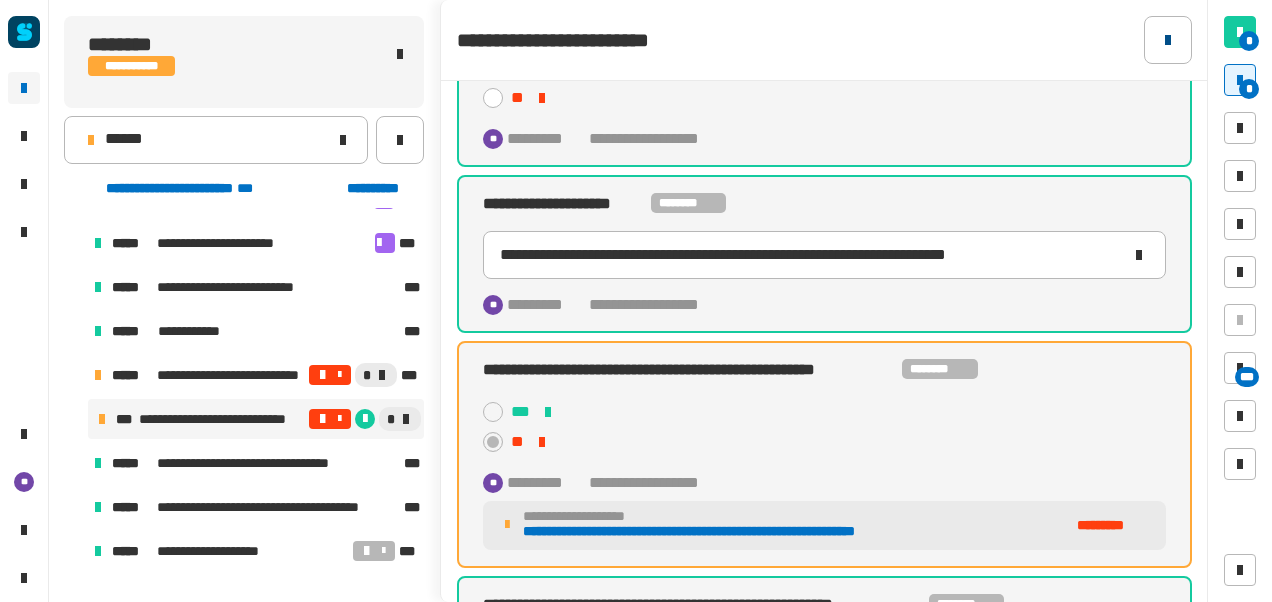 click 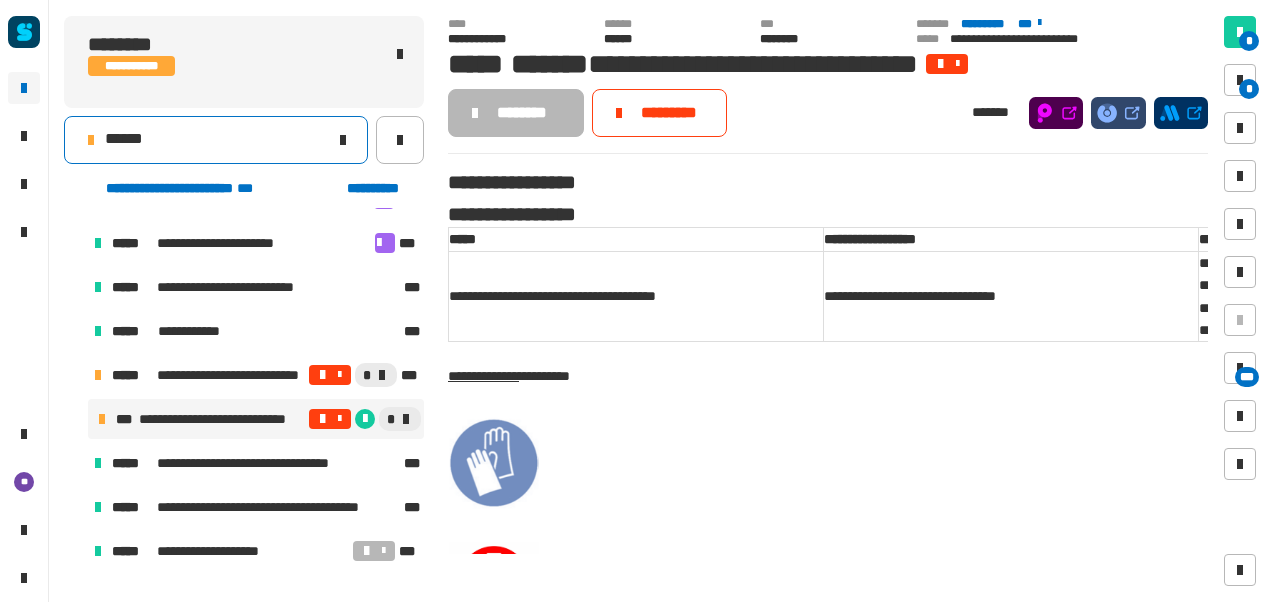 click on "******" 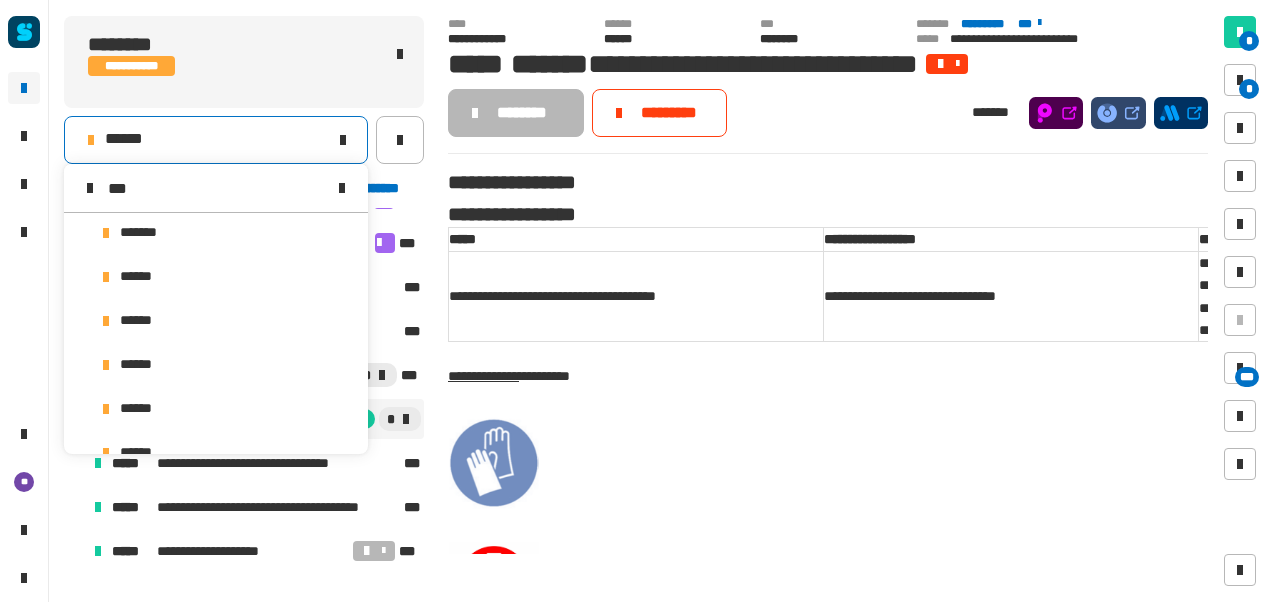 scroll, scrollTop: 0, scrollLeft: 0, axis: both 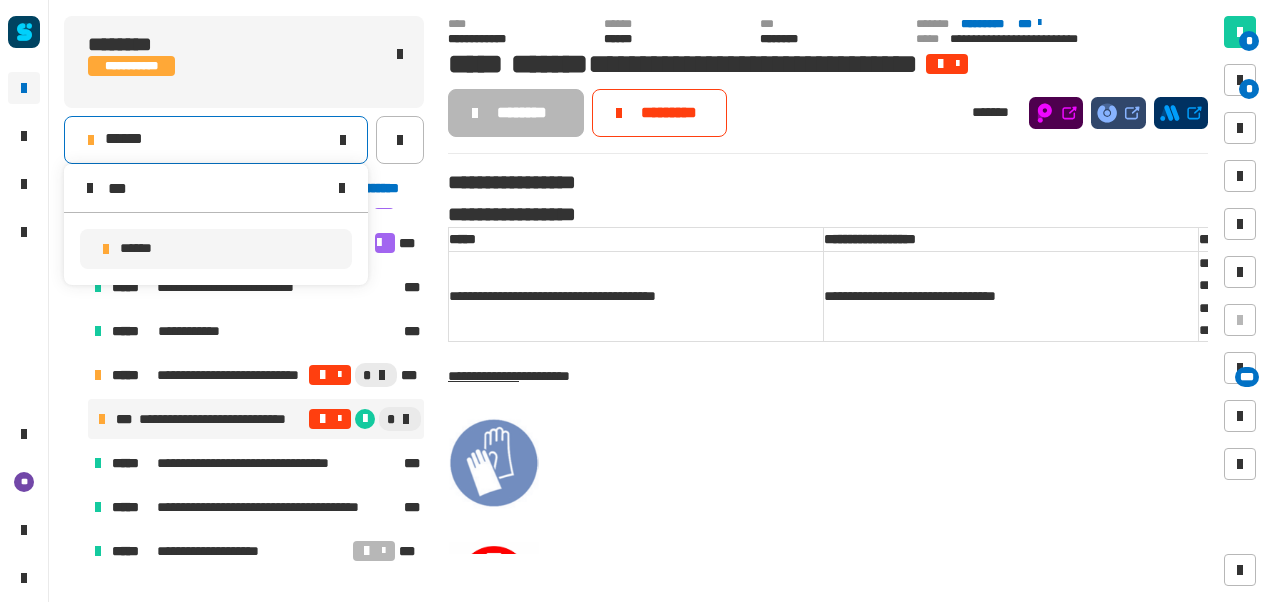 type on "***" 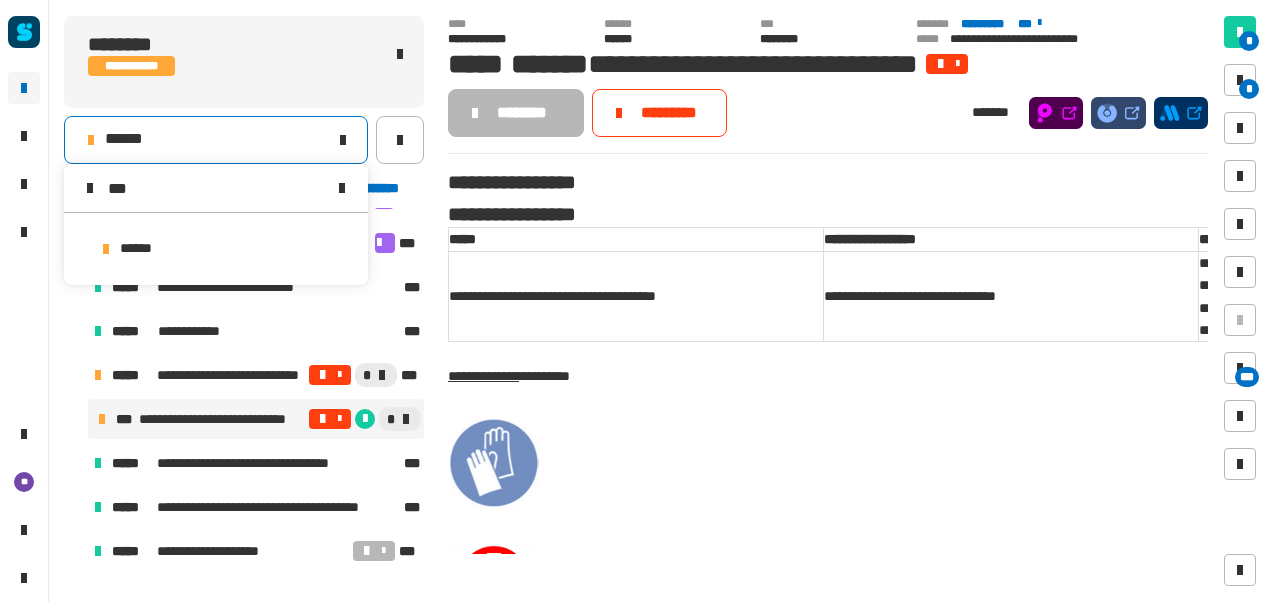 click on "******" at bounding box center (216, 249) 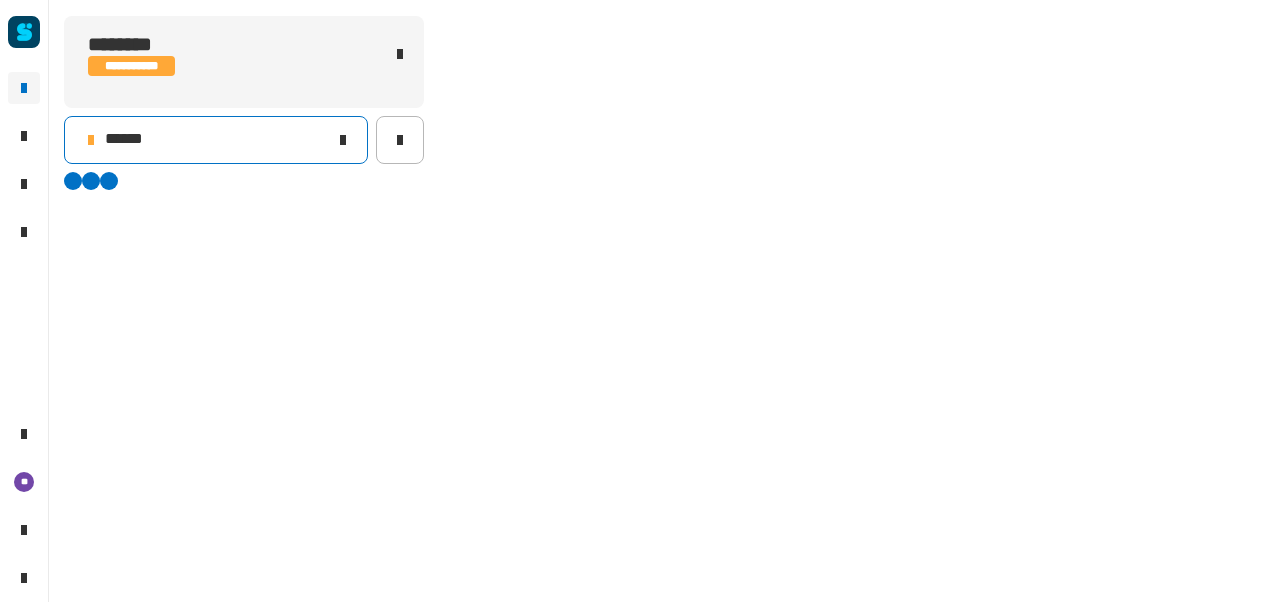 scroll, scrollTop: 0, scrollLeft: 0, axis: both 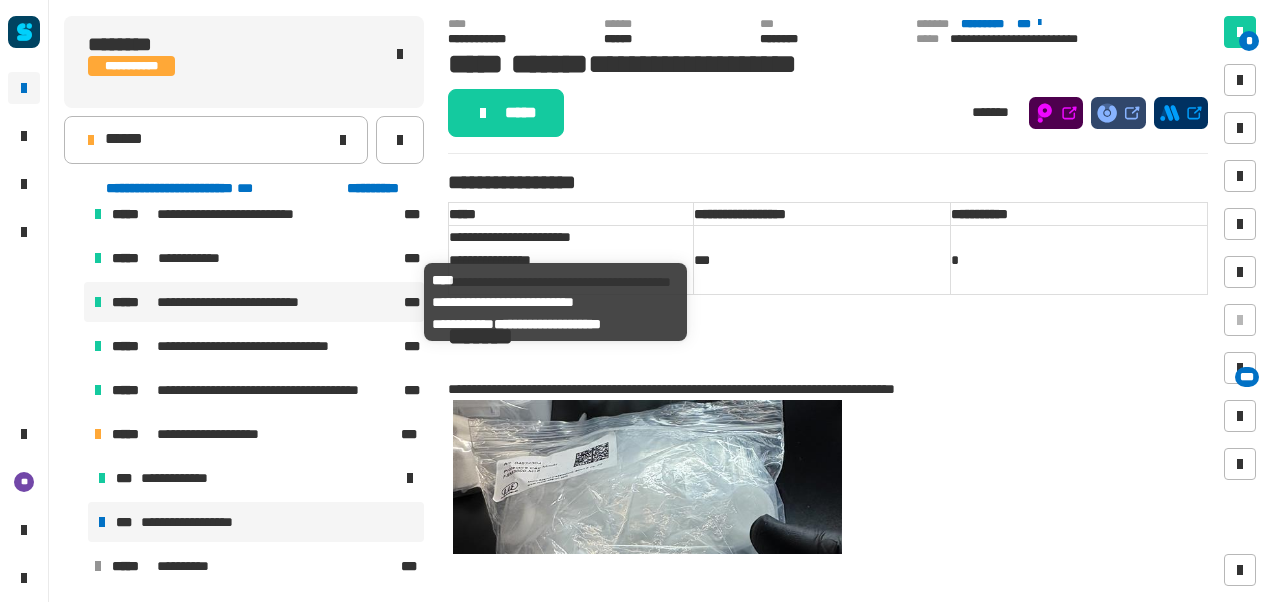 click on "**********" at bounding box center (245, 302) 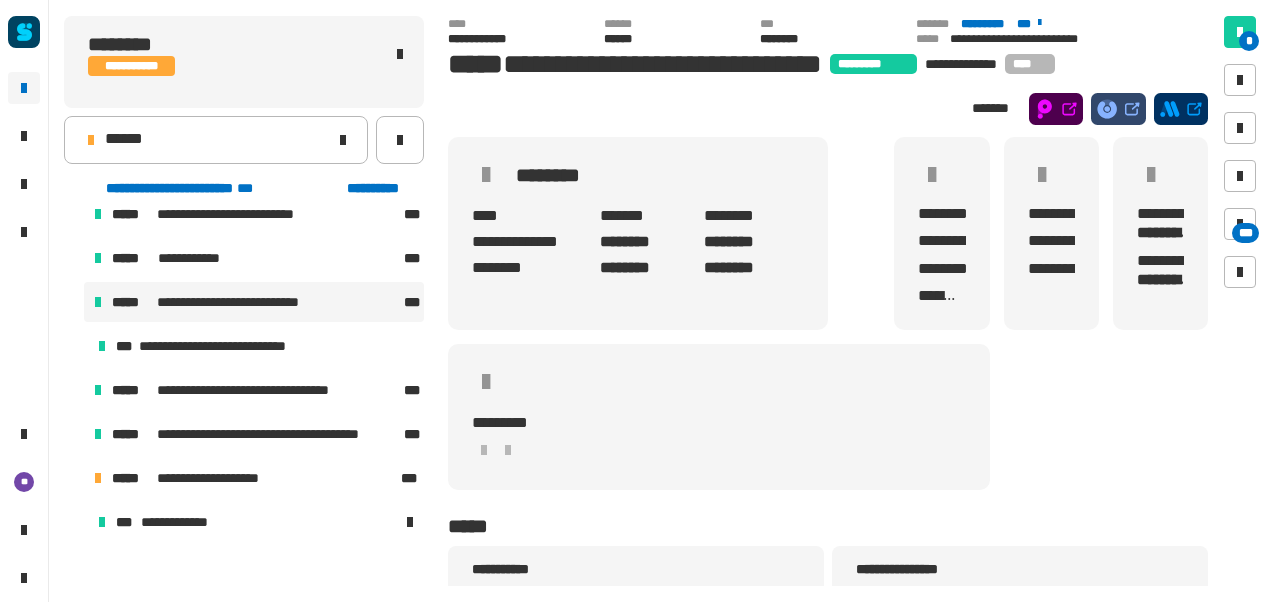 scroll, scrollTop: 55, scrollLeft: 0, axis: vertical 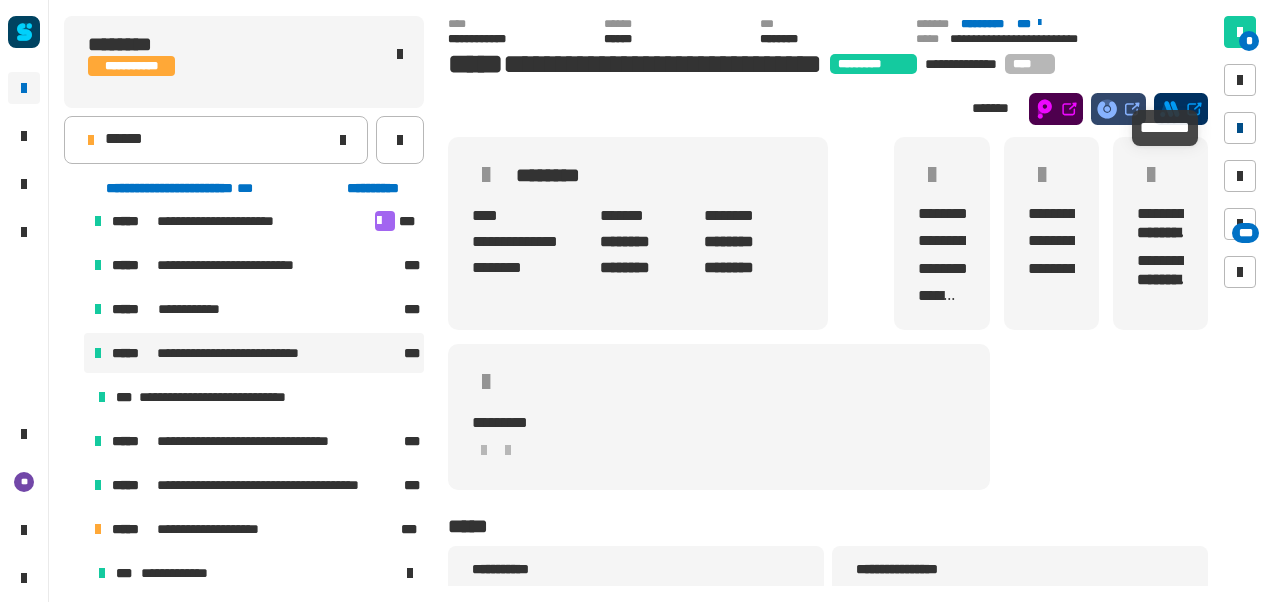click at bounding box center (1240, 128) 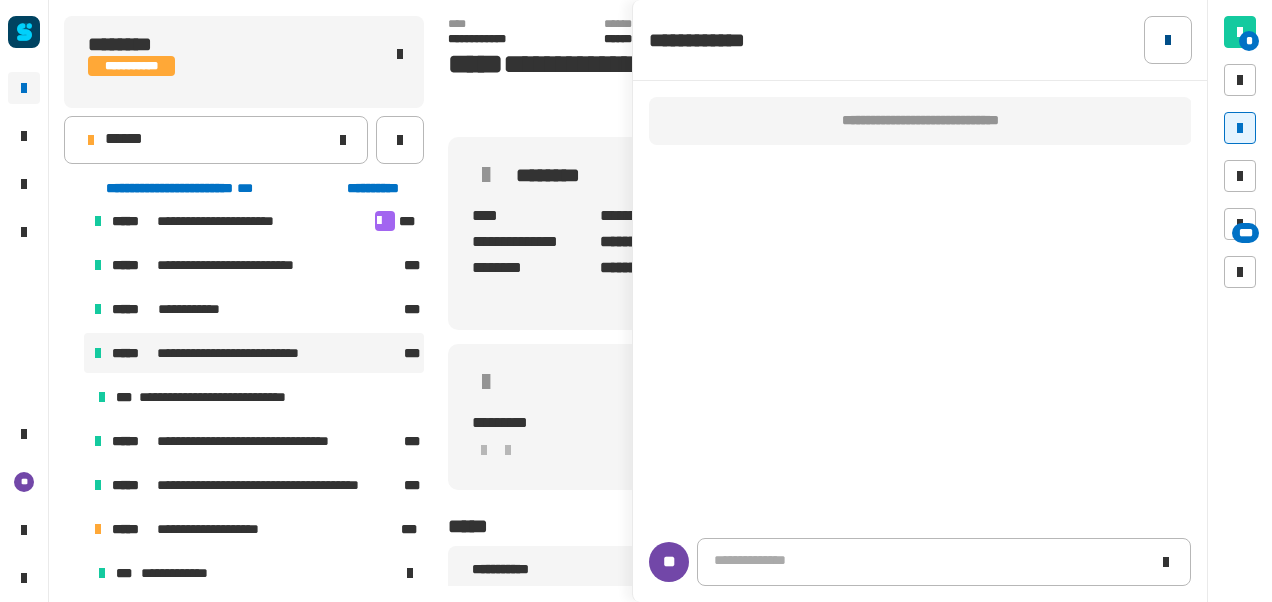 click 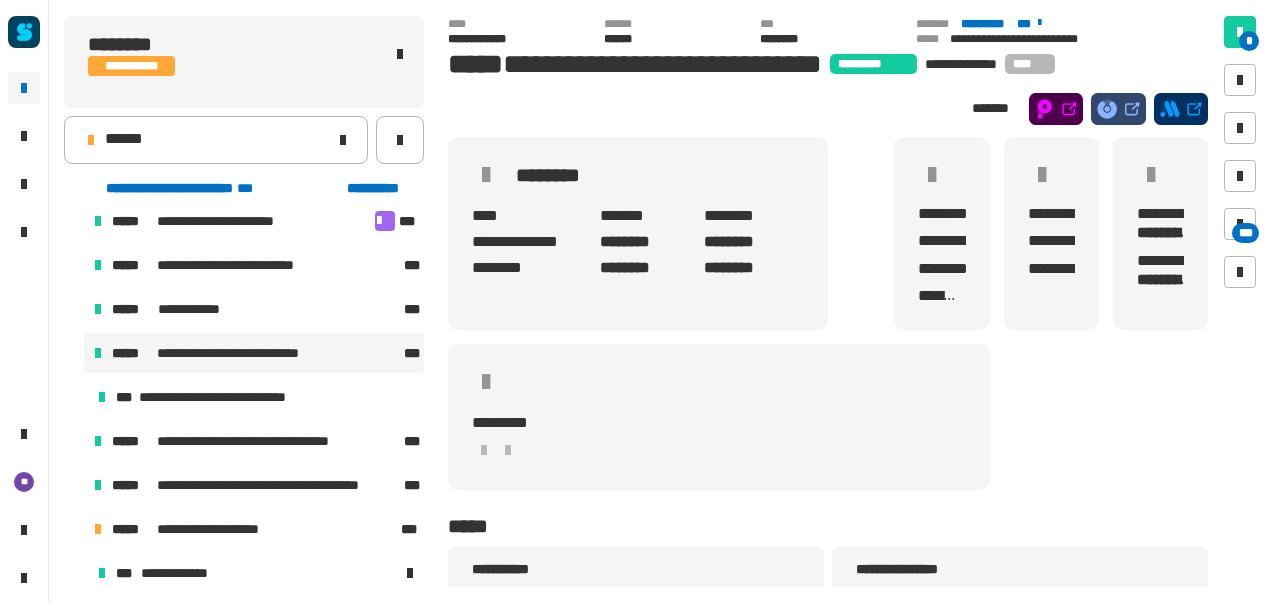 drag, startPoint x: 176, startPoint y: 388, endPoint x: 574, endPoint y: 341, distance: 400.7655 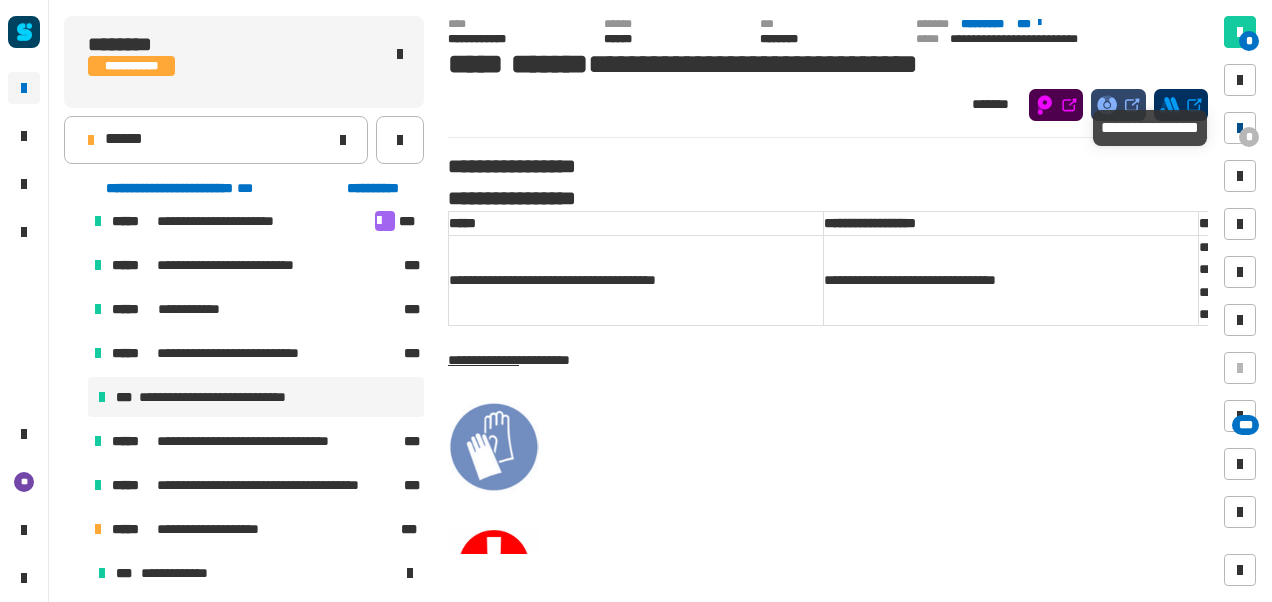 click on "*" at bounding box center [1249, 137] 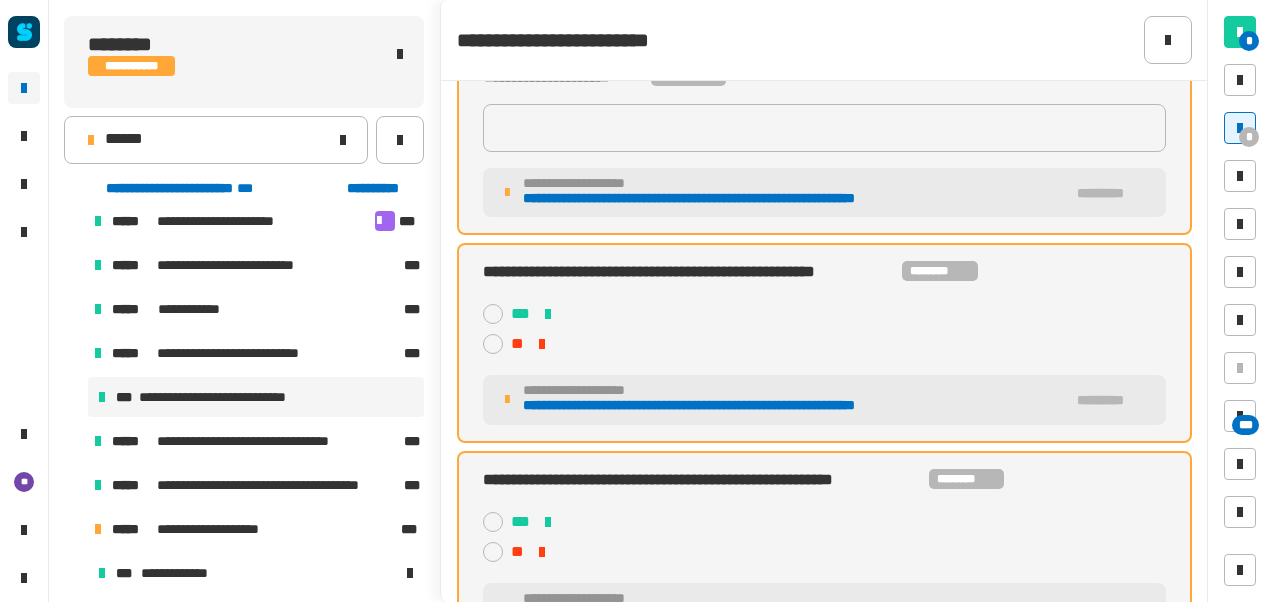 scroll, scrollTop: 304, scrollLeft: 0, axis: vertical 